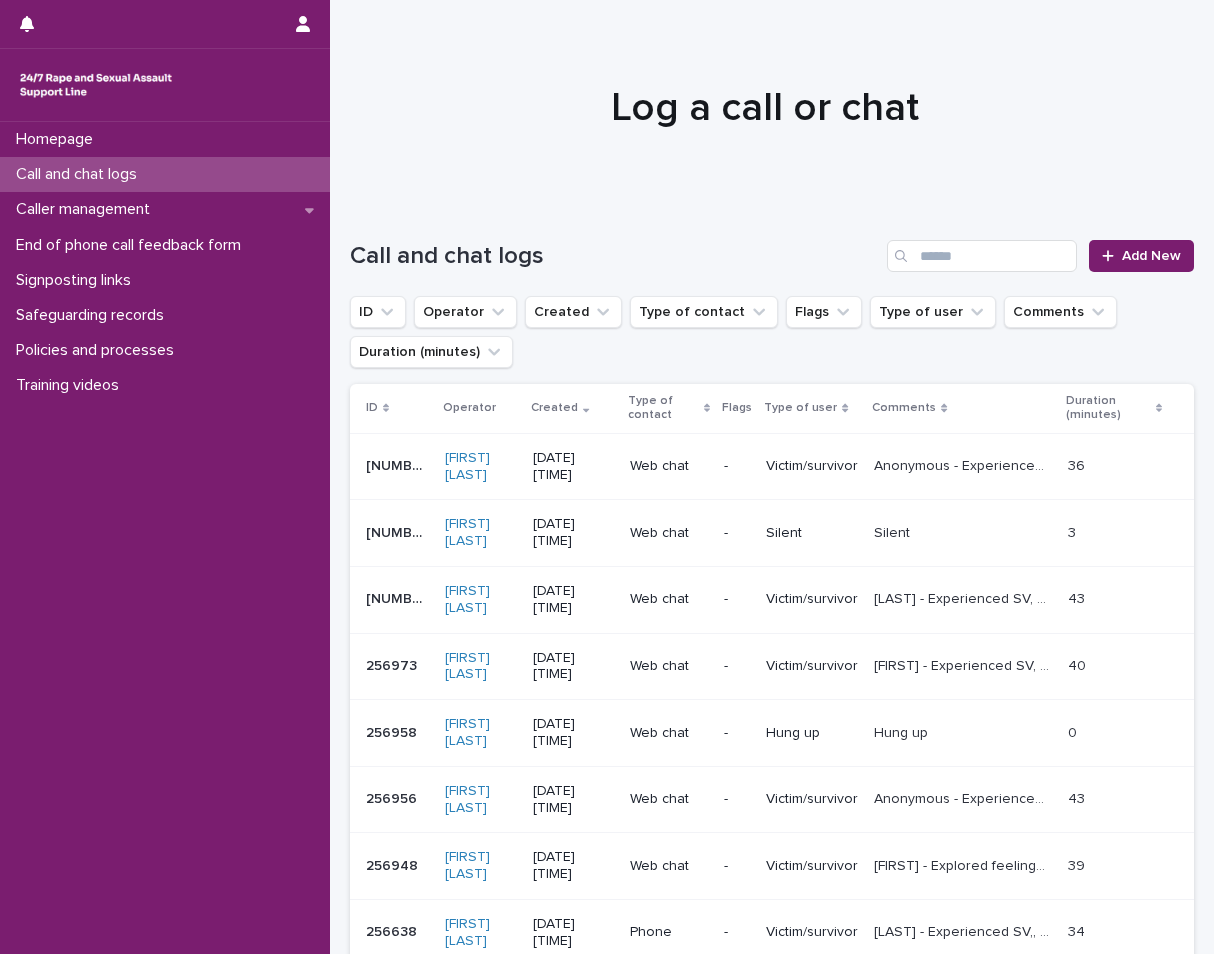 scroll, scrollTop: 0, scrollLeft: 0, axis: both 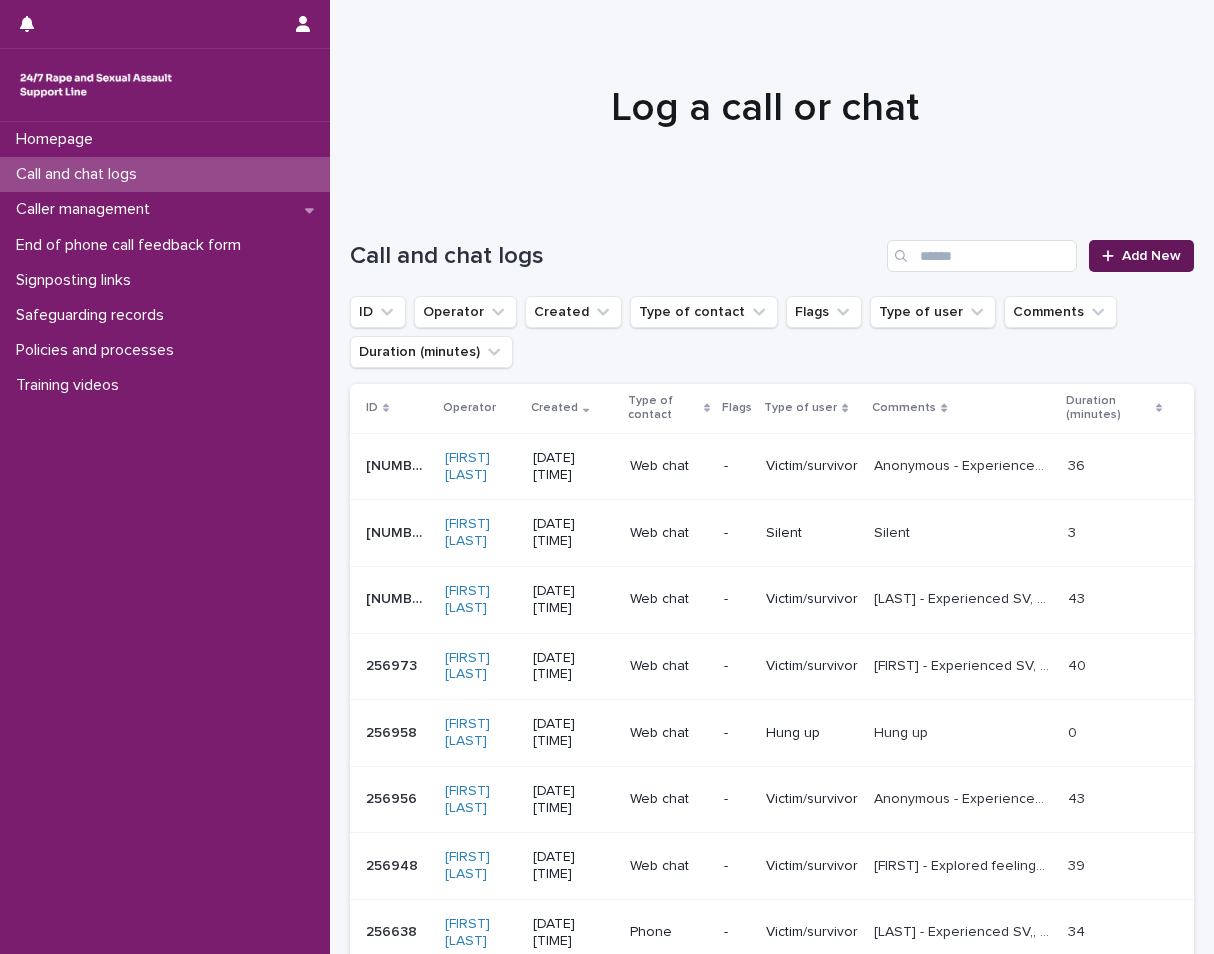 click on "Add New" at bounding box center [1141, 256] 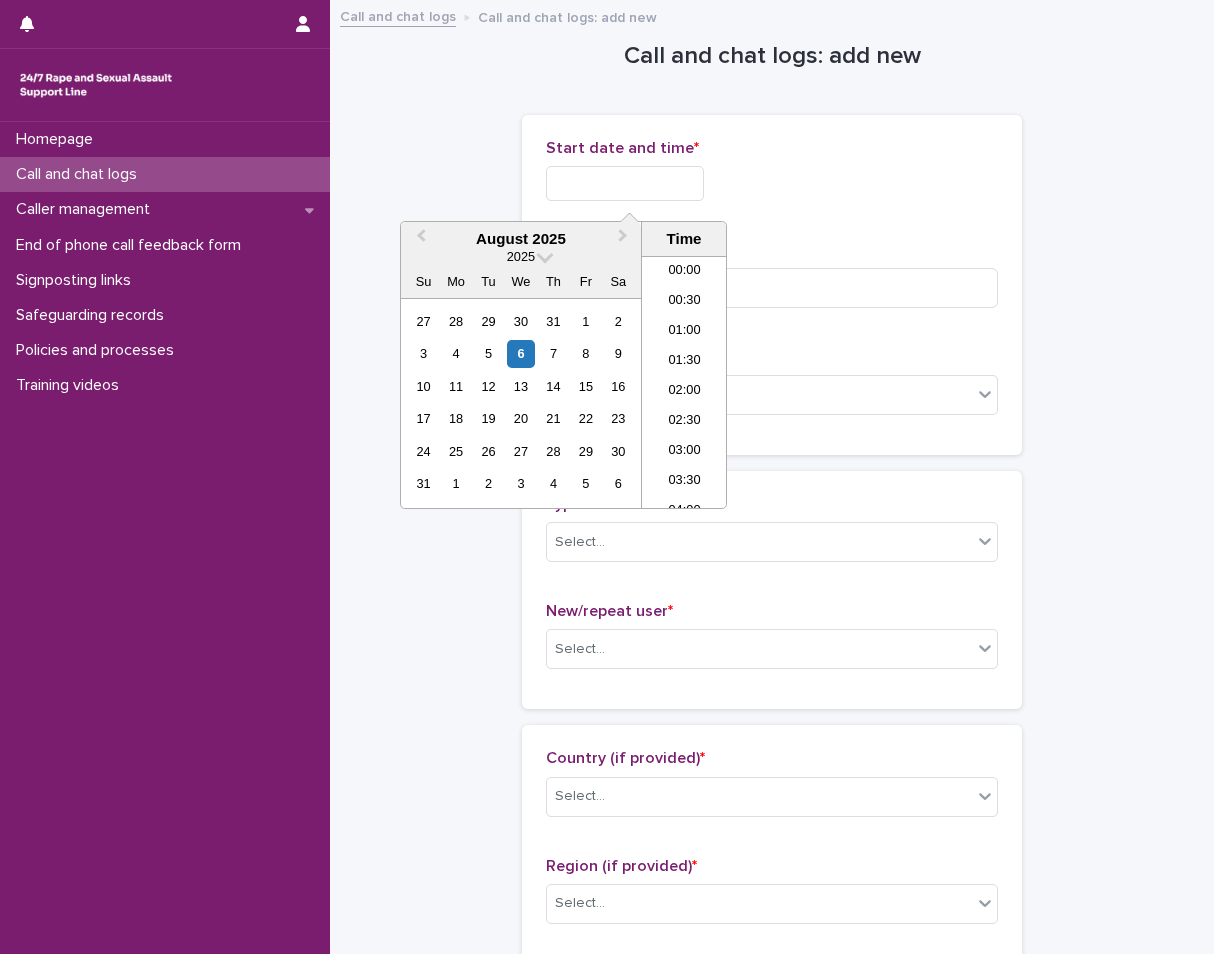 click at bounding box center (625, 183) 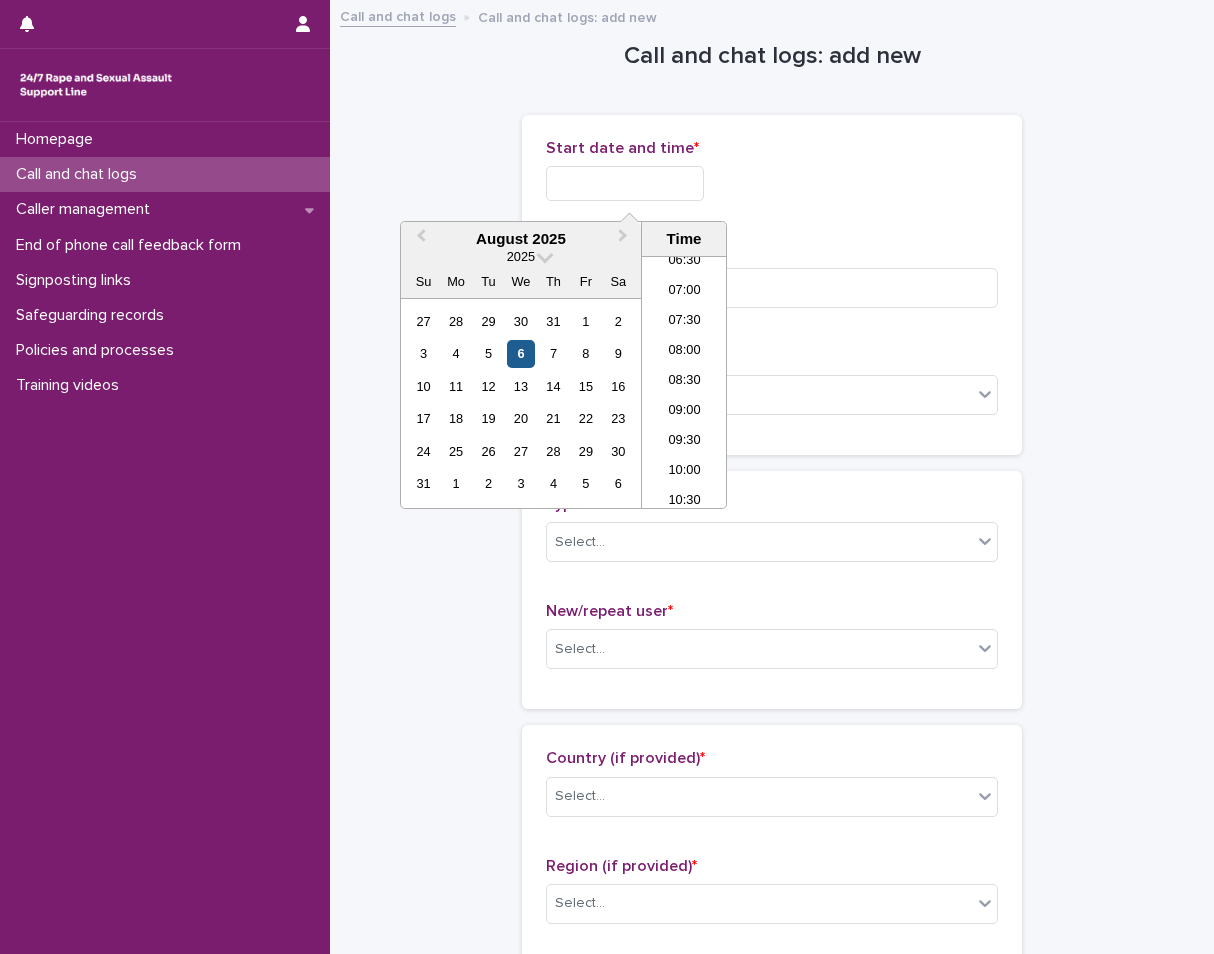 click on "6" at bounding box center [520, 353] 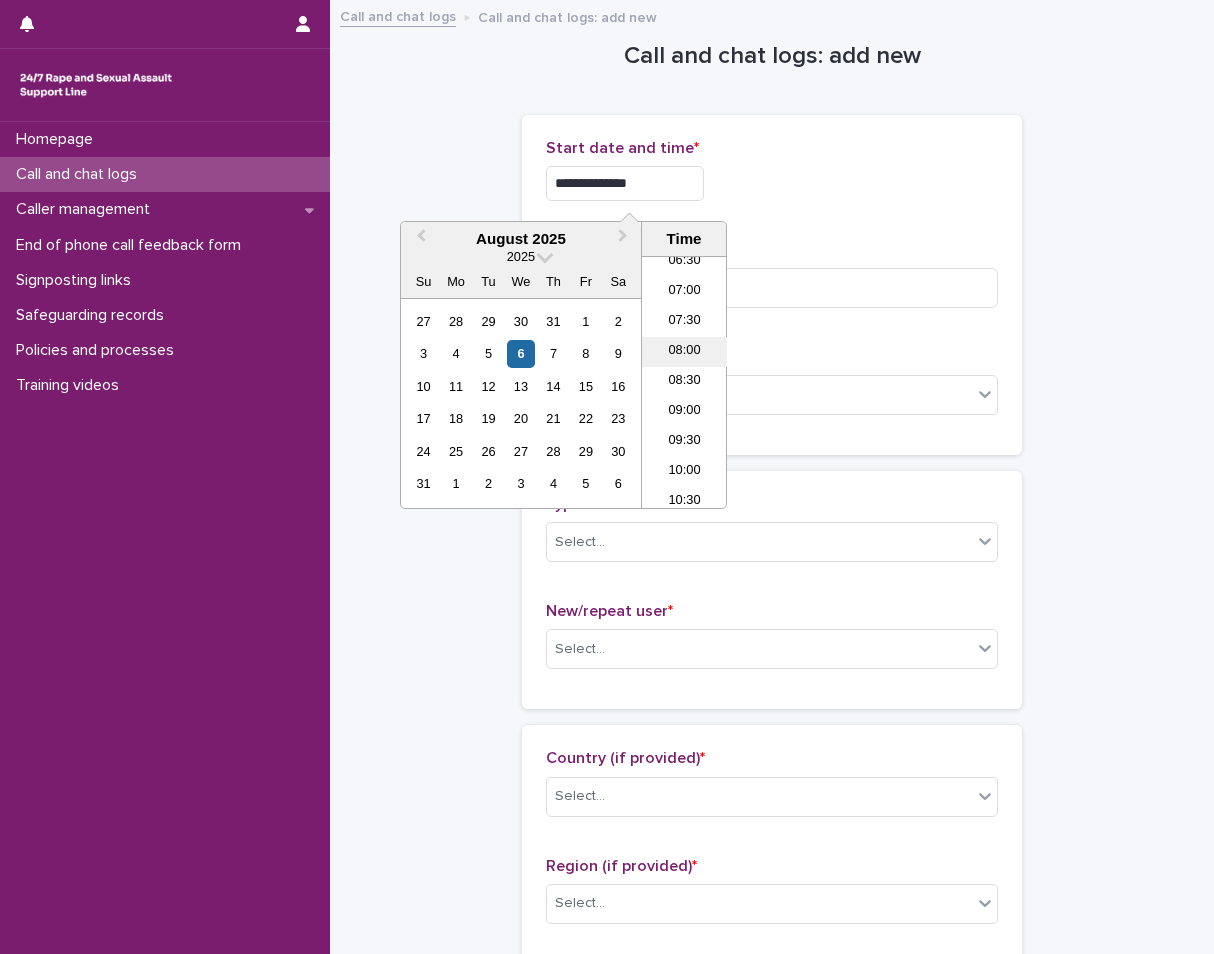 click on "08:00" at bounding box center [684, 352] 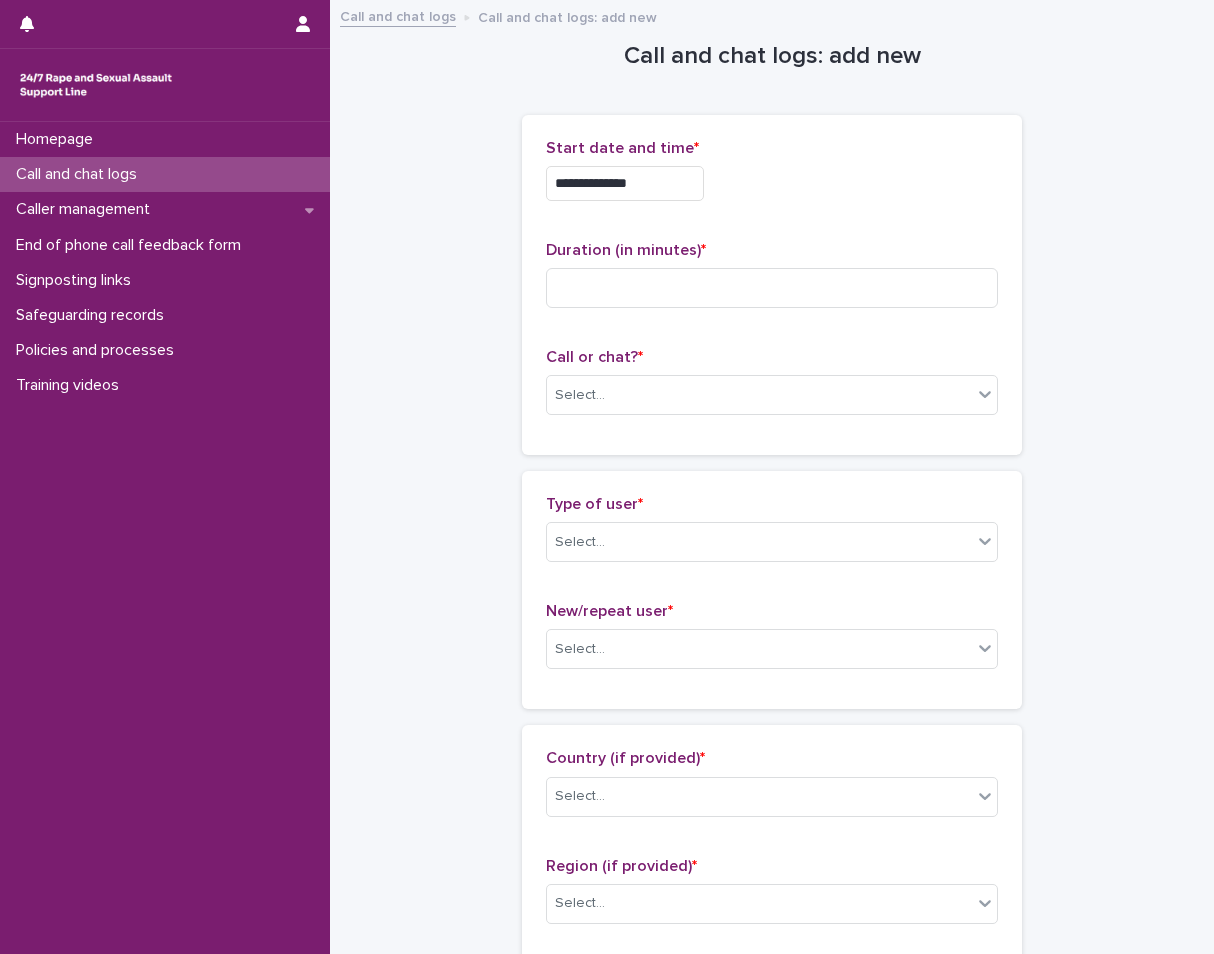 click on "**********" at bounding box center (625, 183) 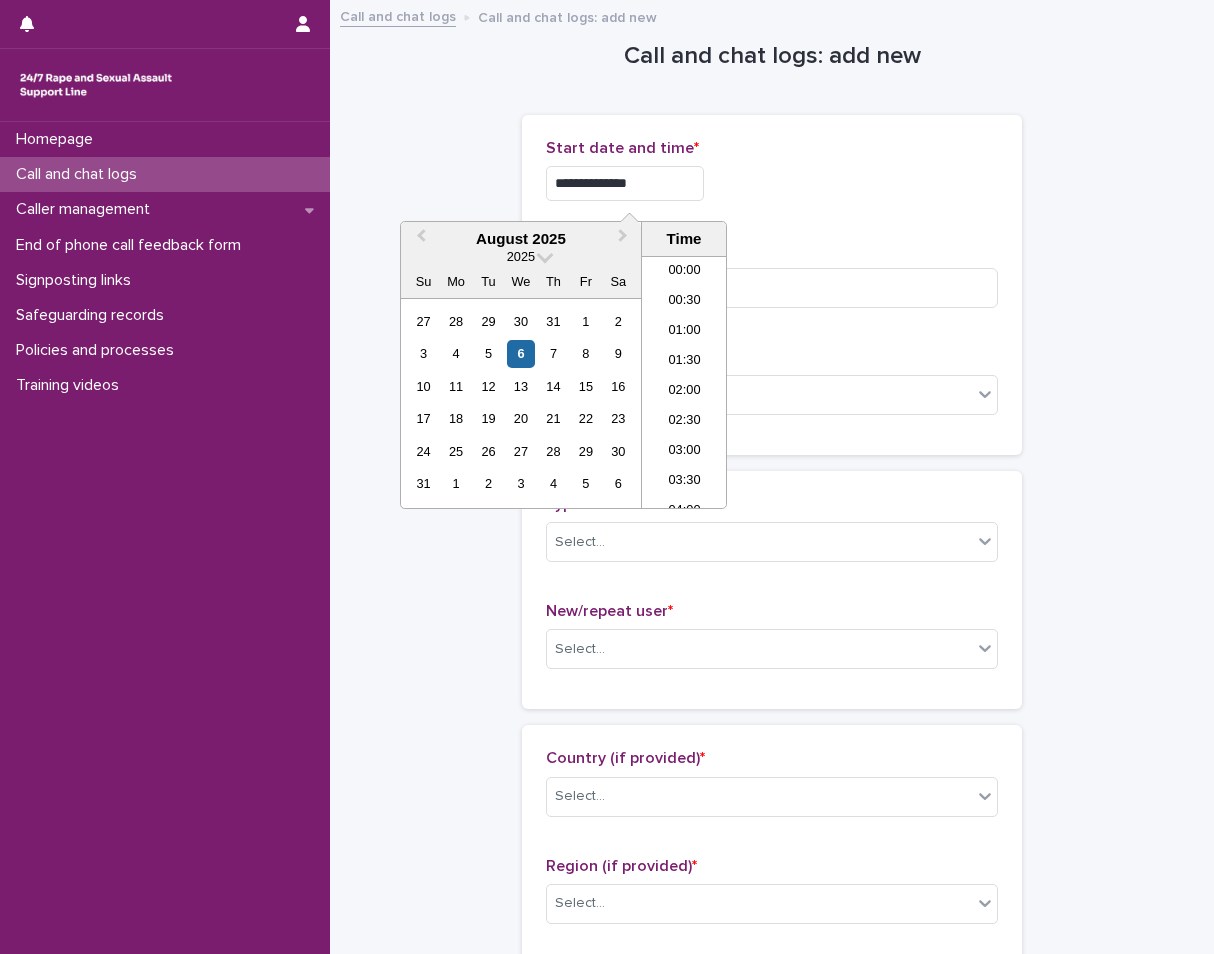 scroll, scrollTop: 370, scrollLeft: 0, axis: vertical 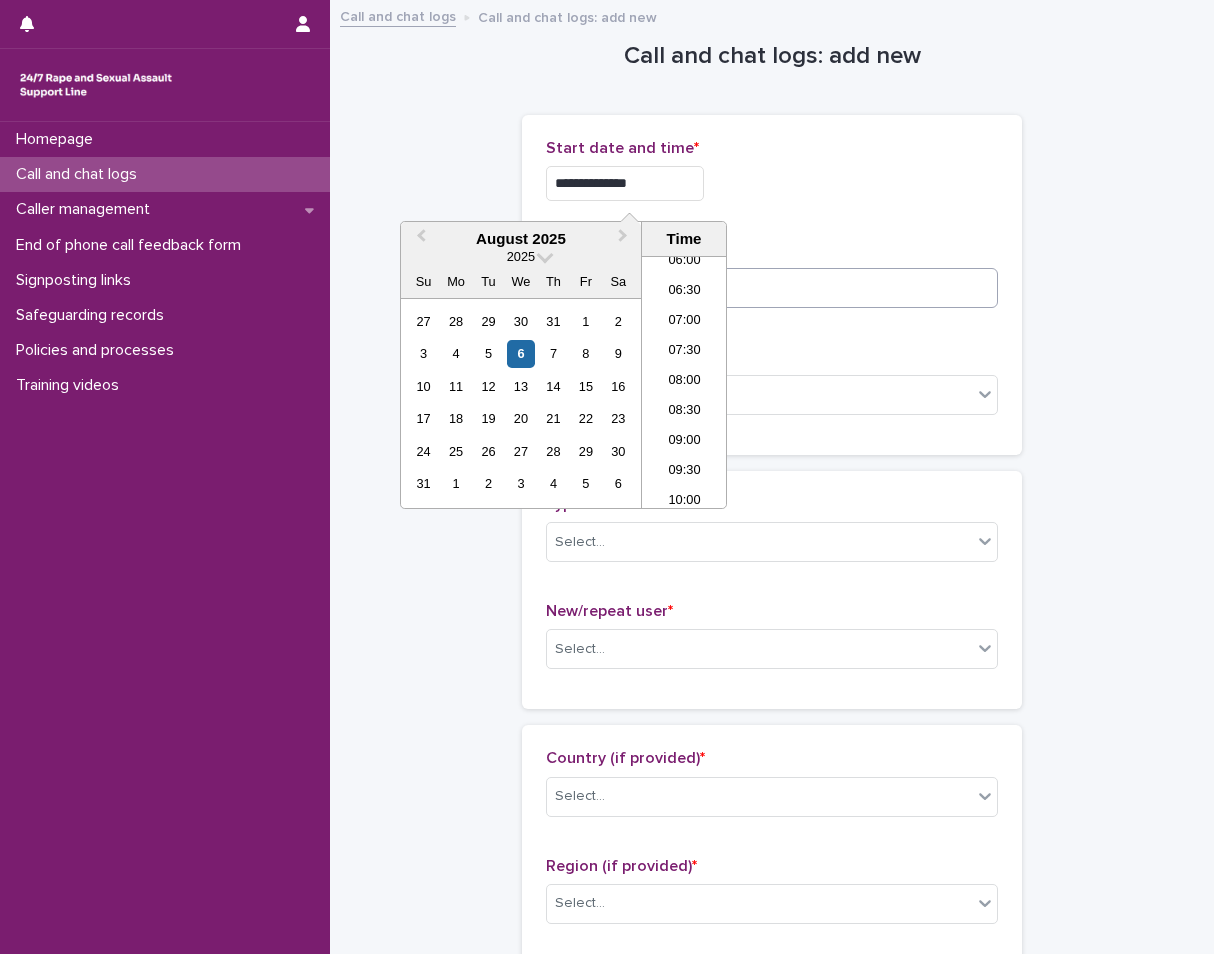 type on "**********" 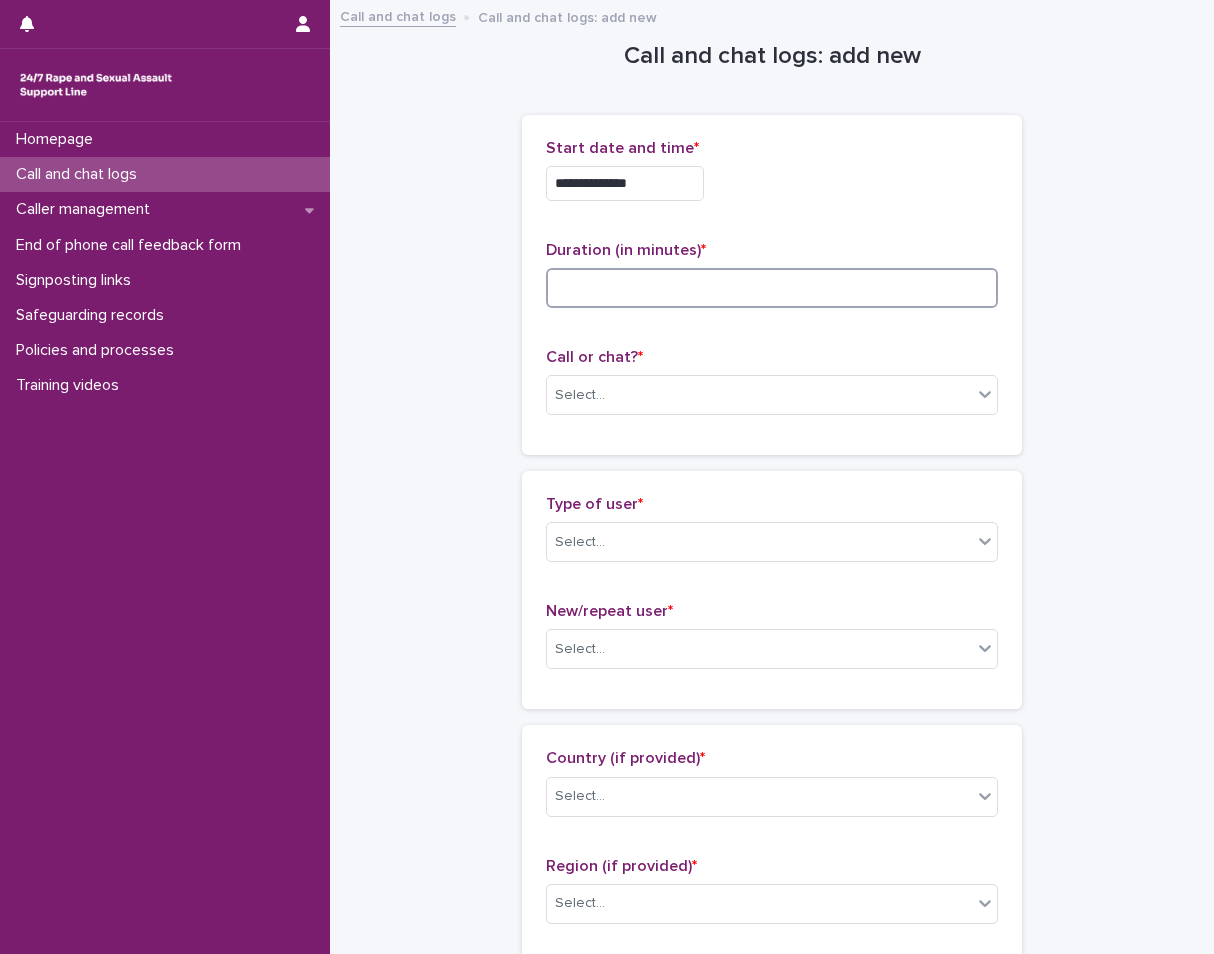 click at bounding box center (772, 288) 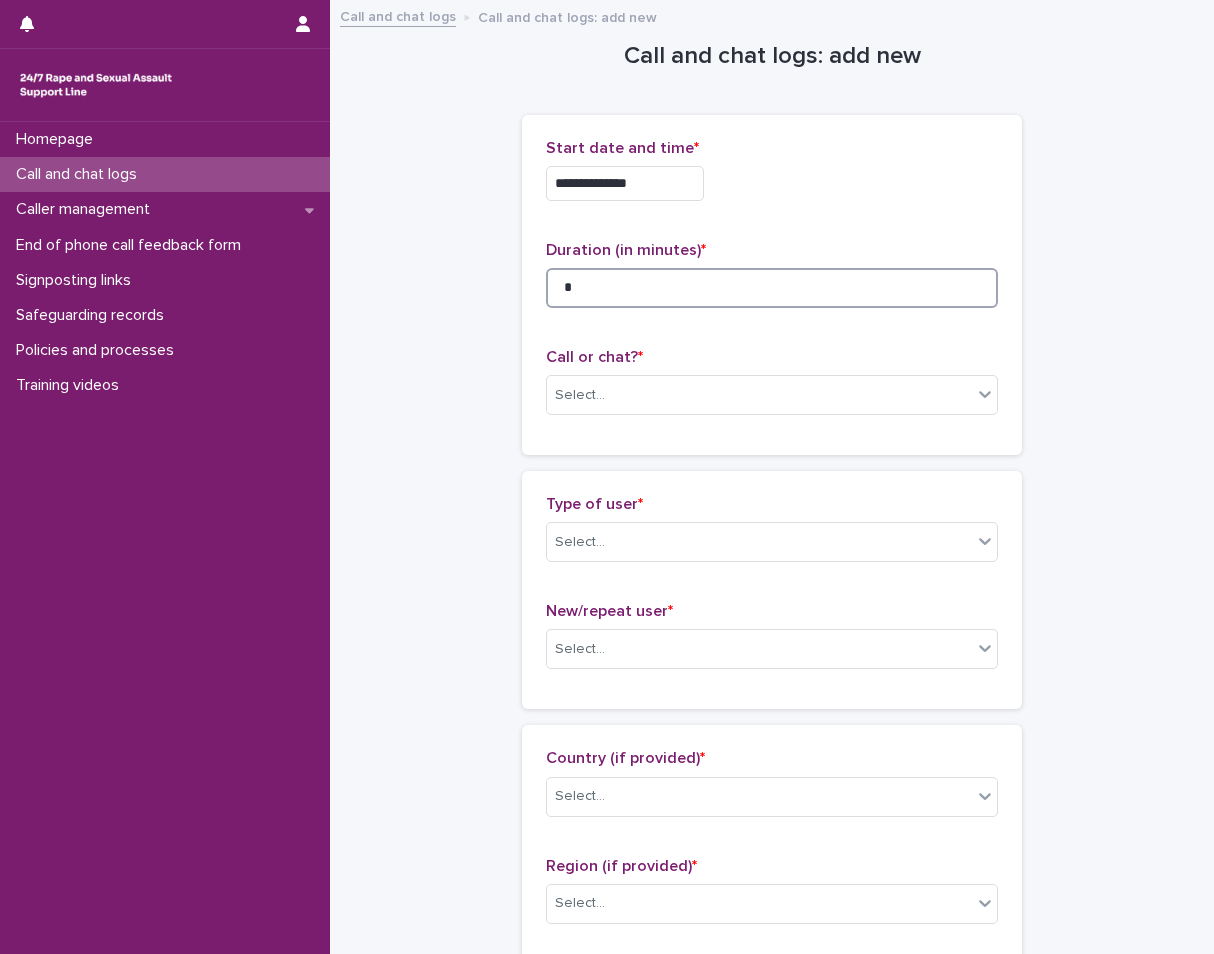 type on "*" 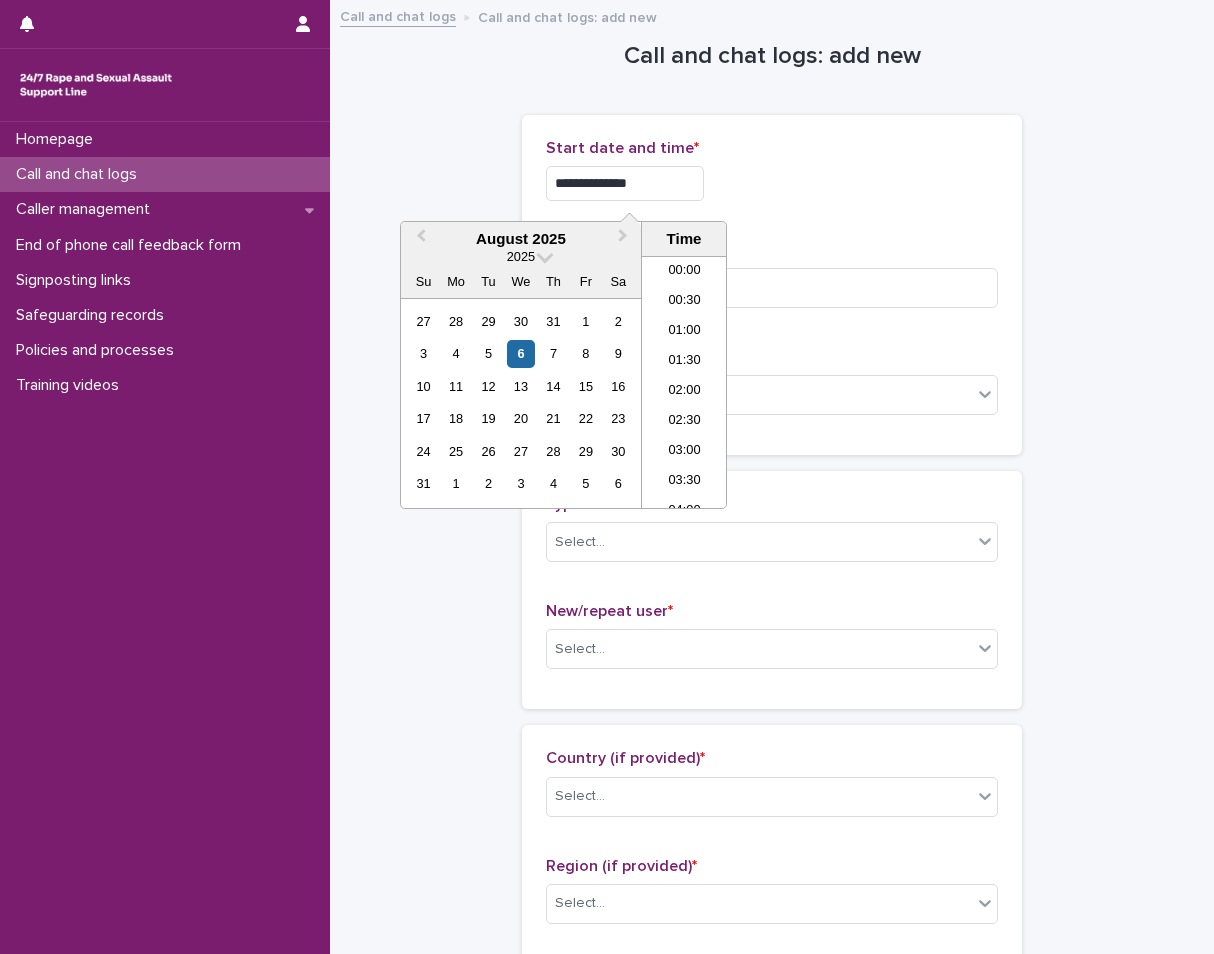click on "**********" at bounding box center [625, 183] 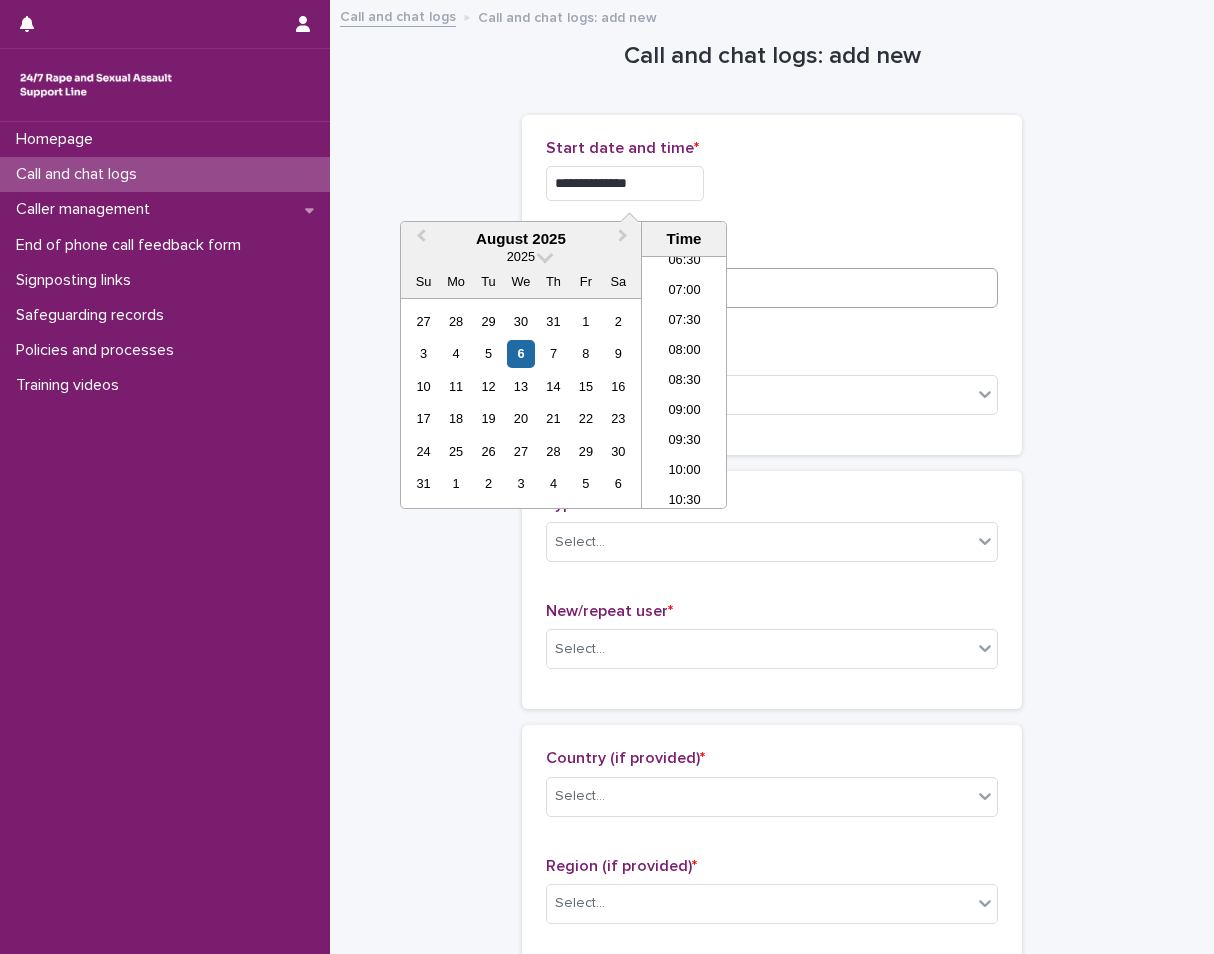type on "**********" 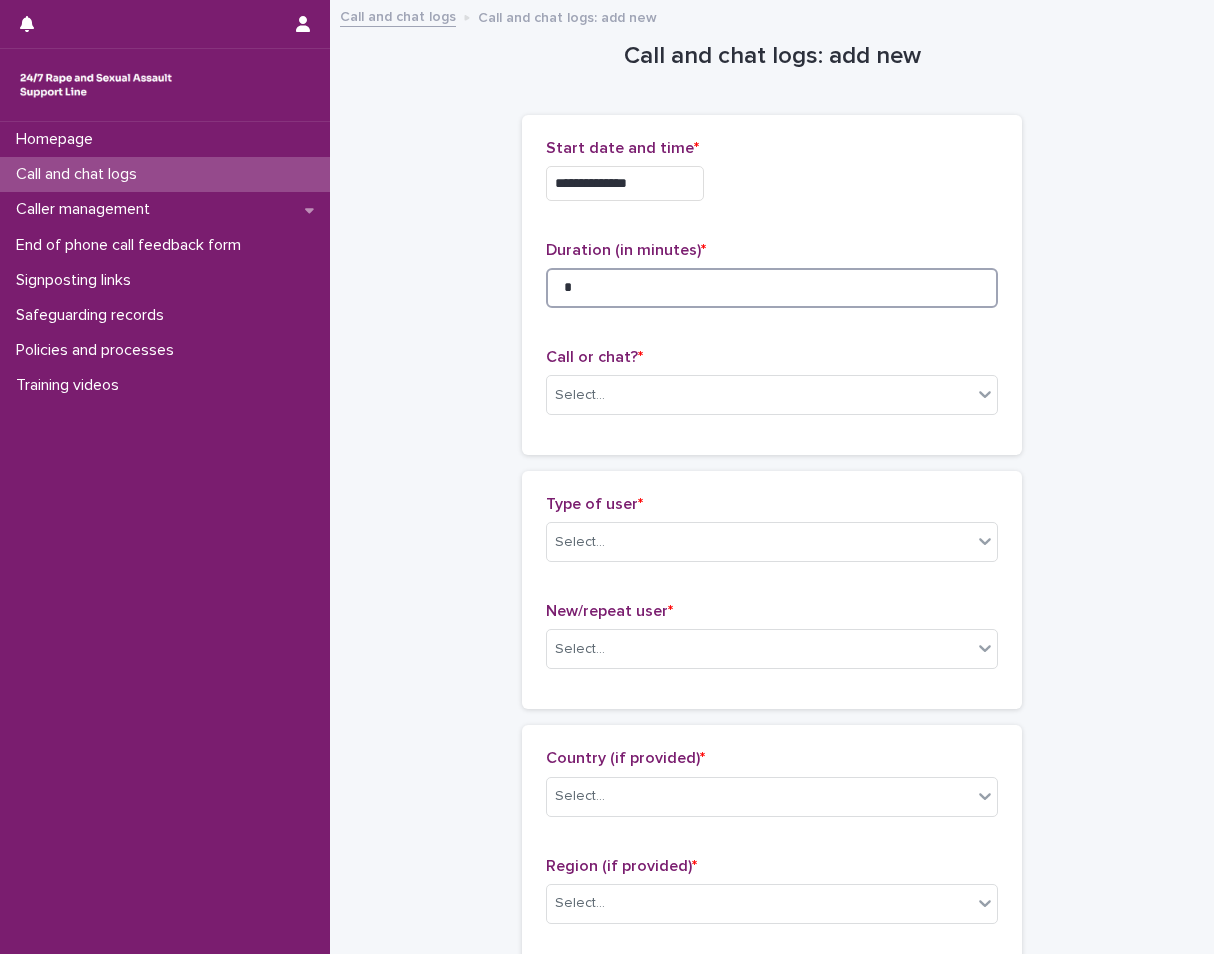 click on "*" at bounding box center [772, 288] 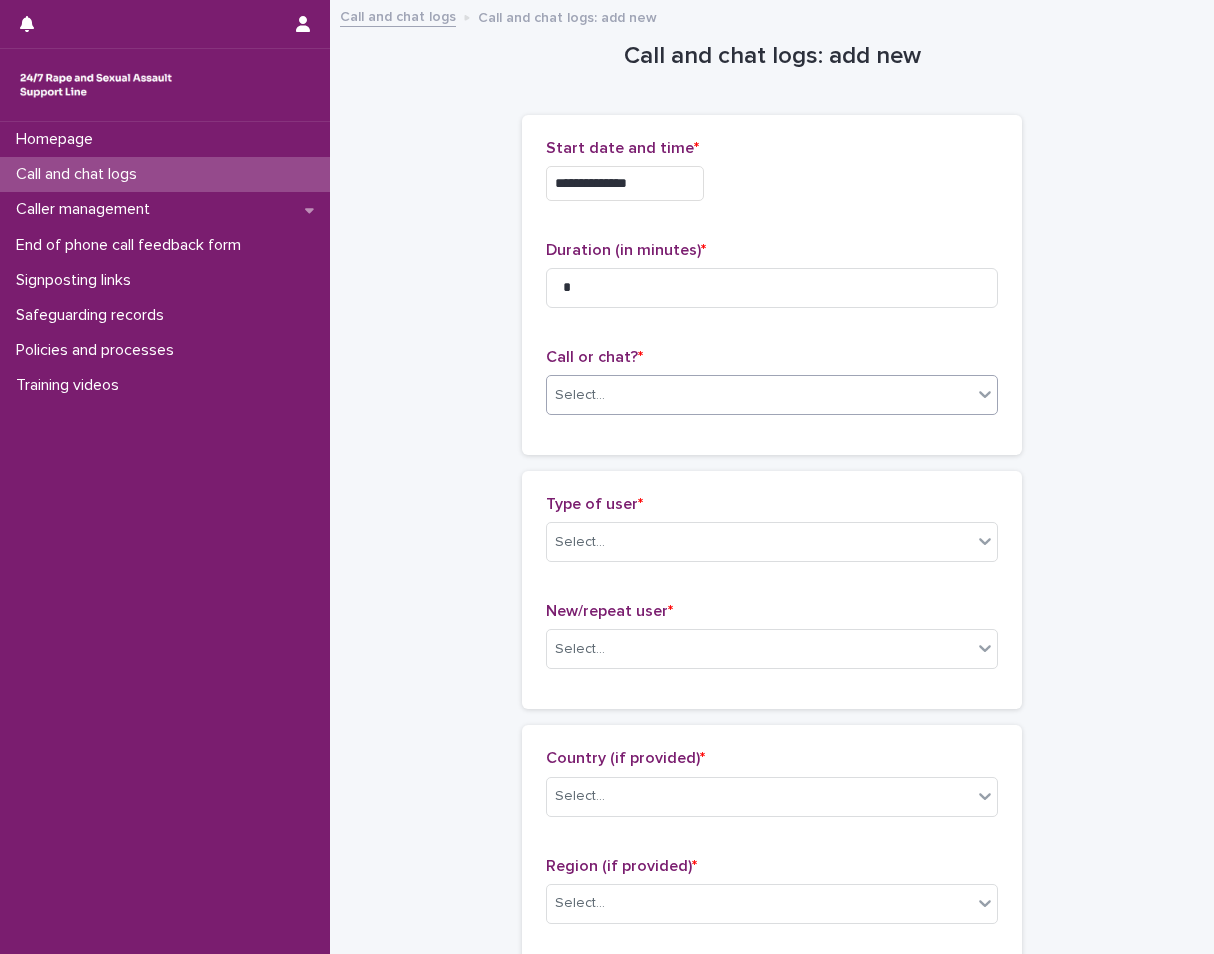click on "Select..." at bounding box center [759, 395] 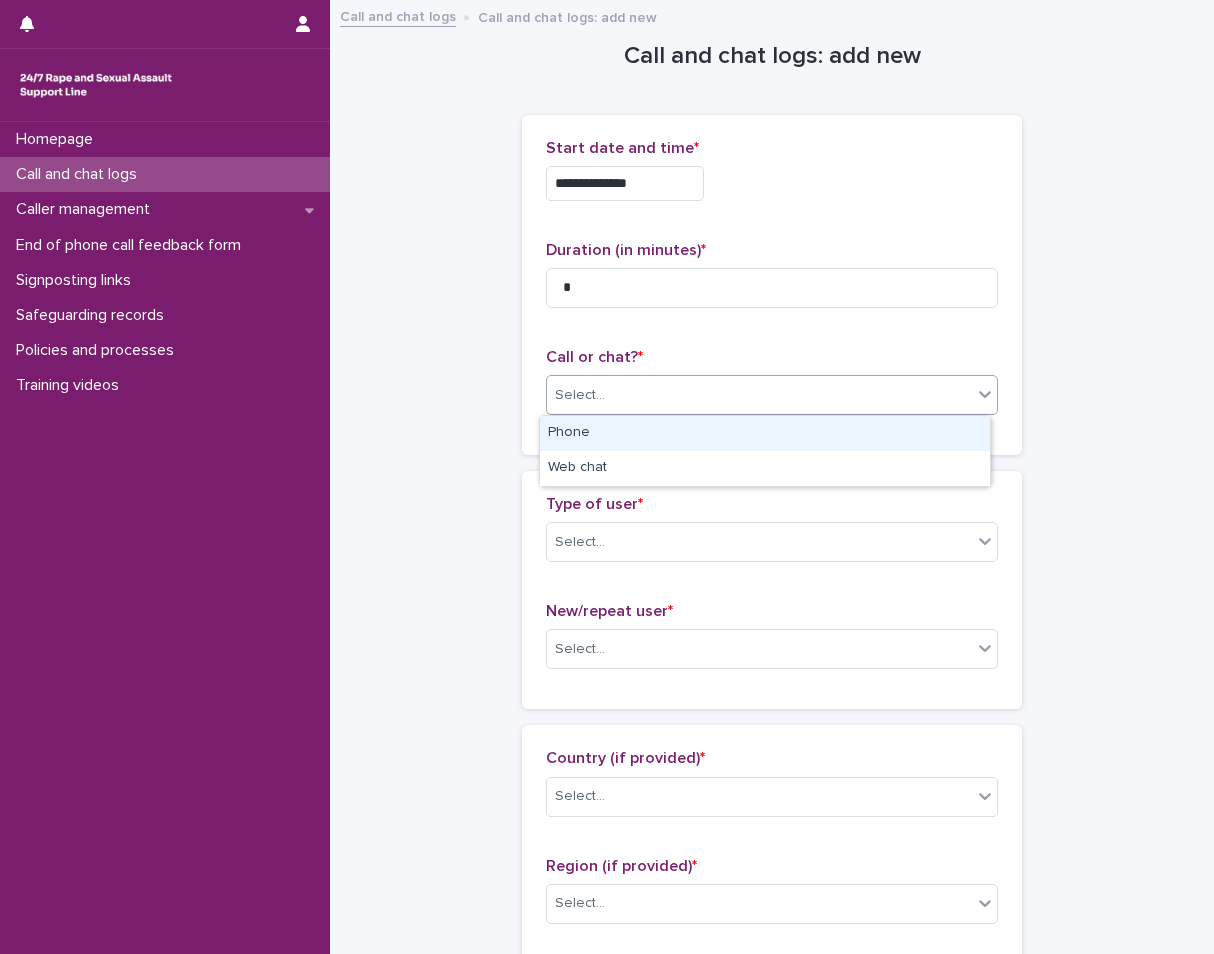 click on "Phone" at bounding box center [765, 433] 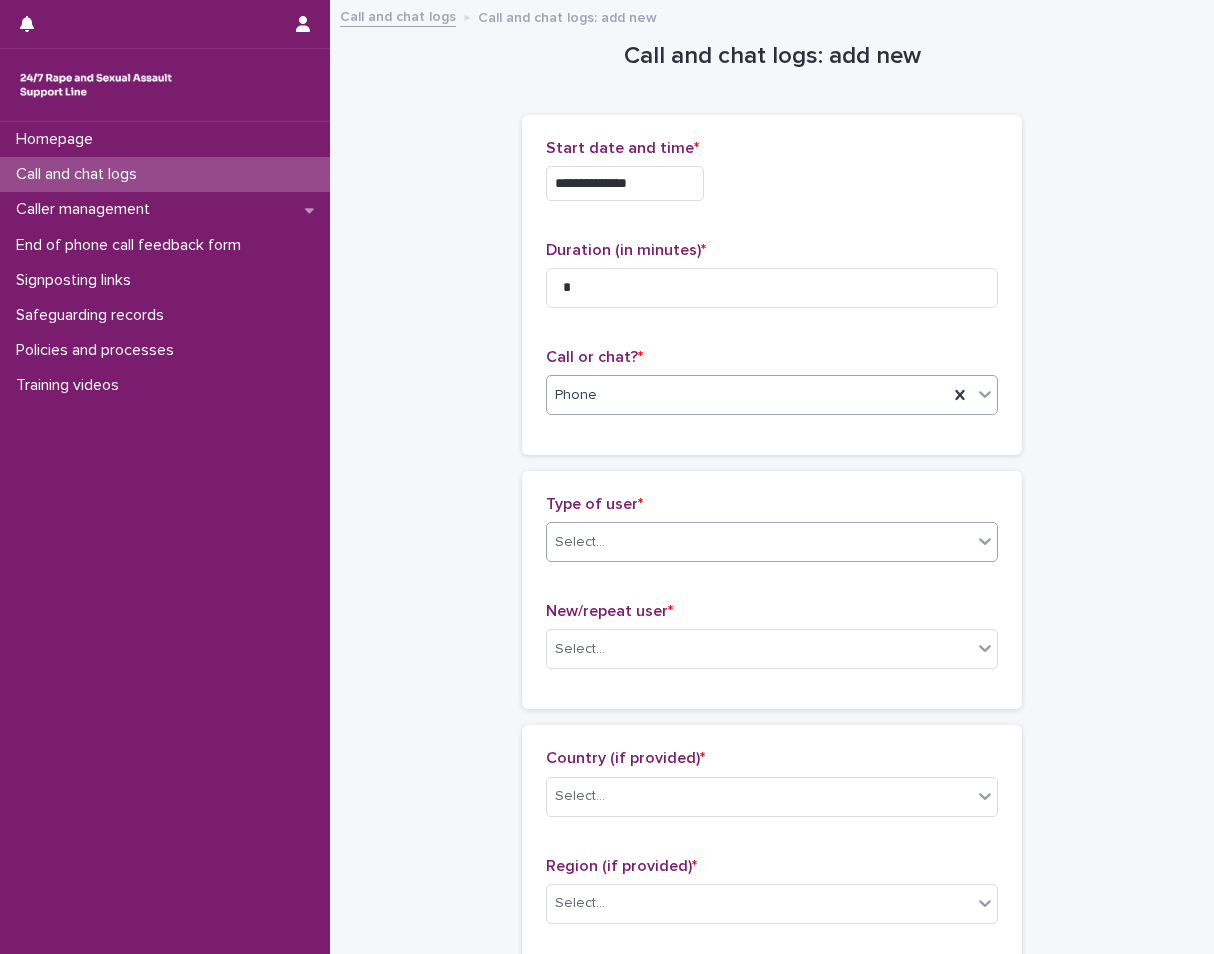 click on "Select..." at bounding box center [580, 542] 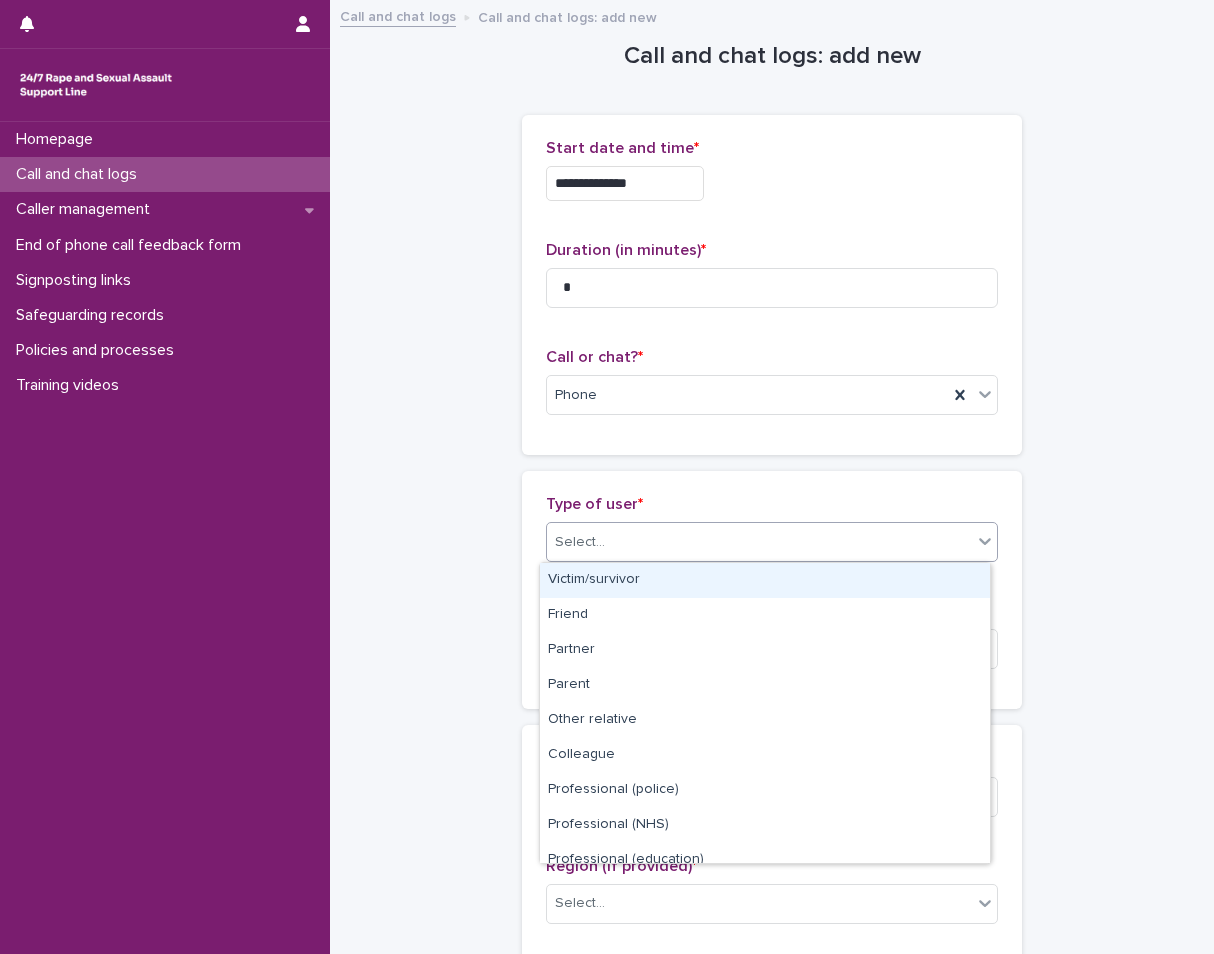 click on "Victim/survivor" at bounding box center [765, 580] 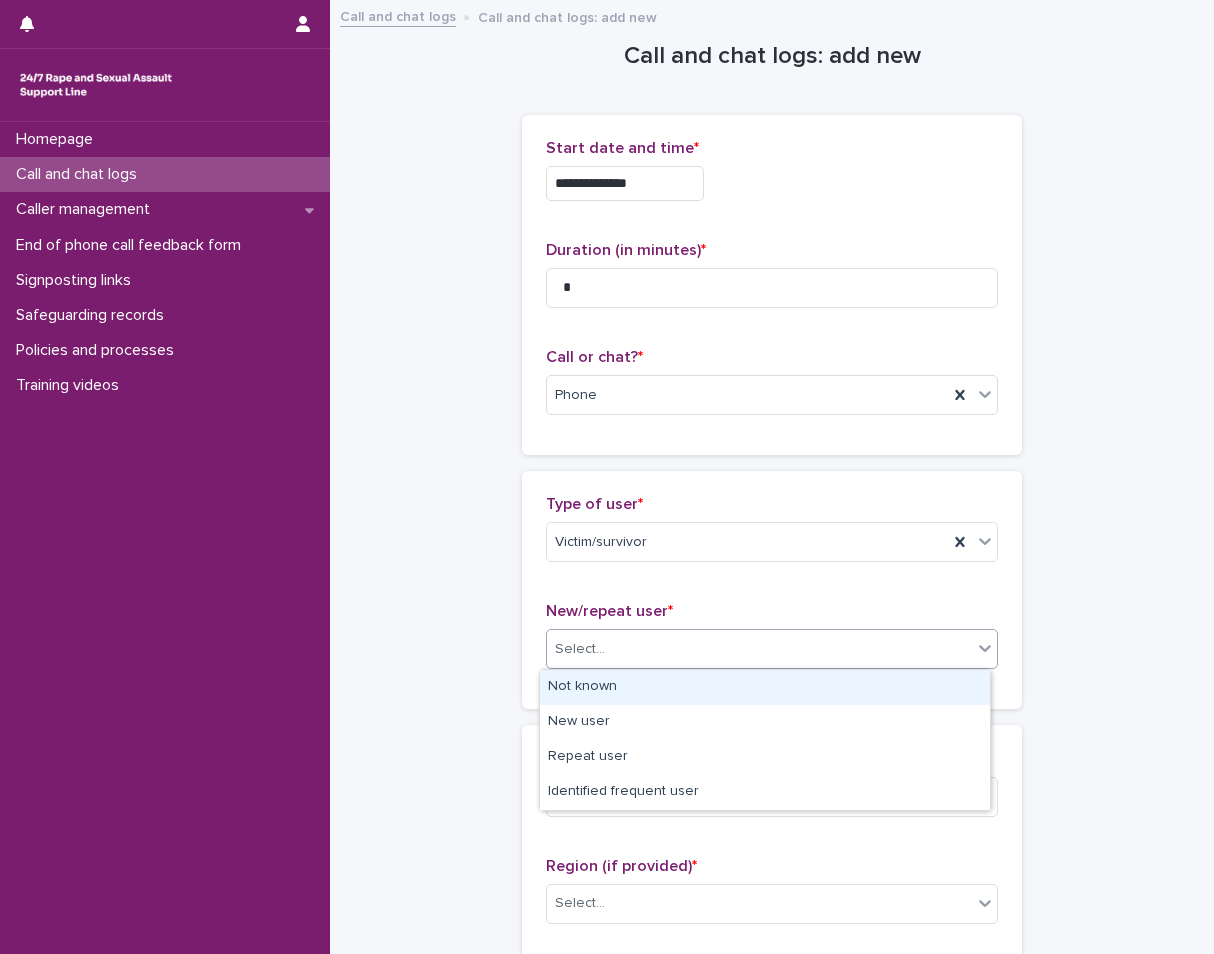 click on "Select..." at bounding box center [759, 649] 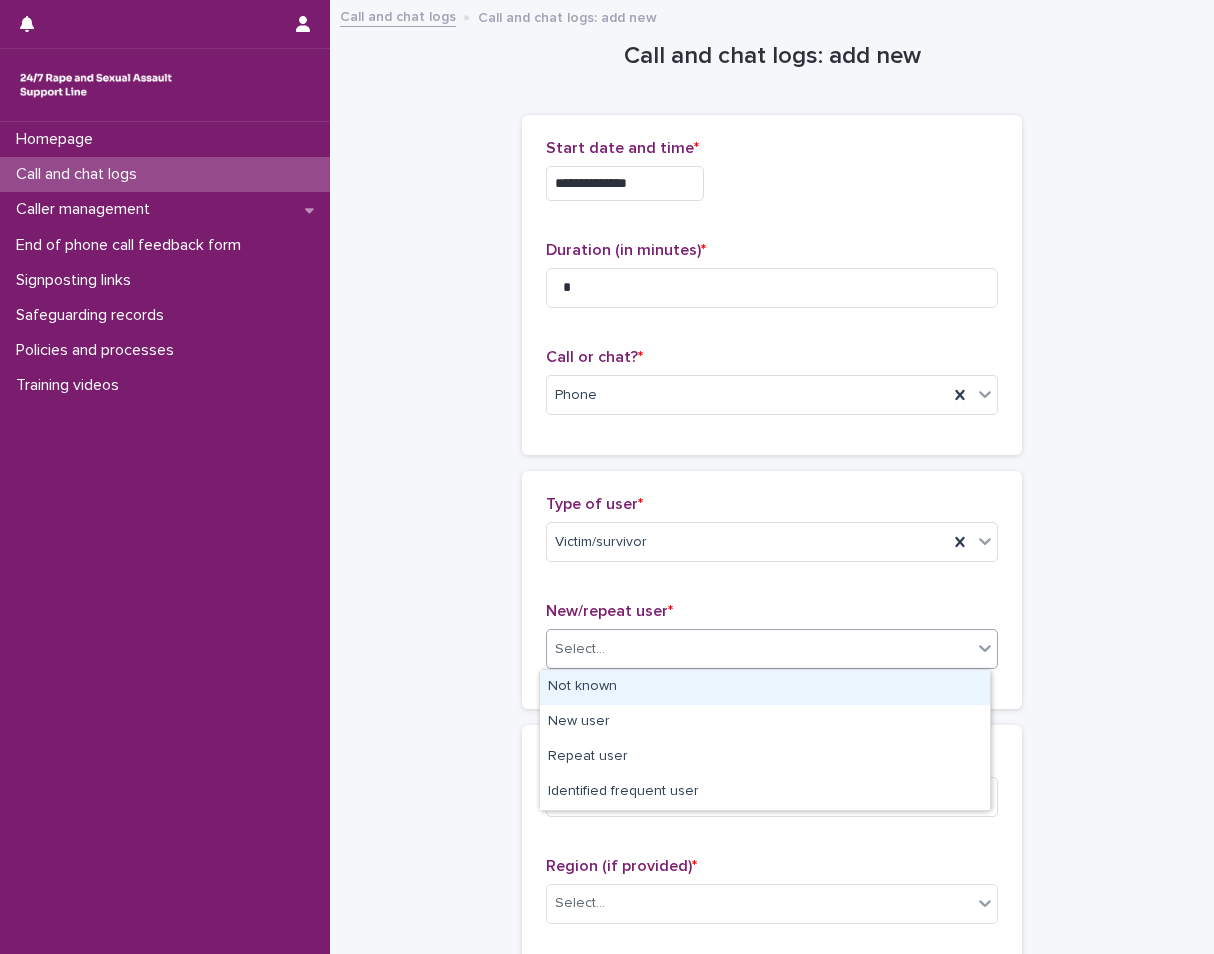 click on "Not known" at bounding box center (765, 687) 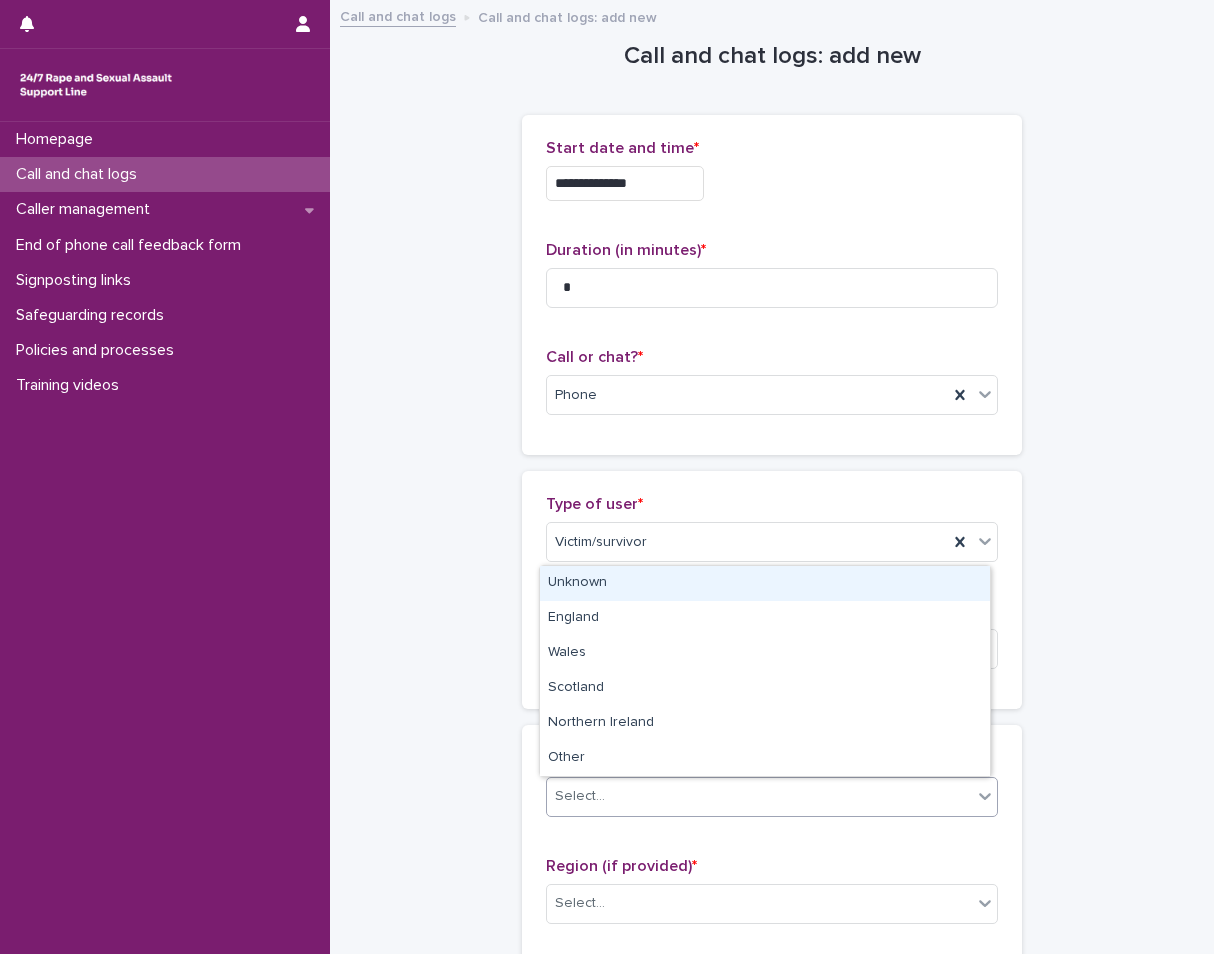 click on "Select..." at bounding box center (580, 796) 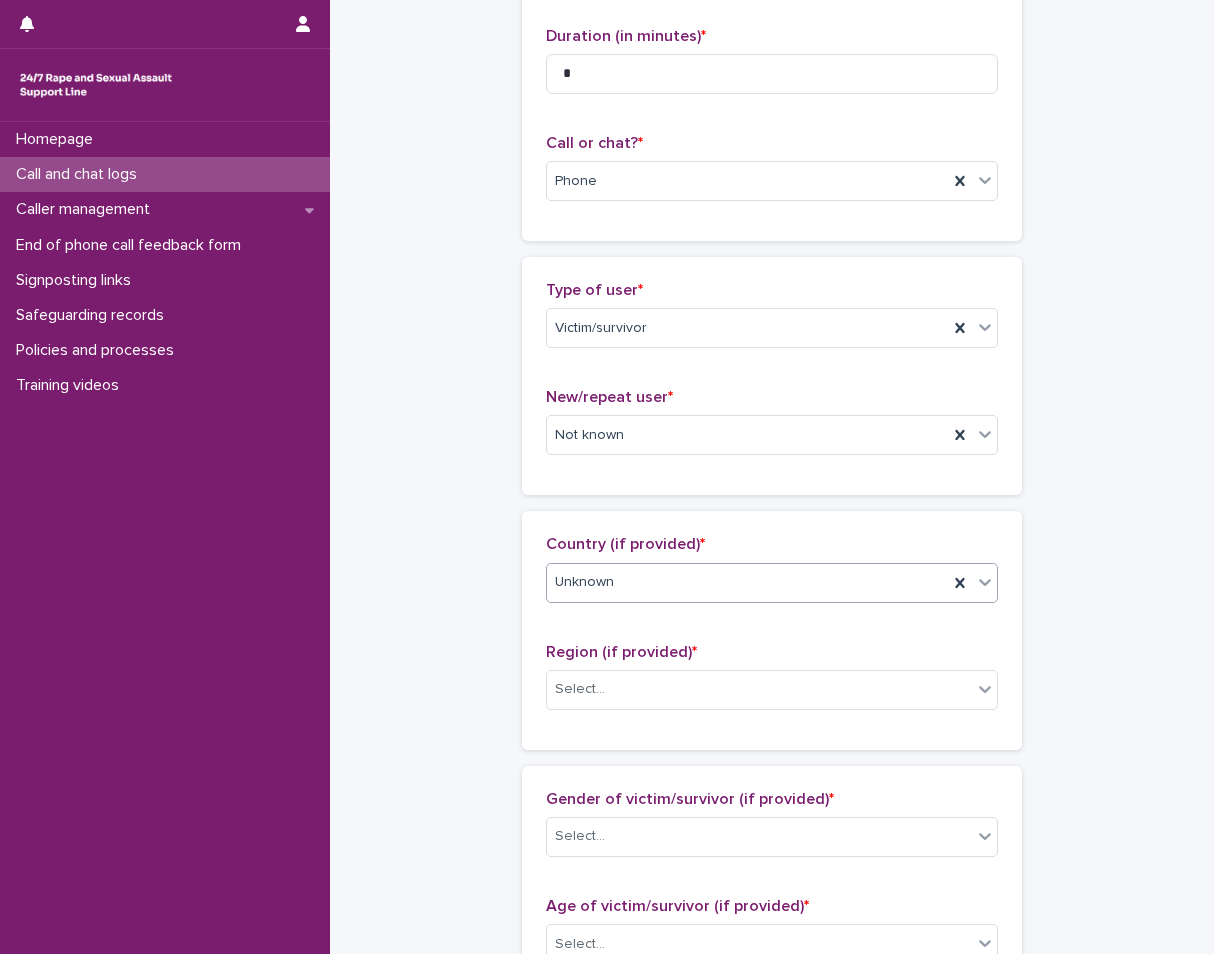 scroll, scrollTop: 300, scrollLeft: 0, axis: vertical 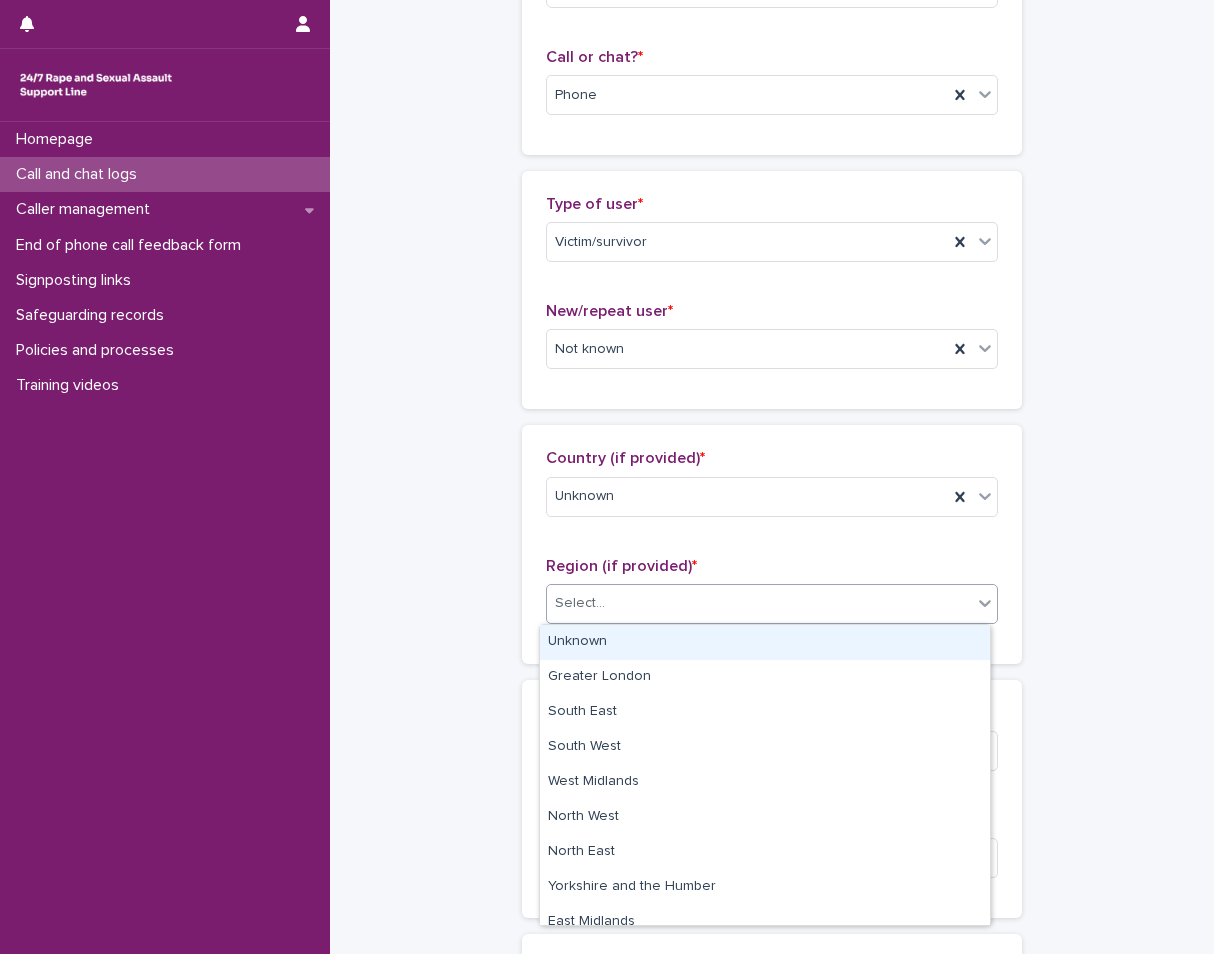 click at bounding box center (608, 603) 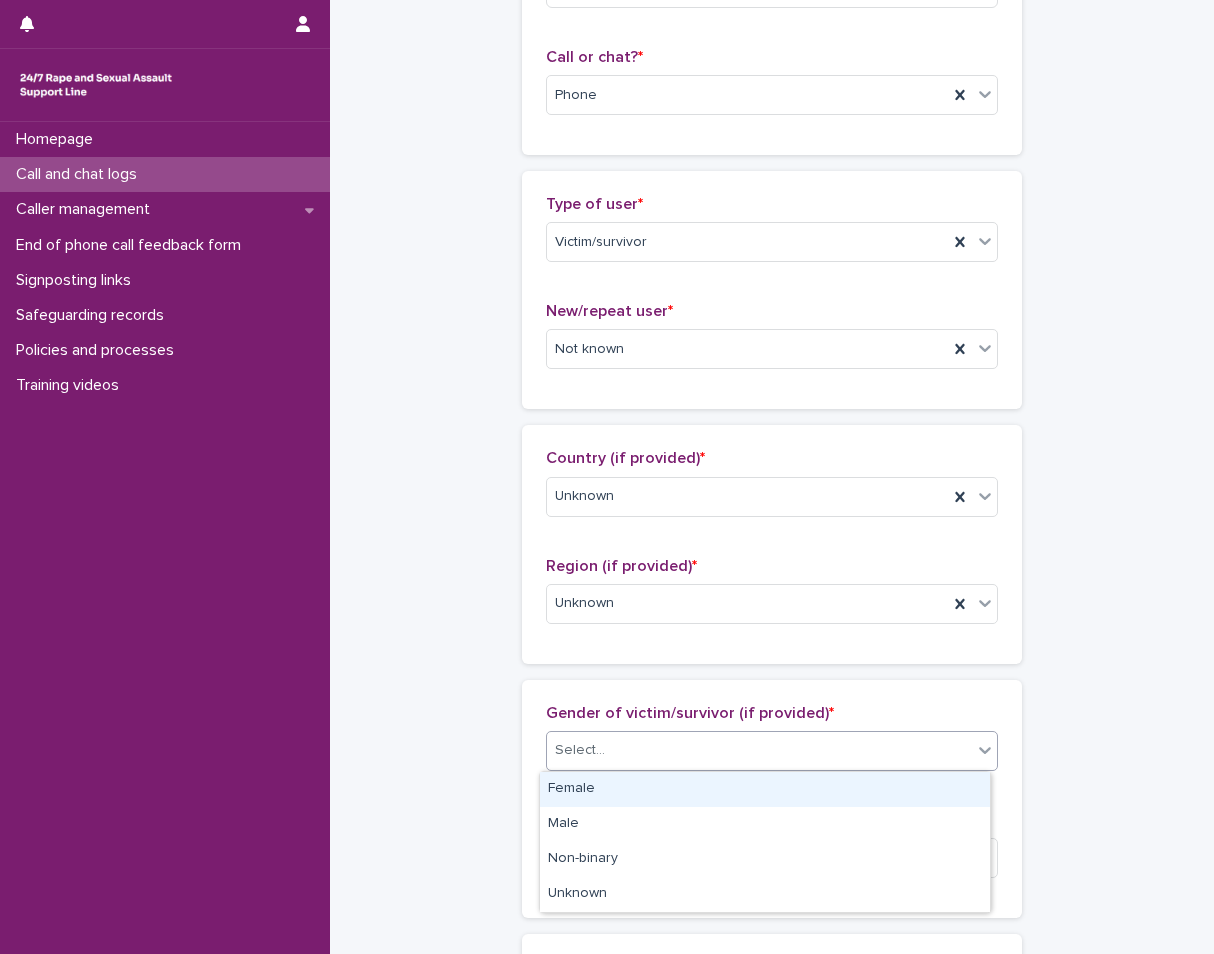 click on "Select..." at bounding box center [580, 750] 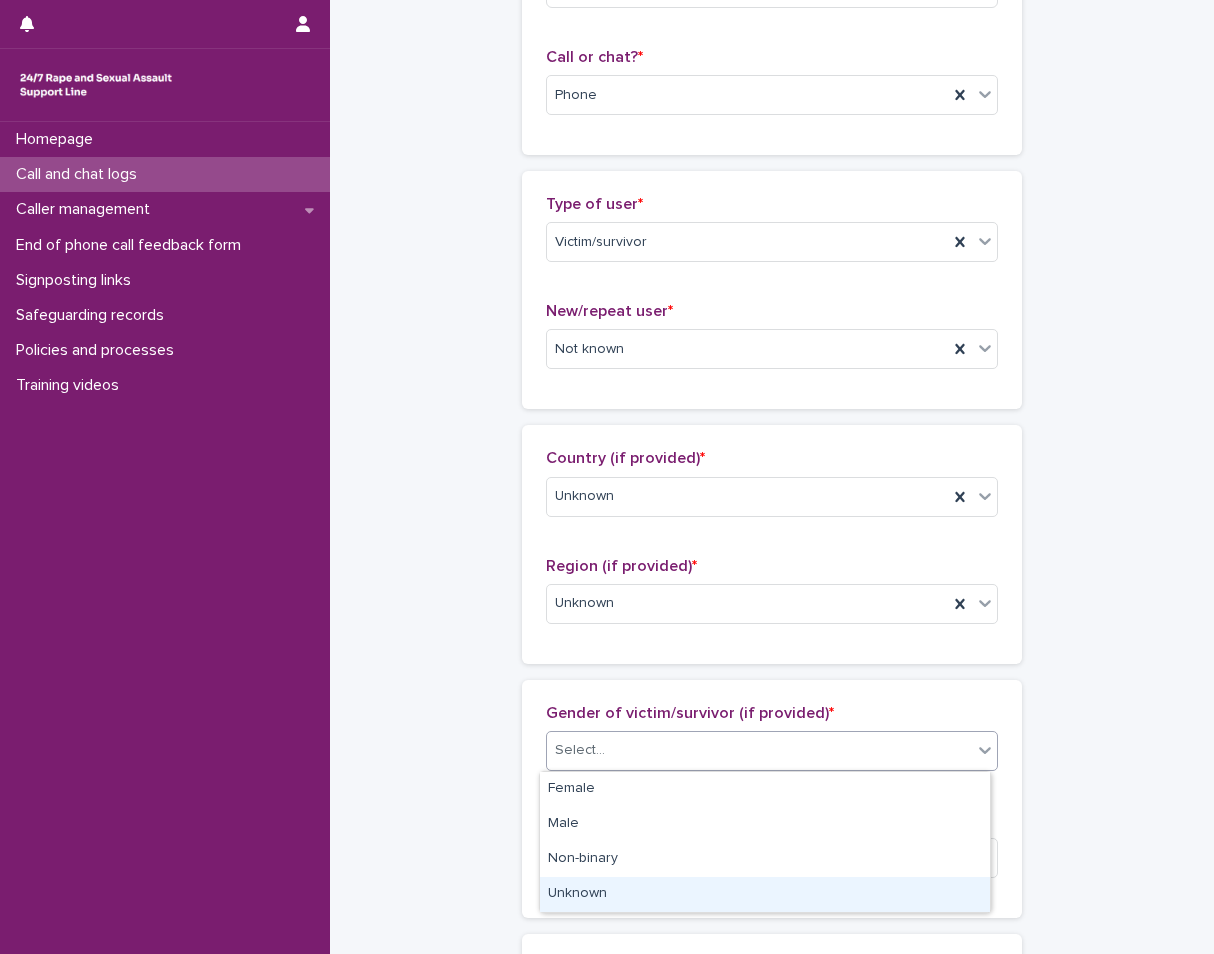 click on "Unknown" at bounding box center (765, 894) 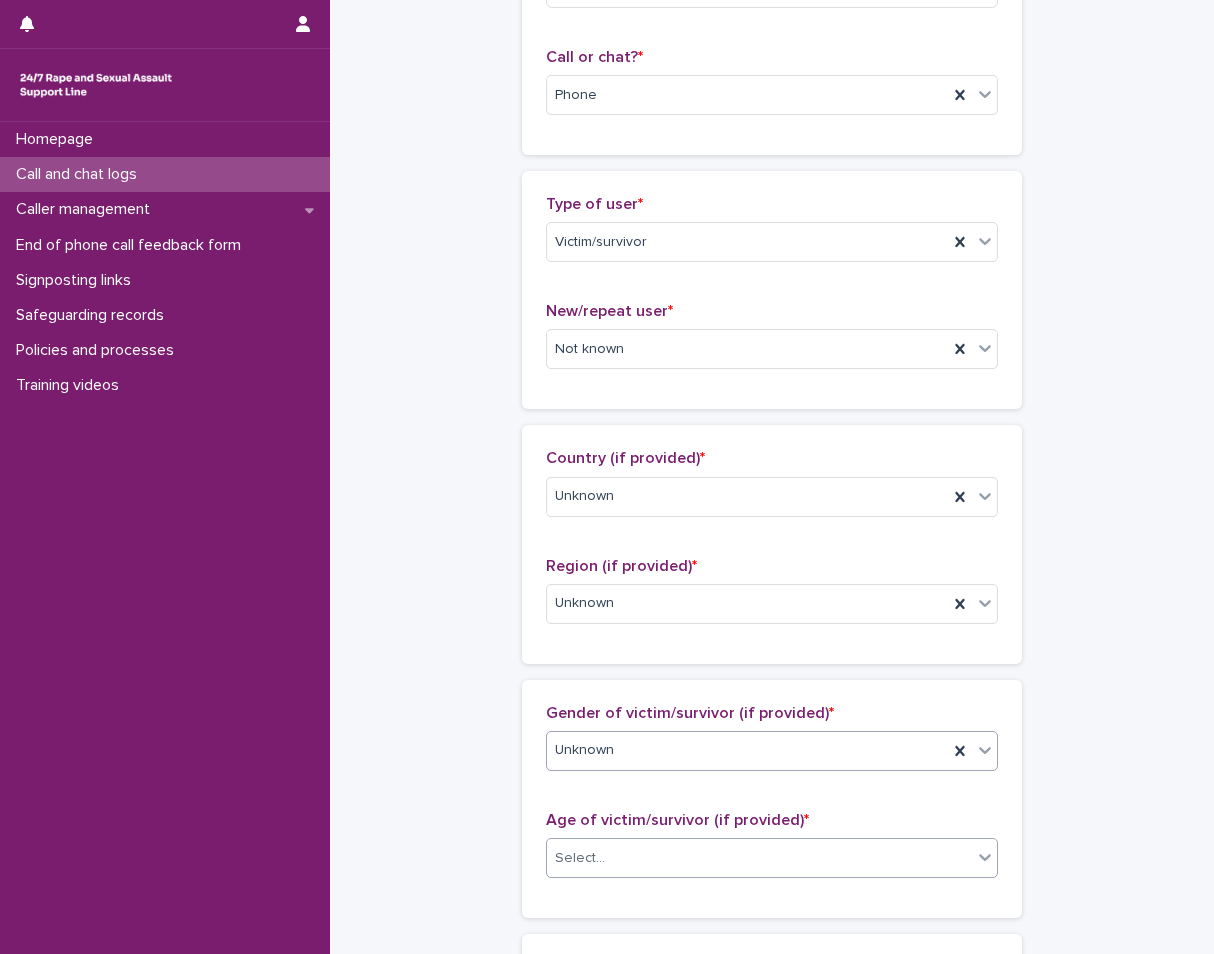 click on "Select..." at bounding box center [580, 858] 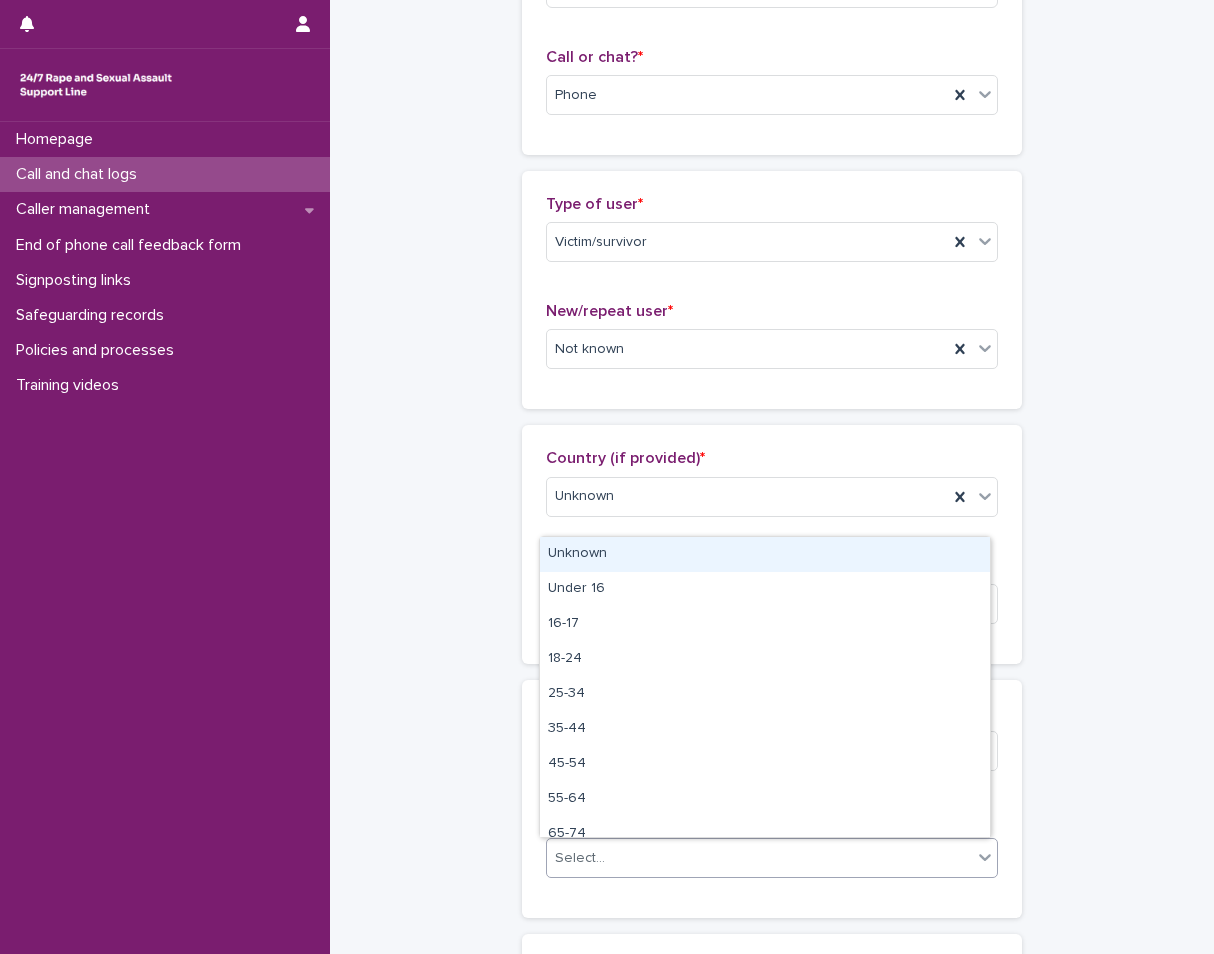 click on "Unknown Under 16 16-17 18-24 25-34 35-44 45-54 55-64 65-74 75+" at bounding box center [765, 687] 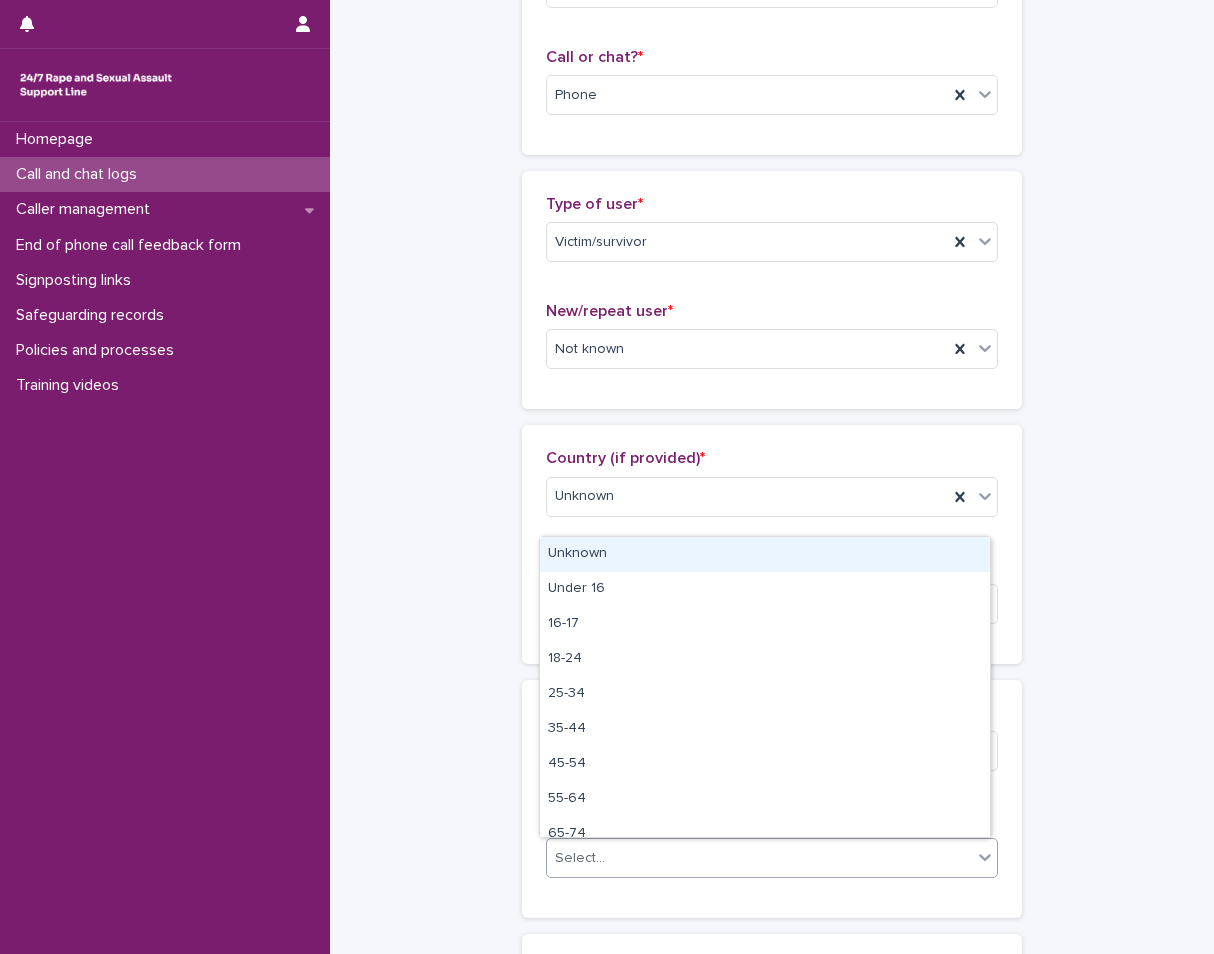 click on "**********" at bounding box center [772, 784] 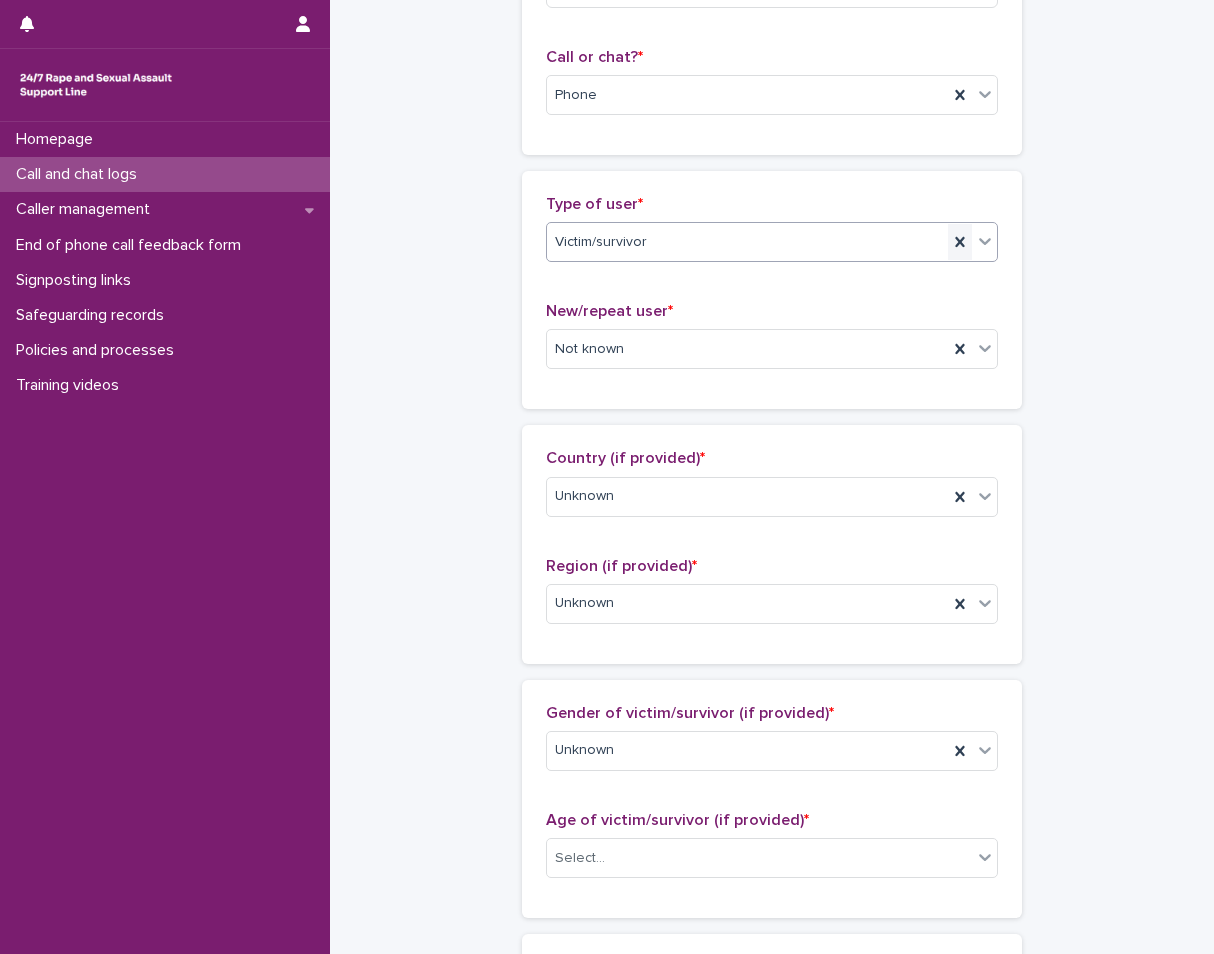 click 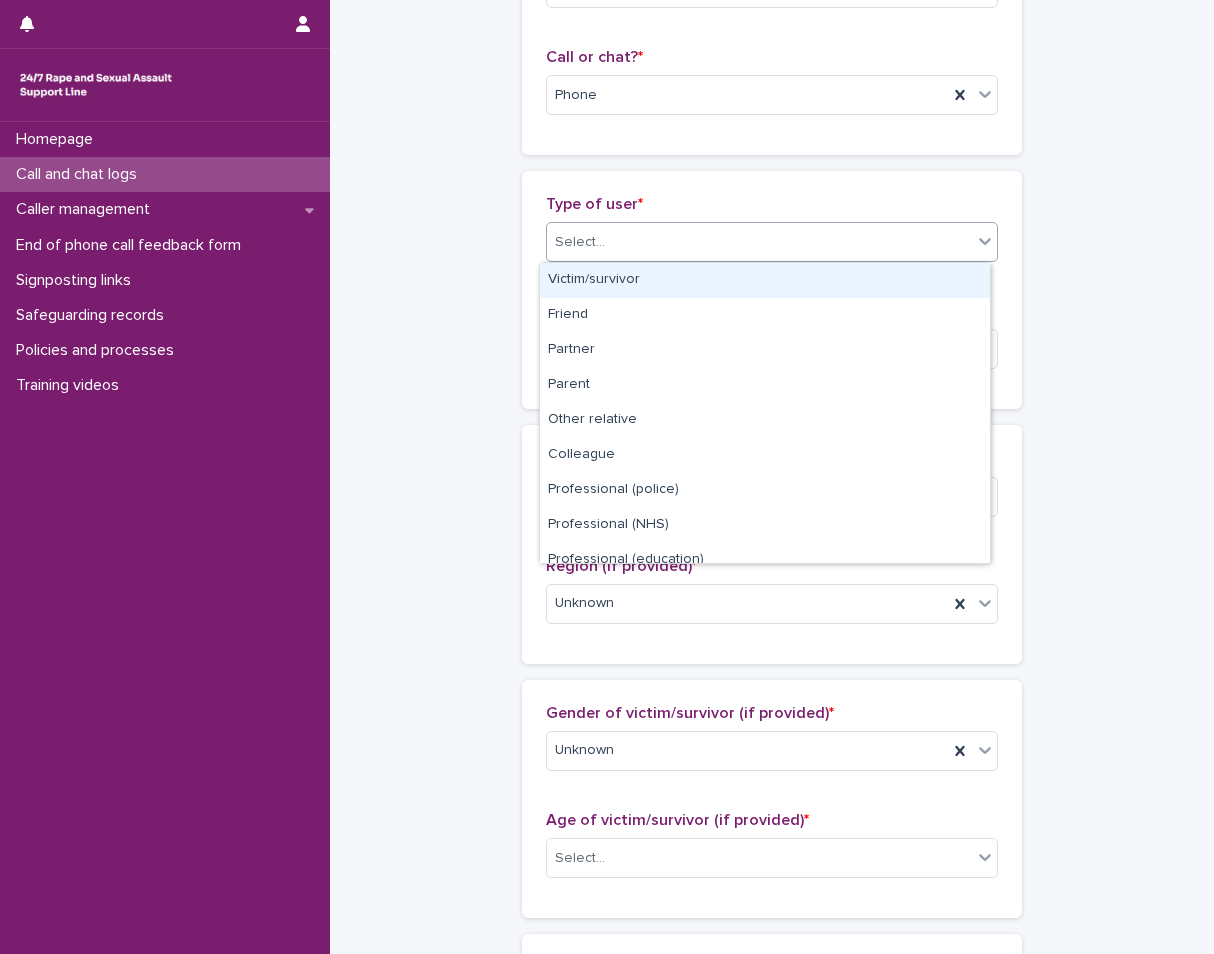 click on "Select..." at bounding box center (772, 242) 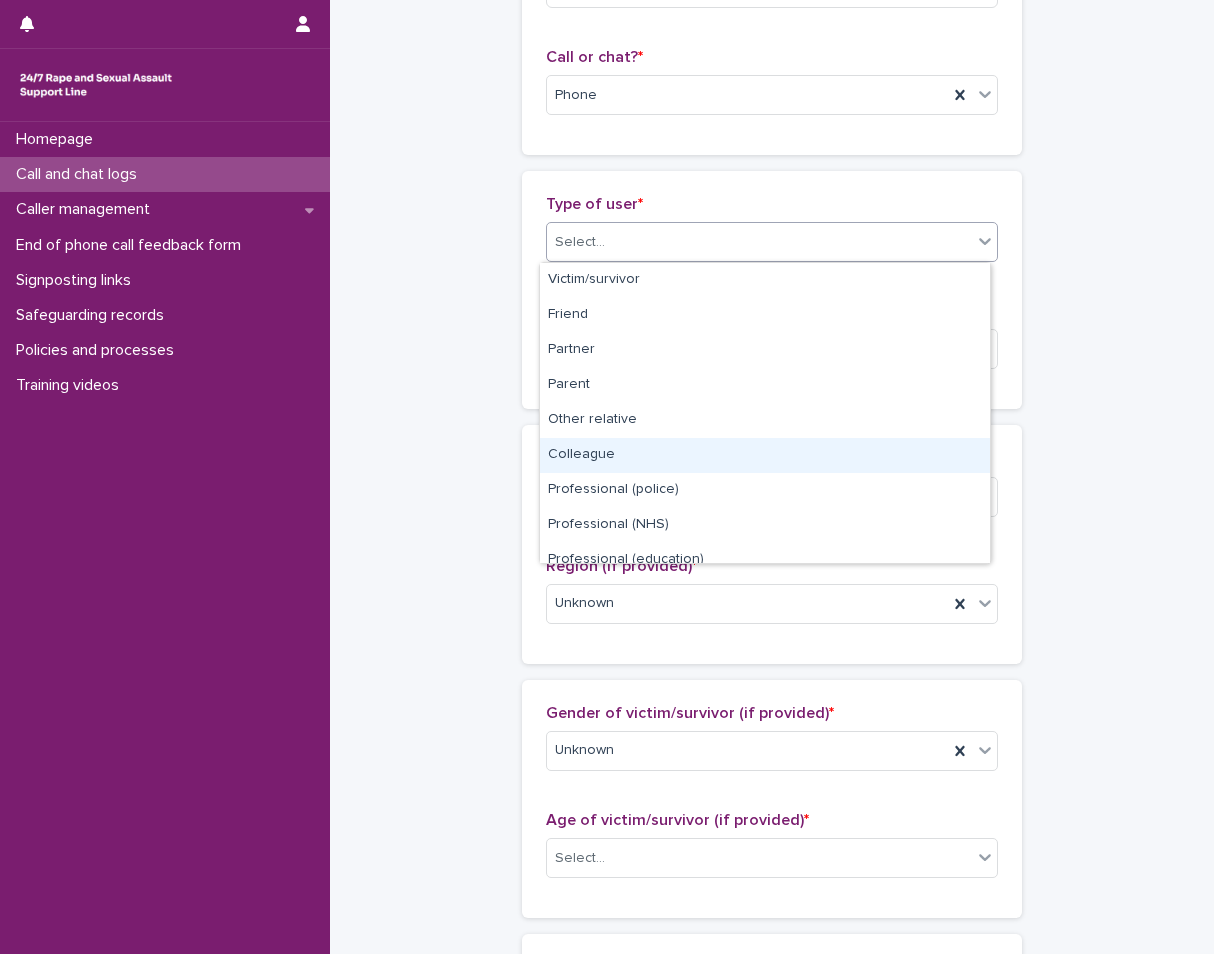 scroll, scrollTop: 225, scrollLeft: 0, axis: vertical 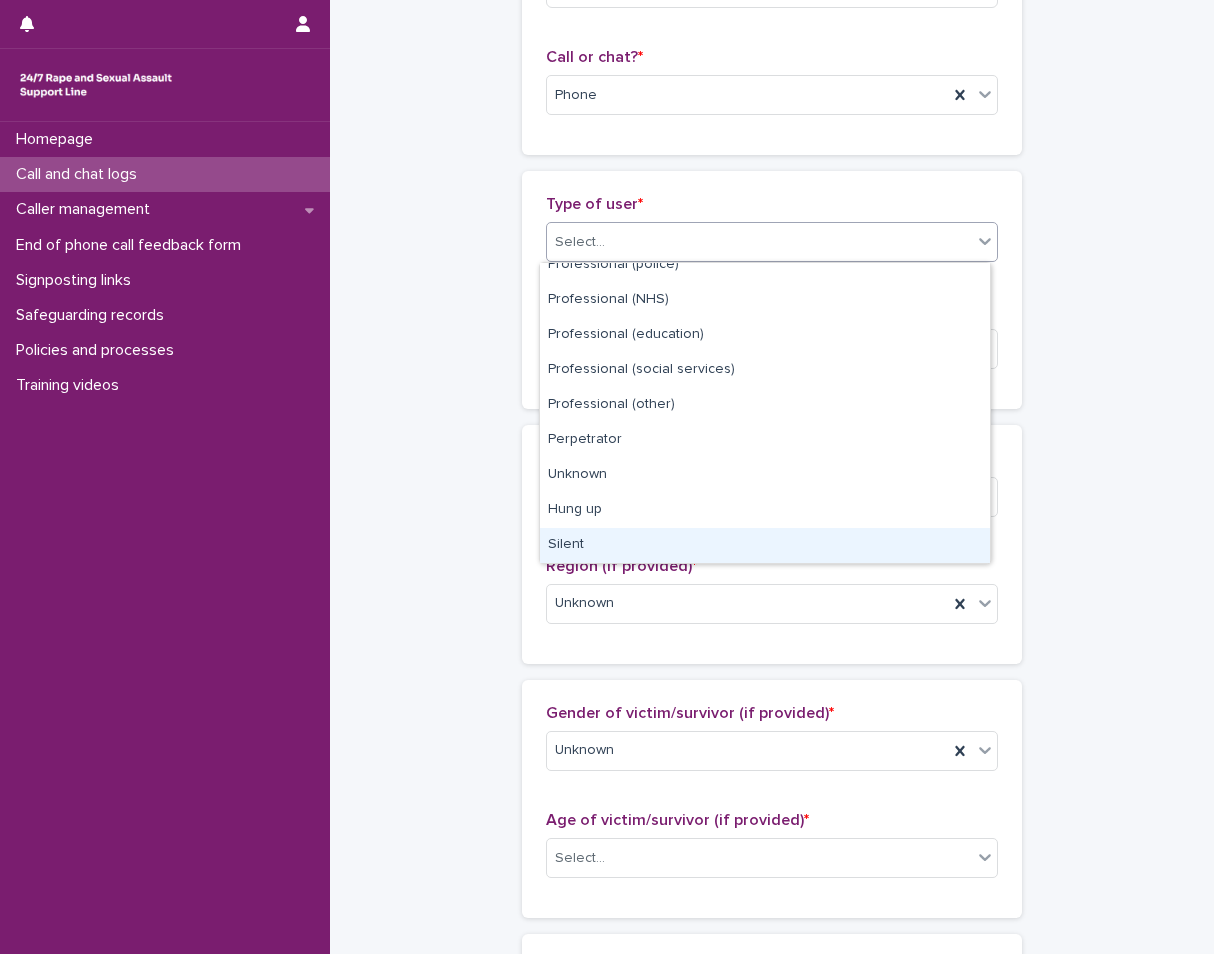 click on "Silent" at bounding box center (765, 545) 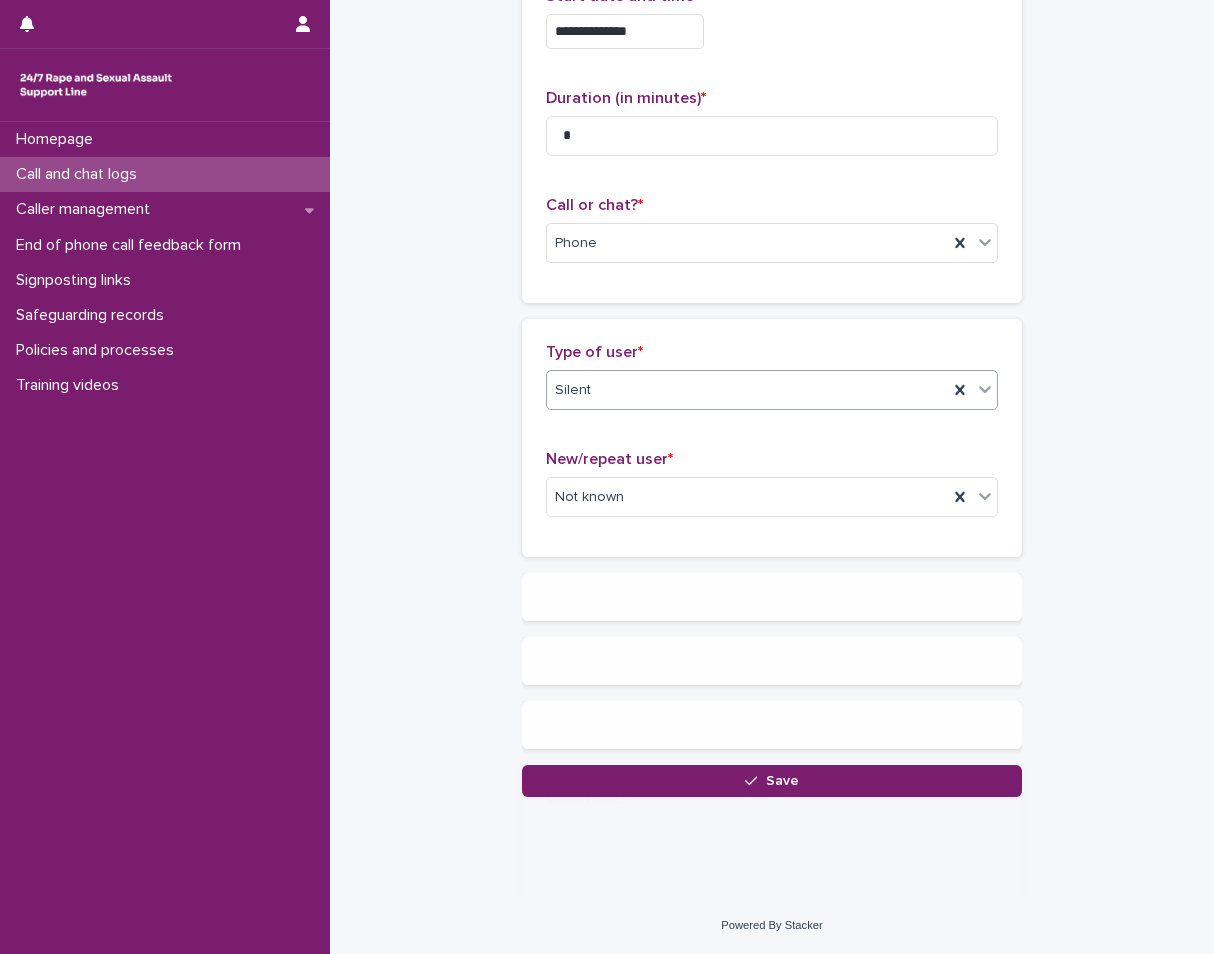 scroll, scrollTop: 0, scrollLeft: 0, axis: both 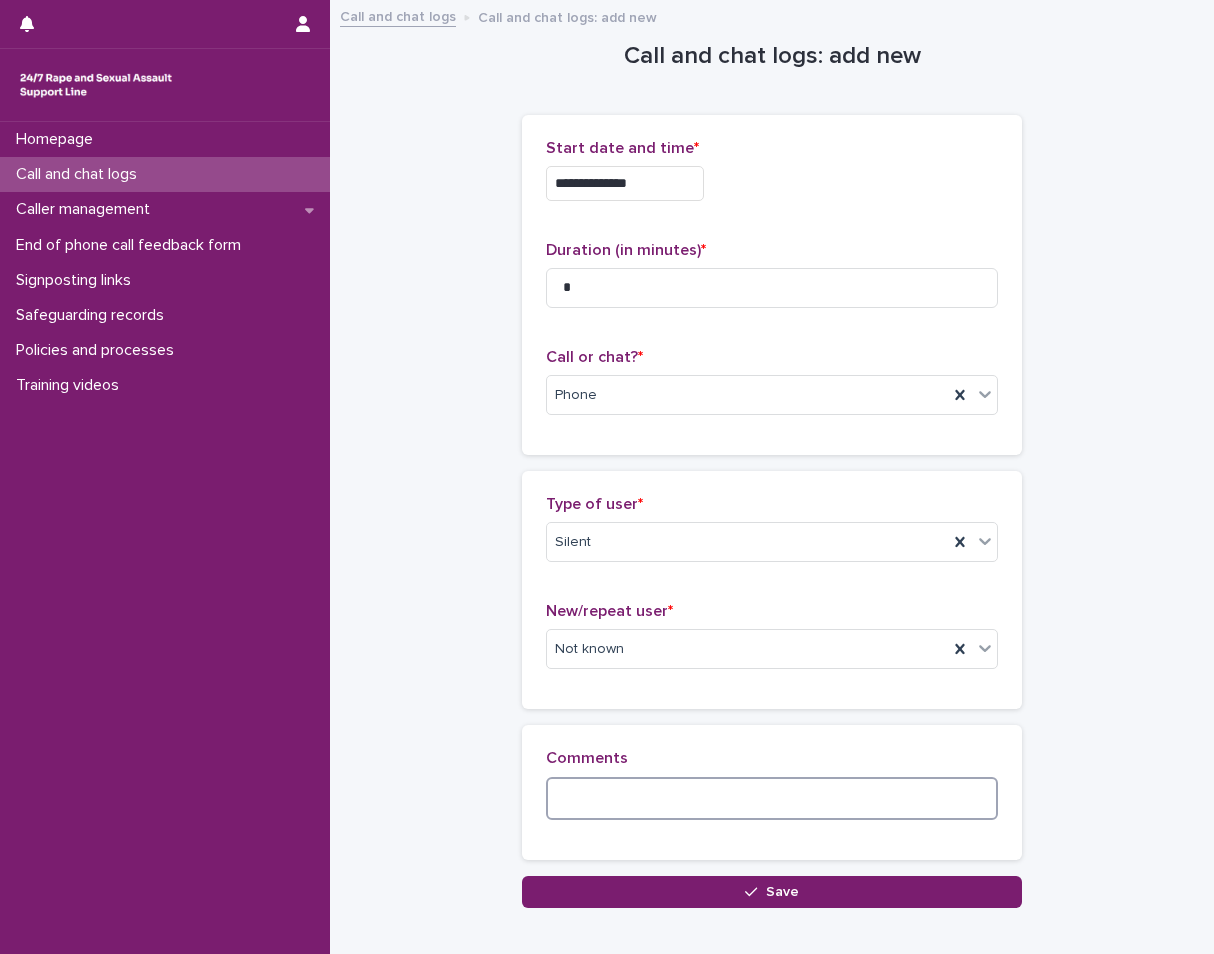 click at bounding box center (772, 798) 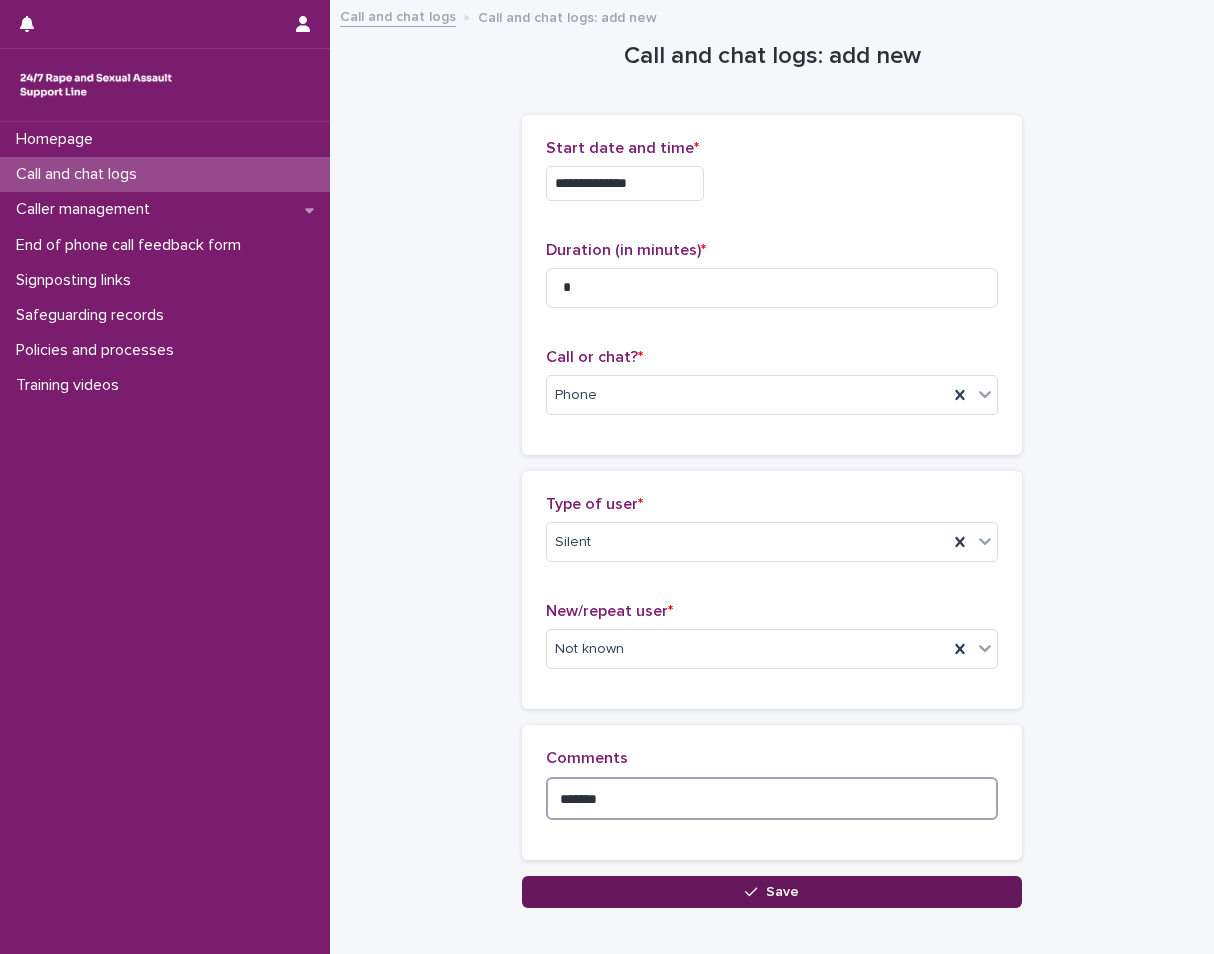 type on "******" 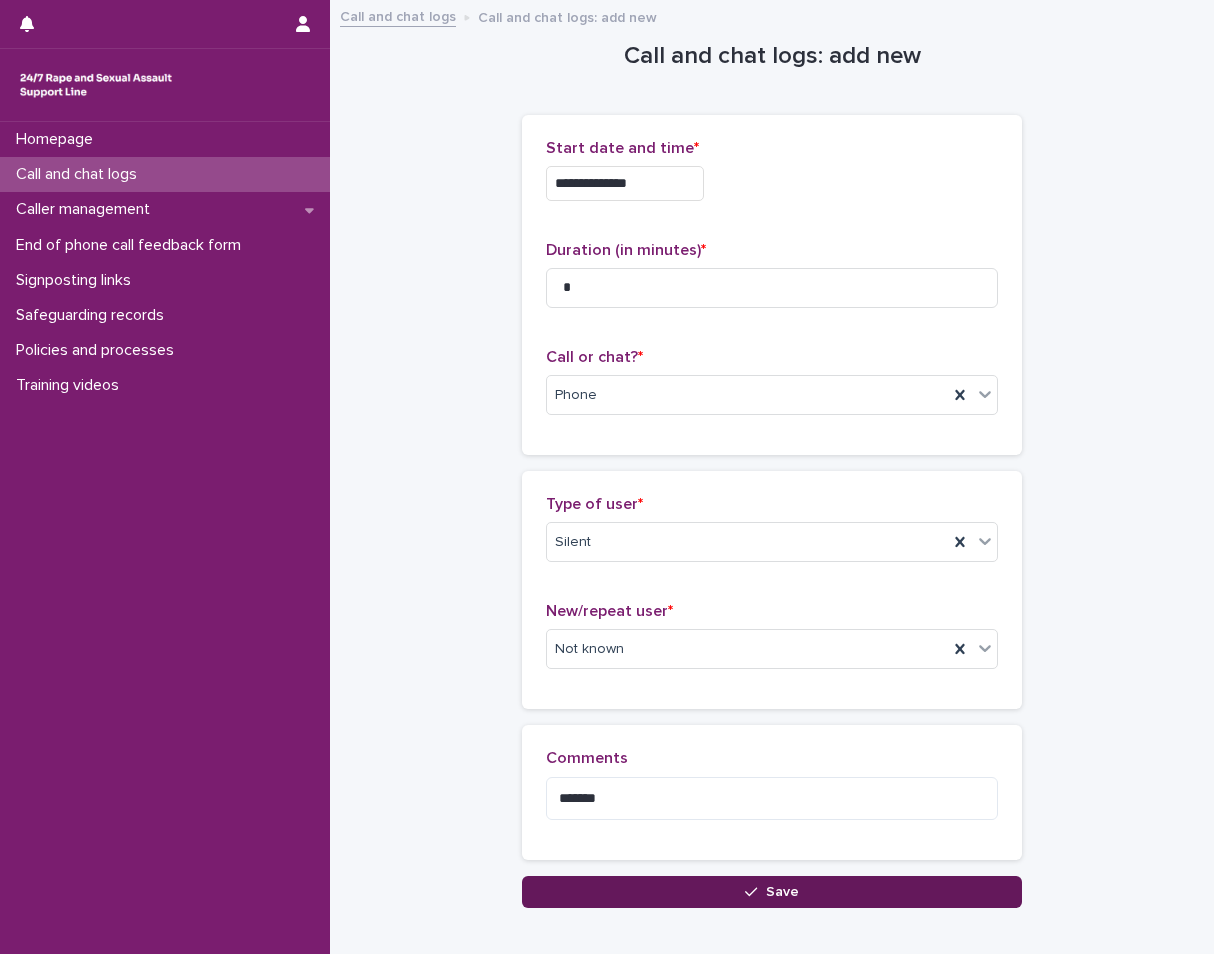 click on "Save" at bounding box center [772, 892] 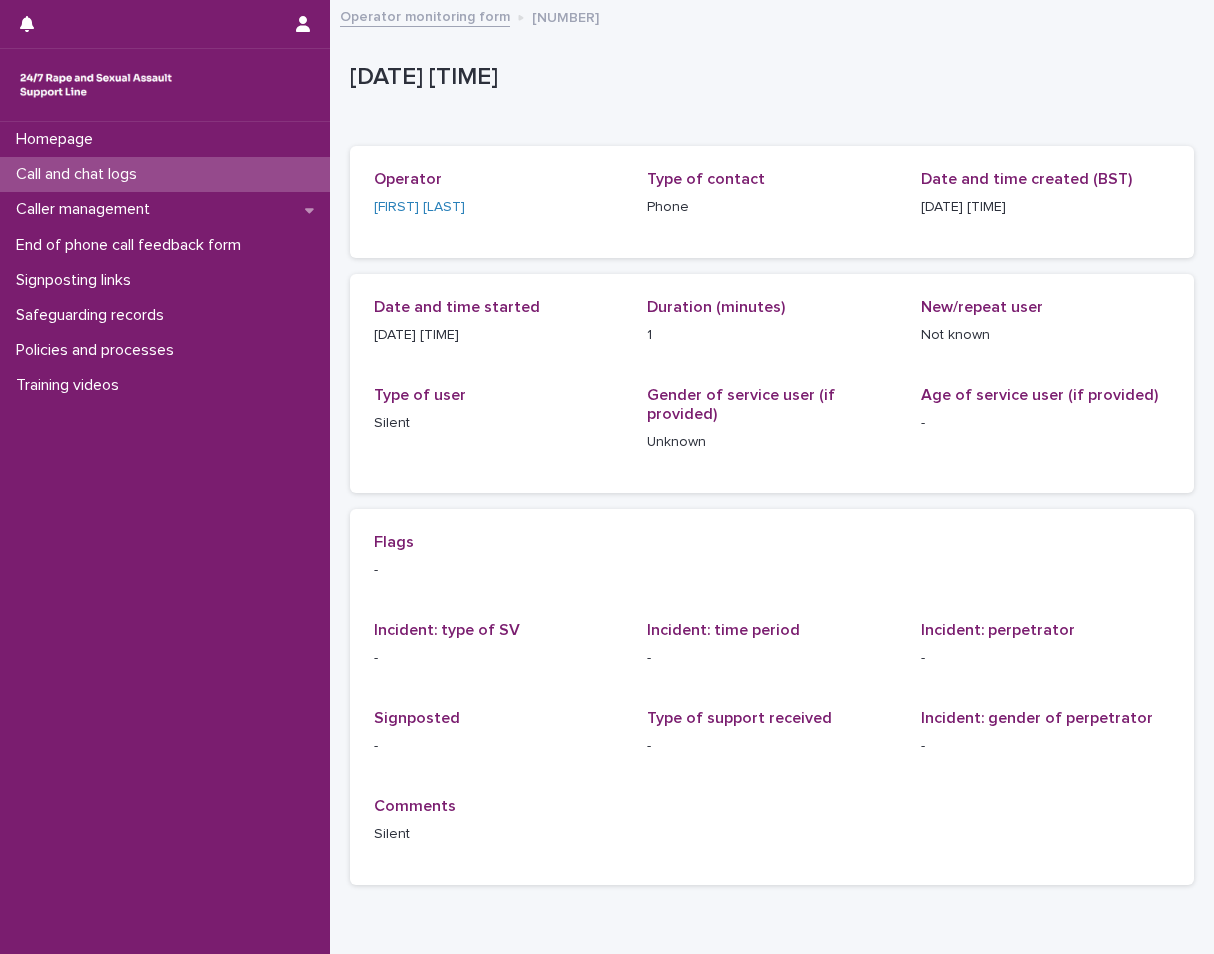 click on "Call and chat logs" at bounding box center [165, 174] 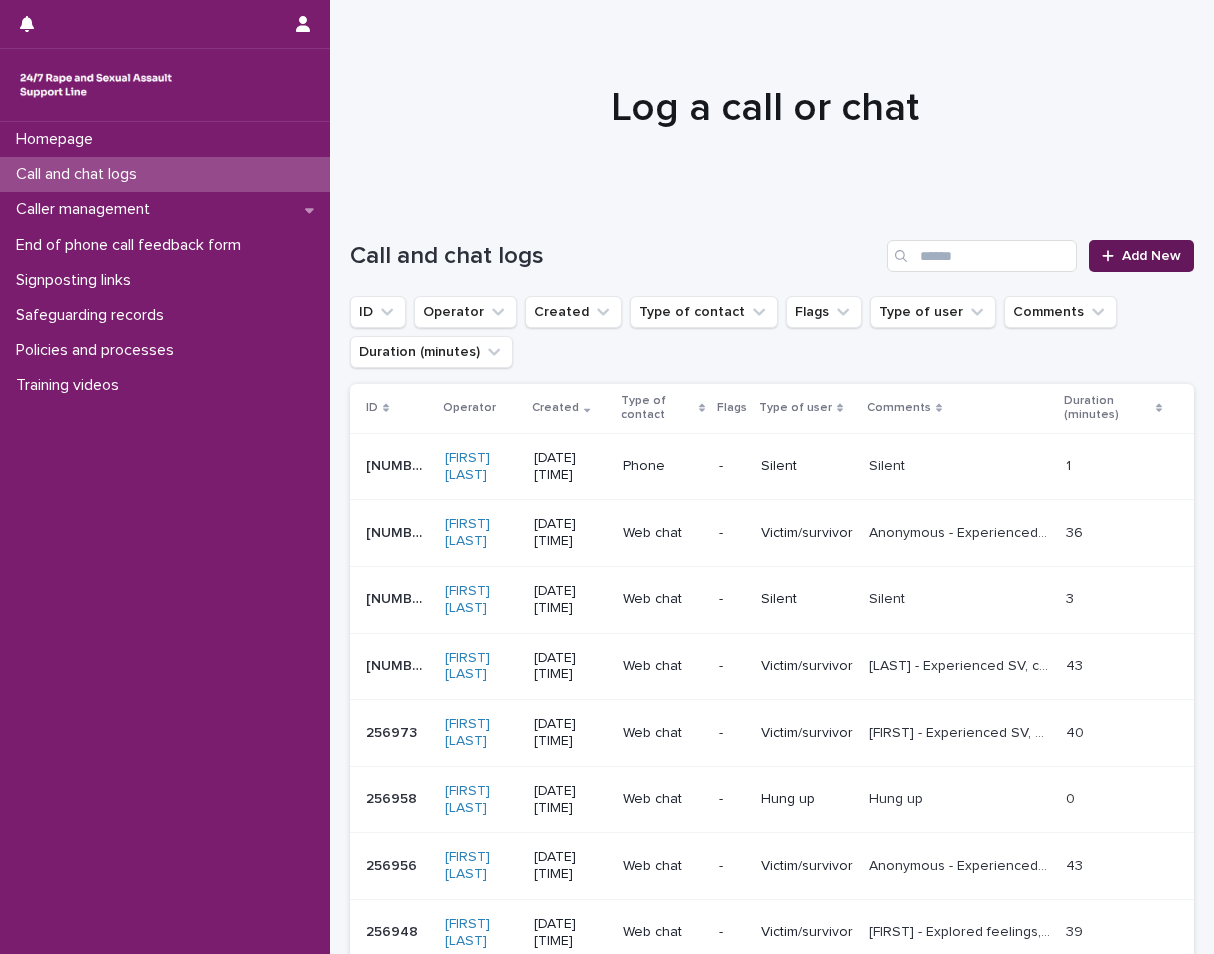click on "Add New" at bounding box center [1151, 256] 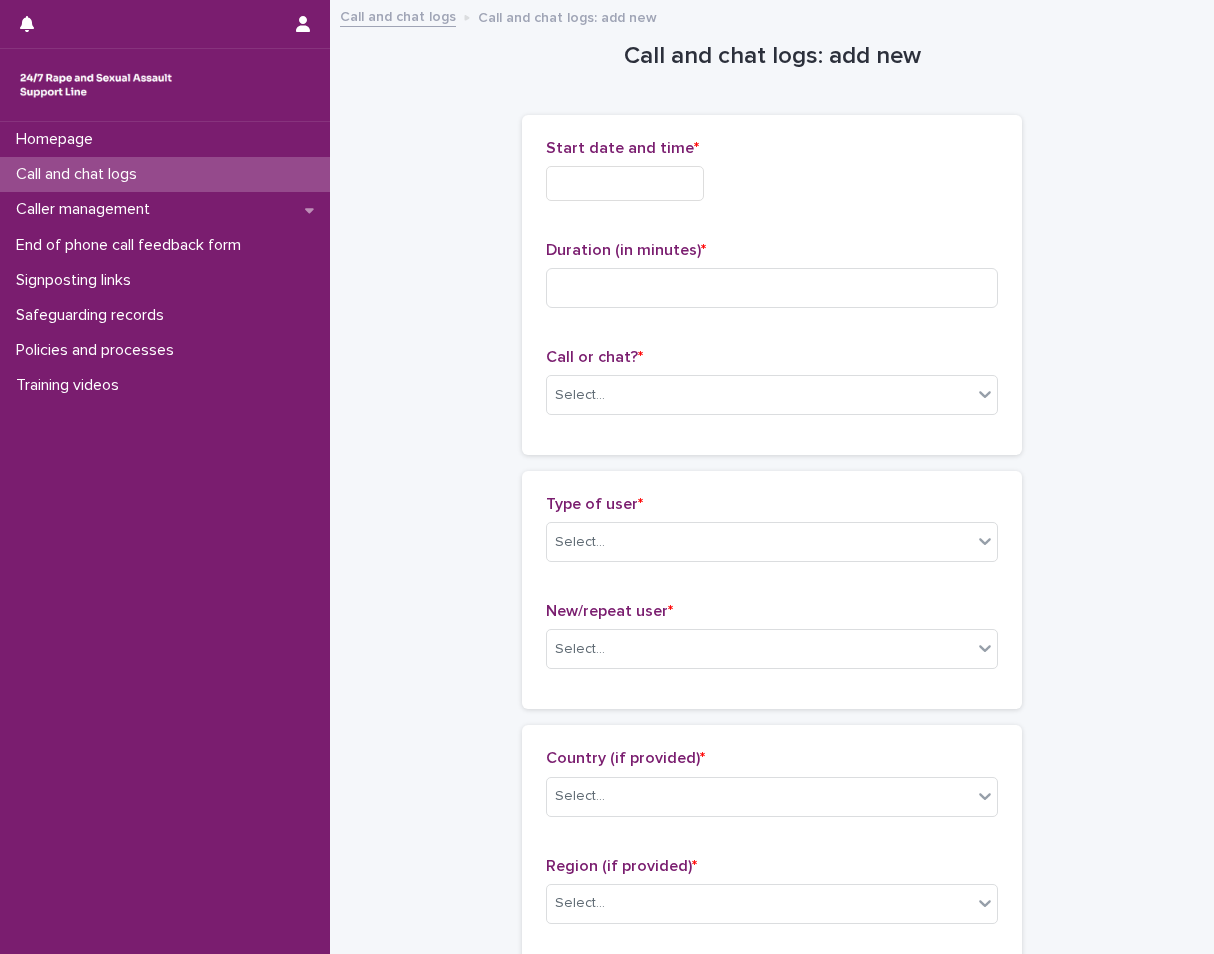 click at bounding box center (625, 183) 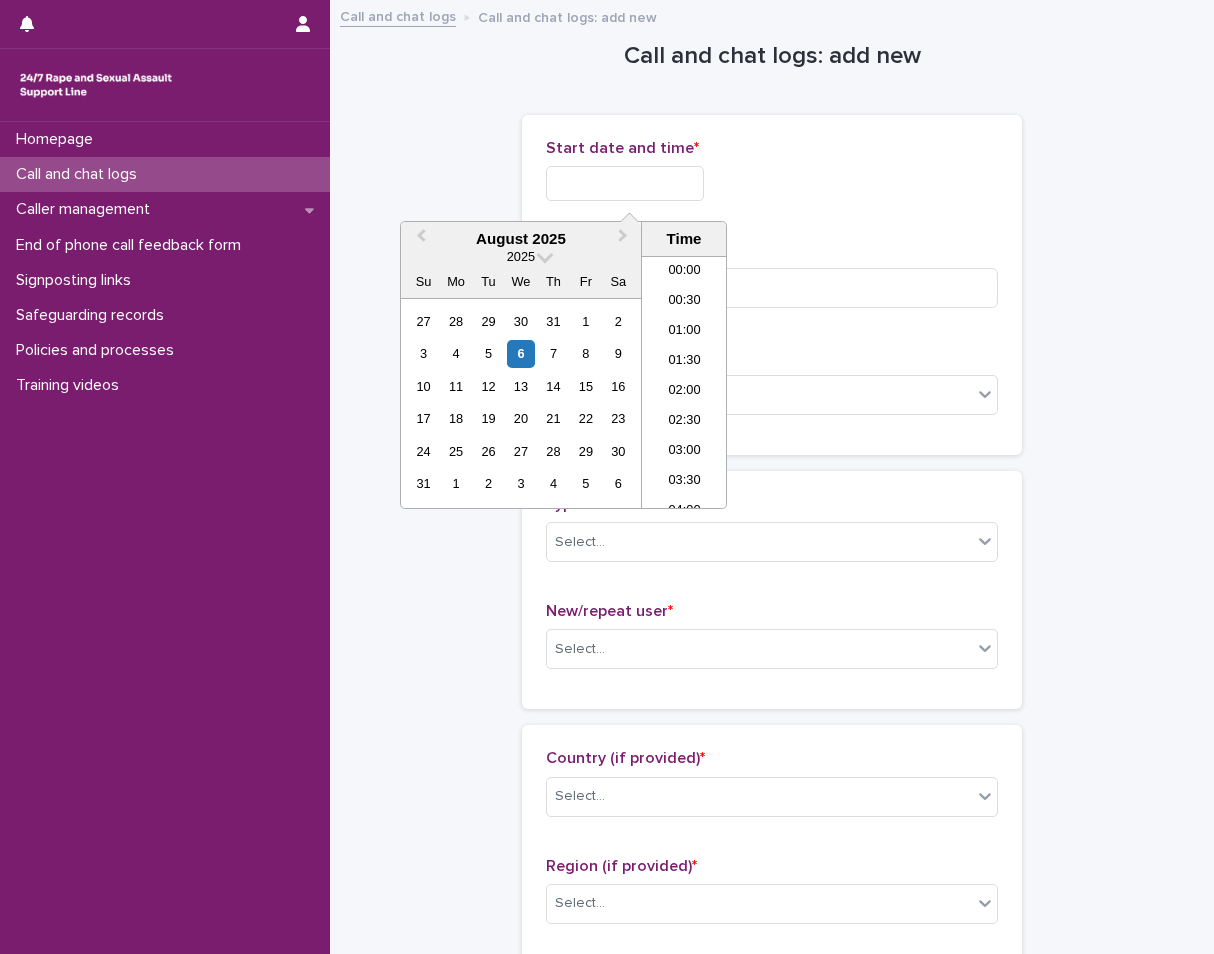 scroll, scrollTop: 400, scrollLeft: 0, axis: vertical 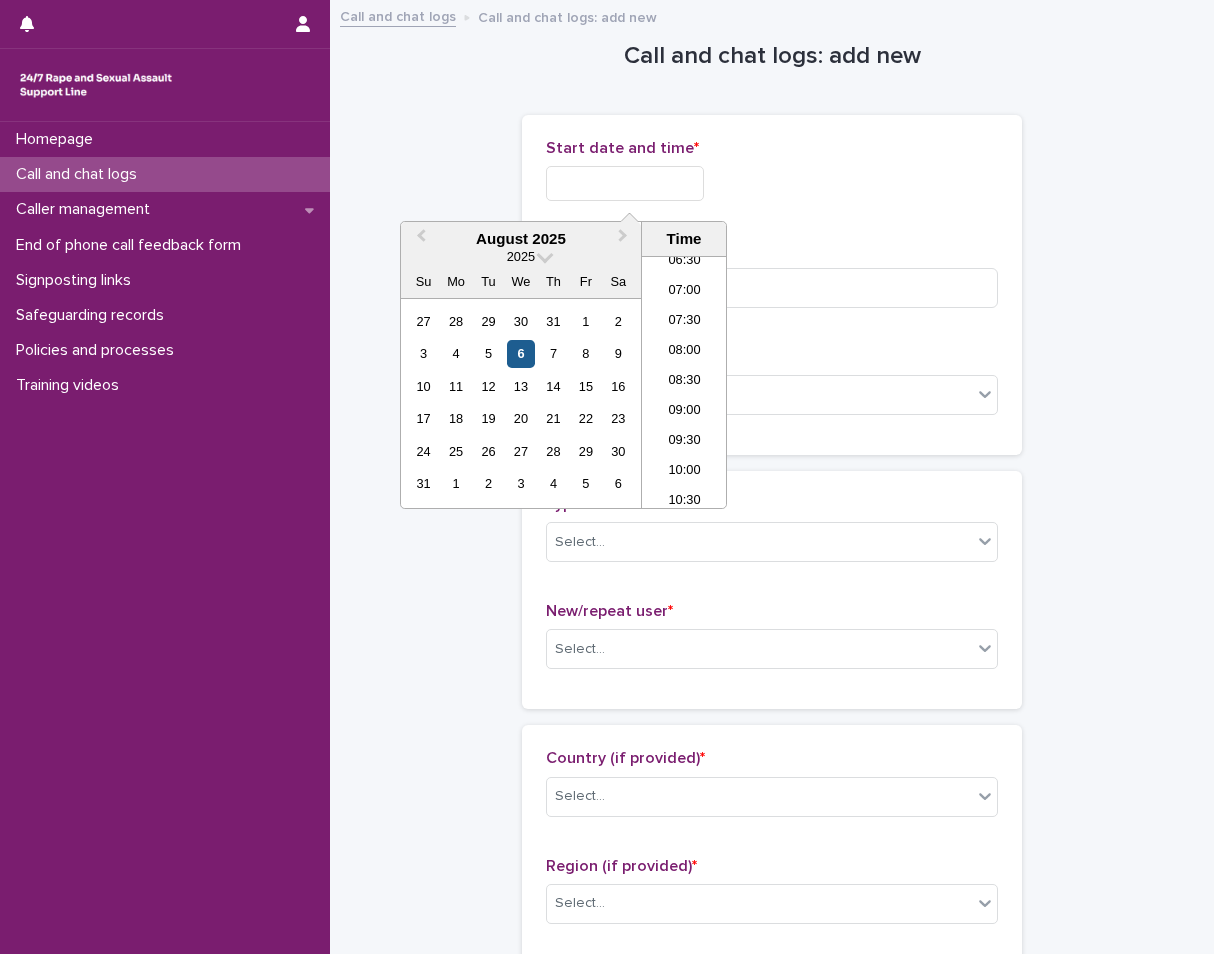 click on "6" at bounding box center (520, 353) 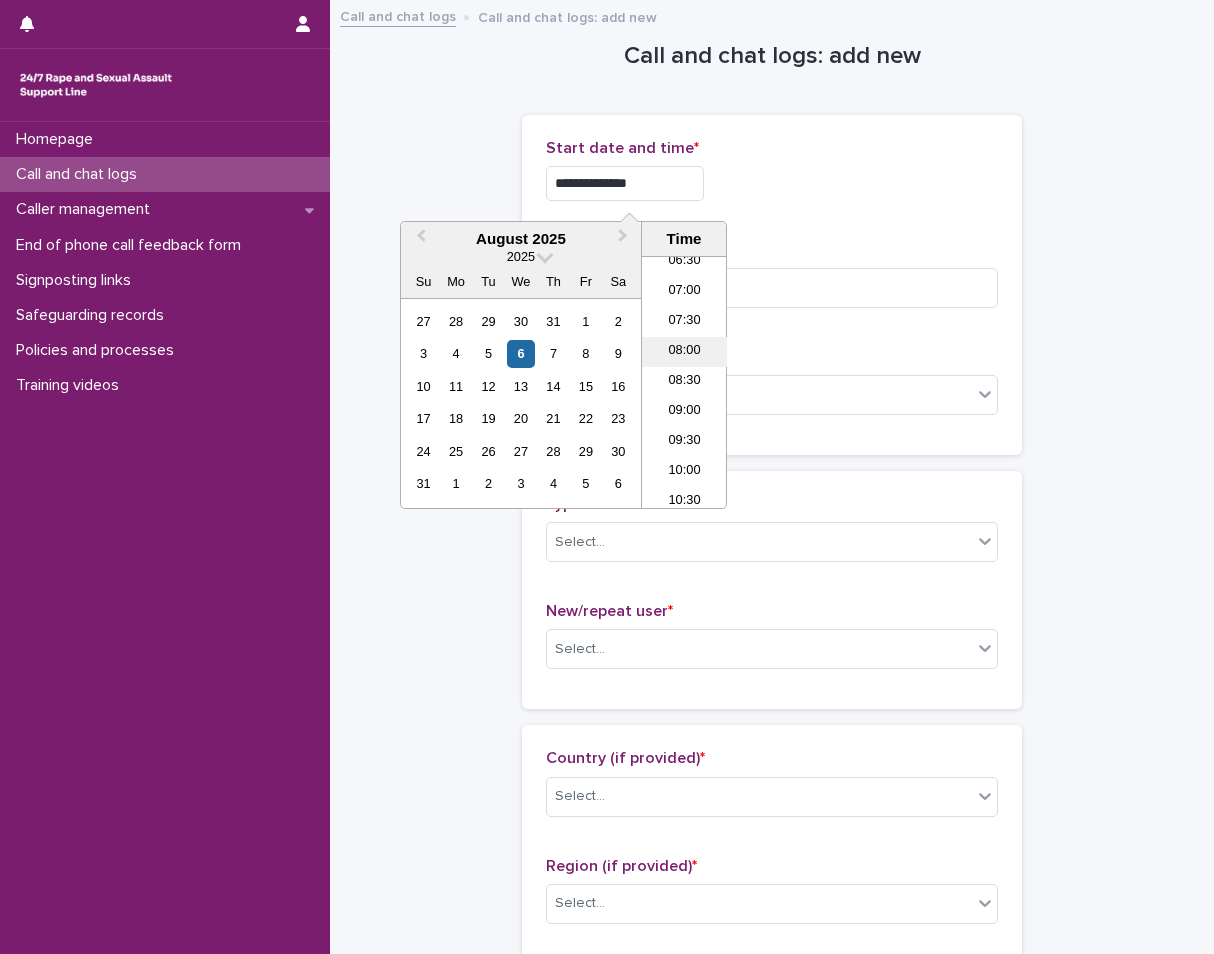 click on "08:00" at bounding box center [684, 352] 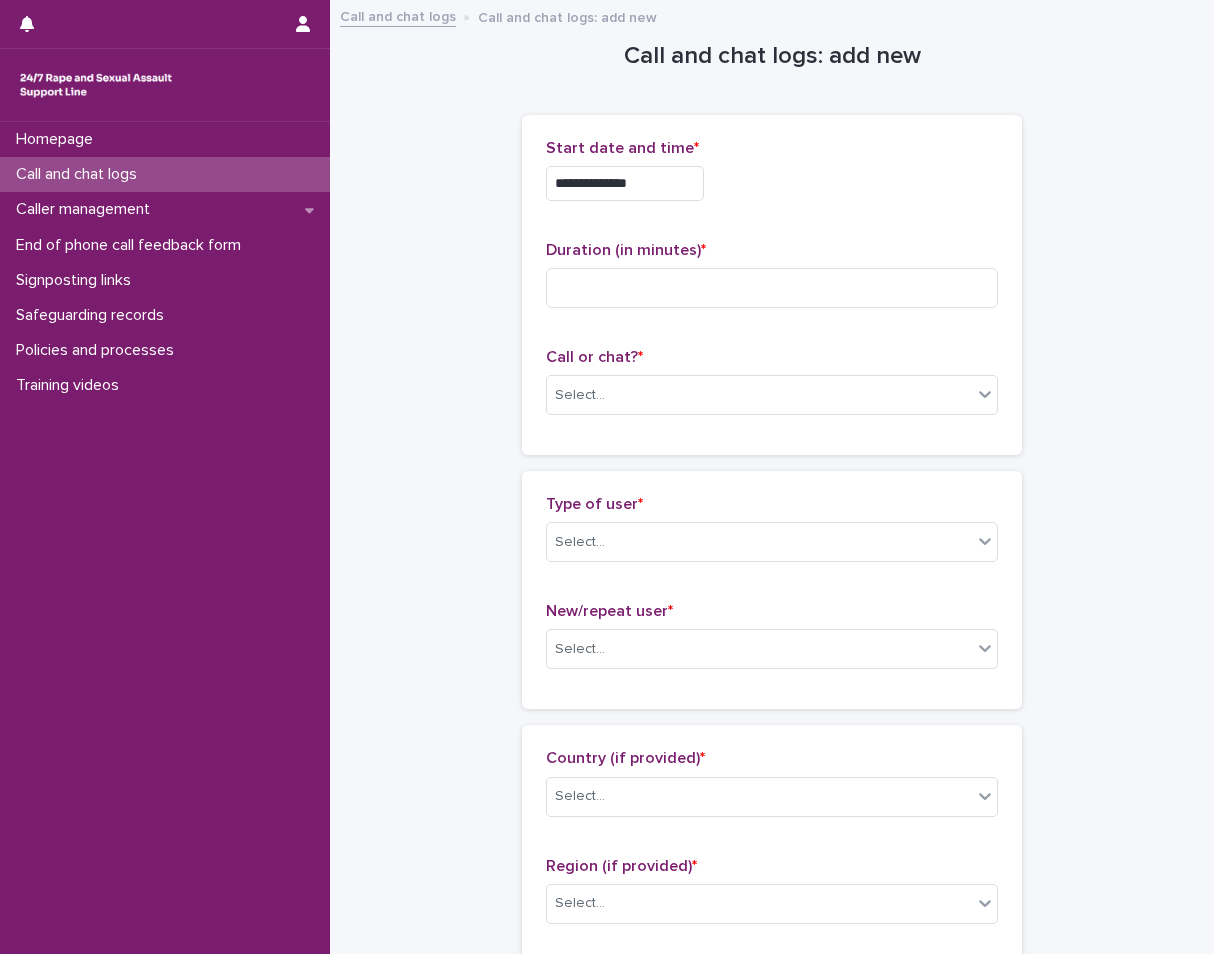 click on "**********" at bounding box center (625, 183) 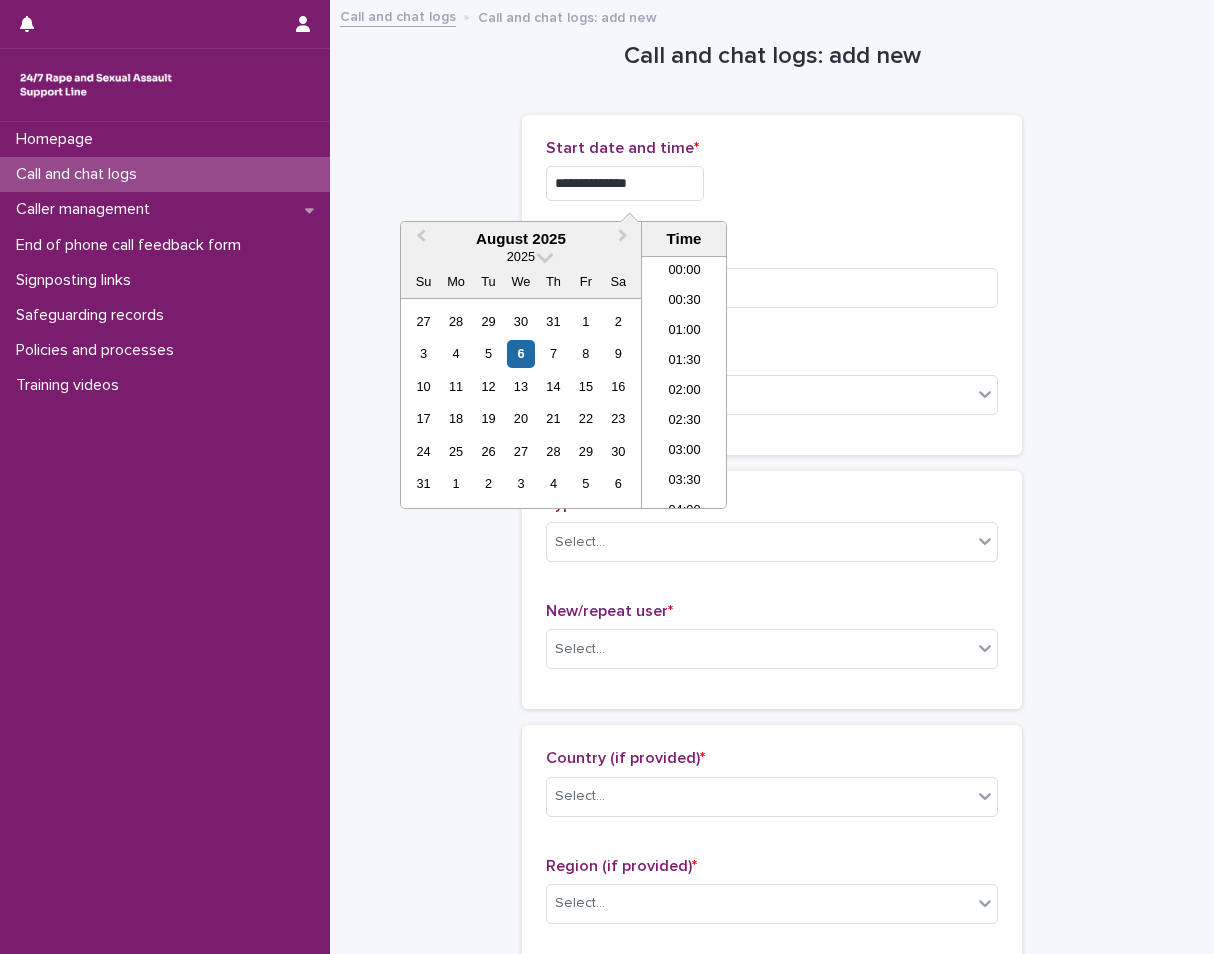 scroll, scrollTop: 370, scrollLeft: 0, axis: vertical 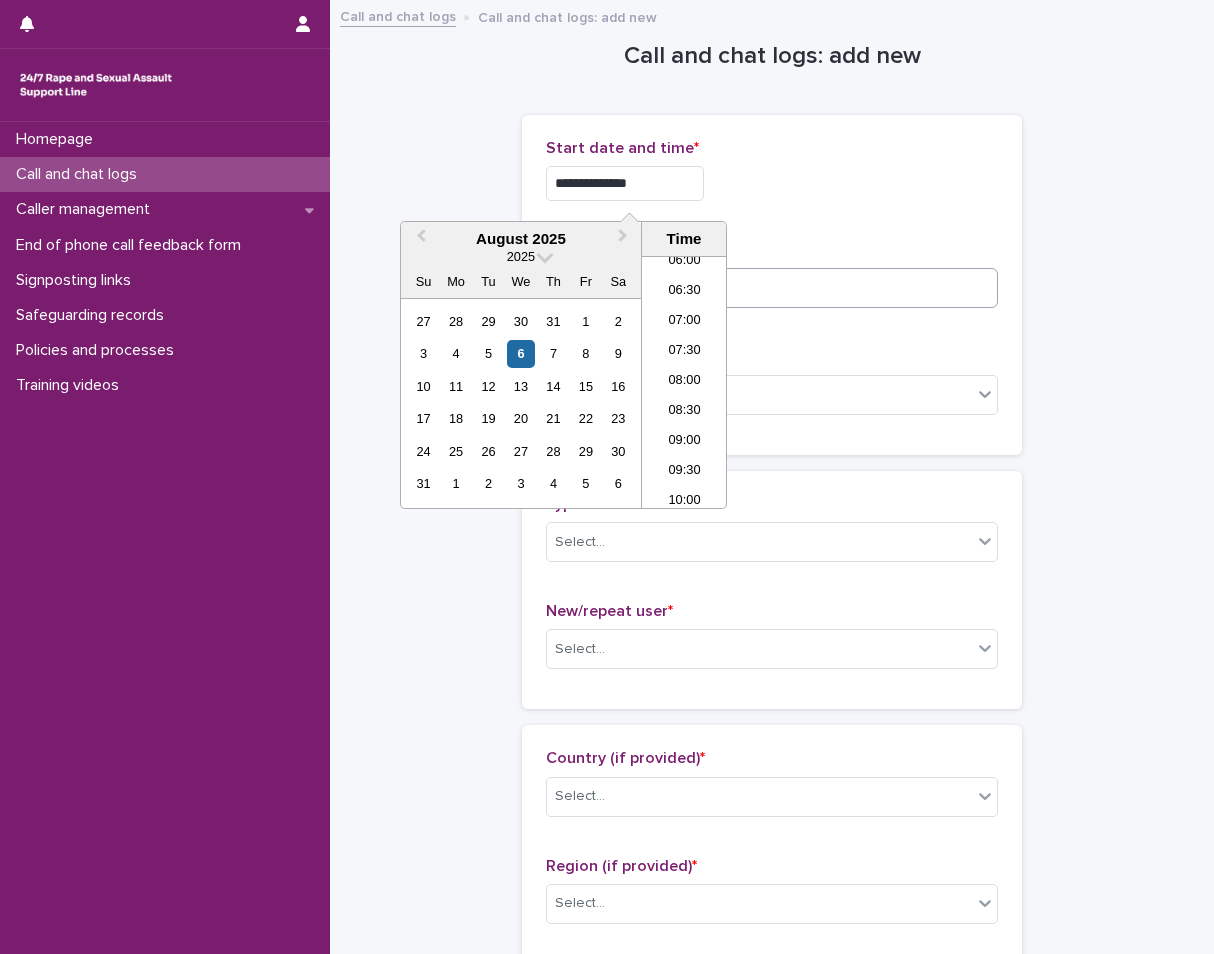 type on "**********" 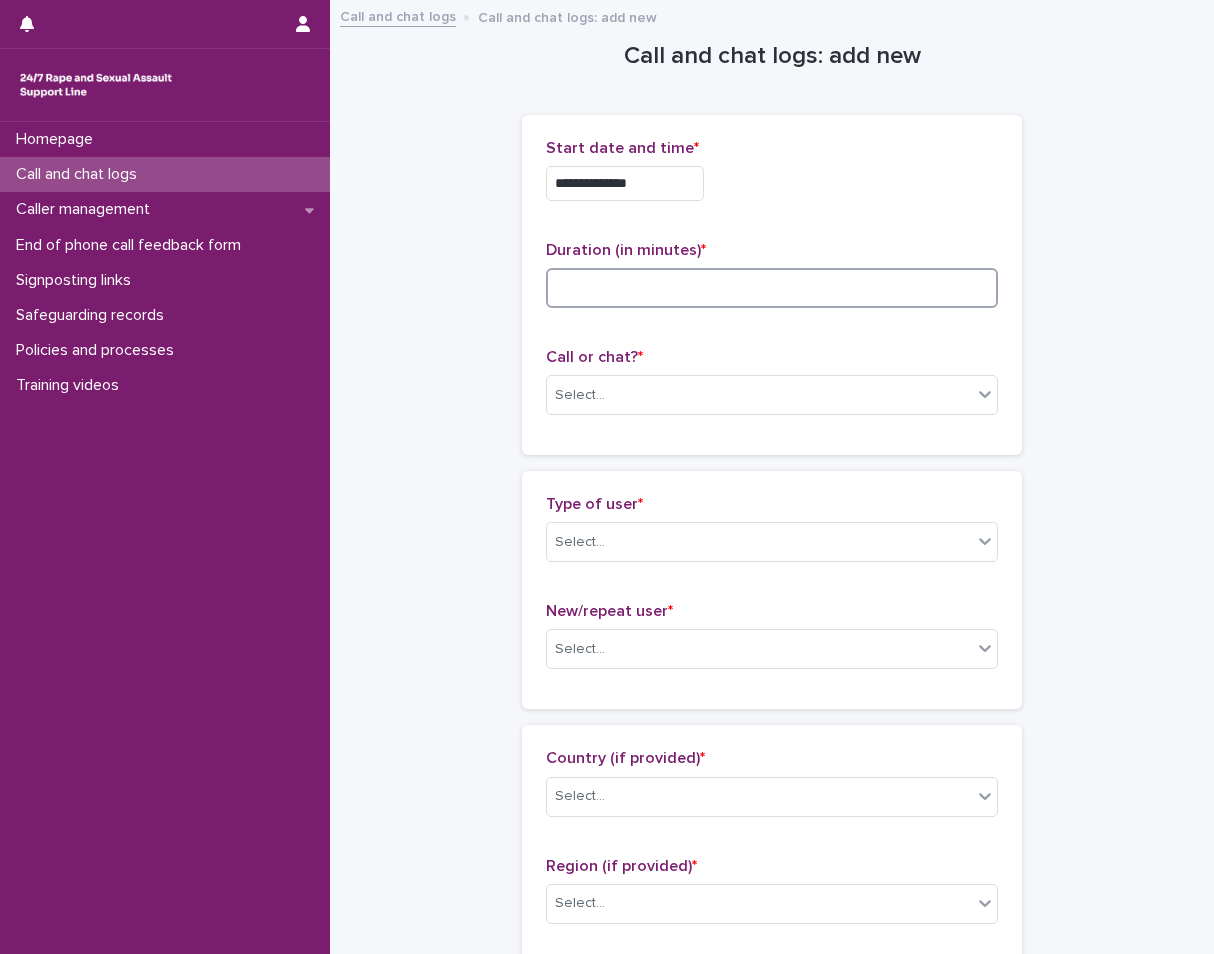 click at bounding box center [772, 288] 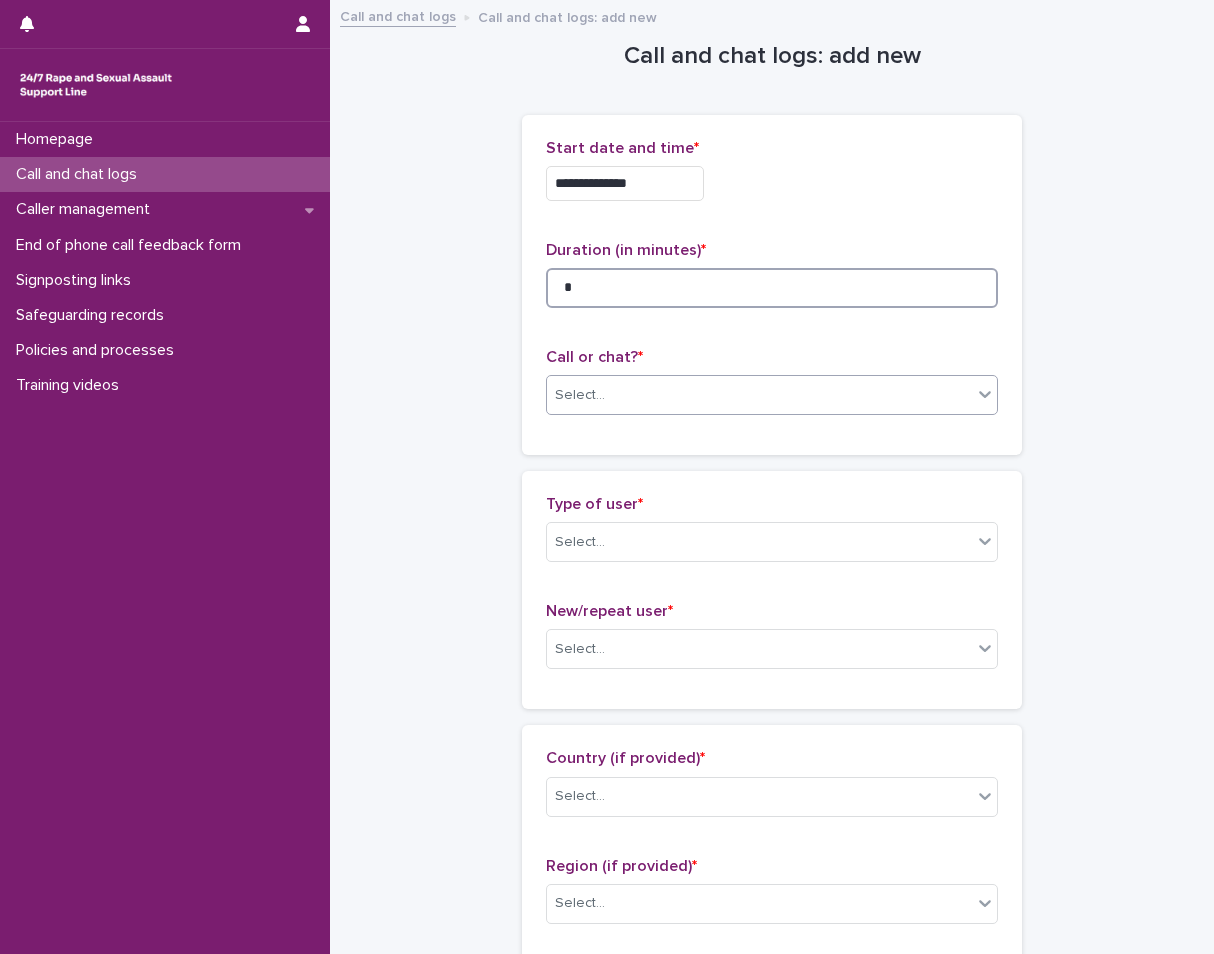 type on "*" 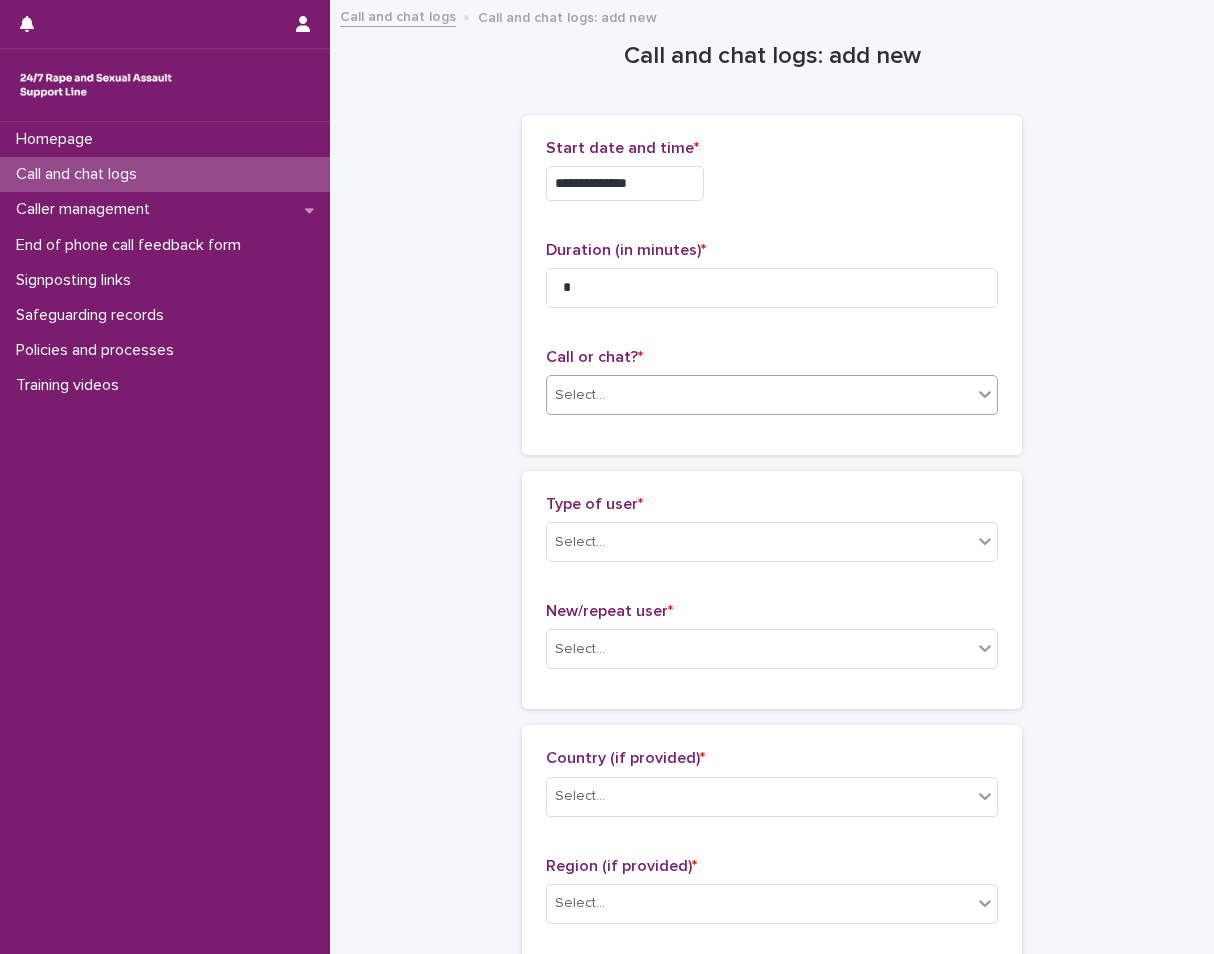 click on "Select..." at bounding box center (759, 395) 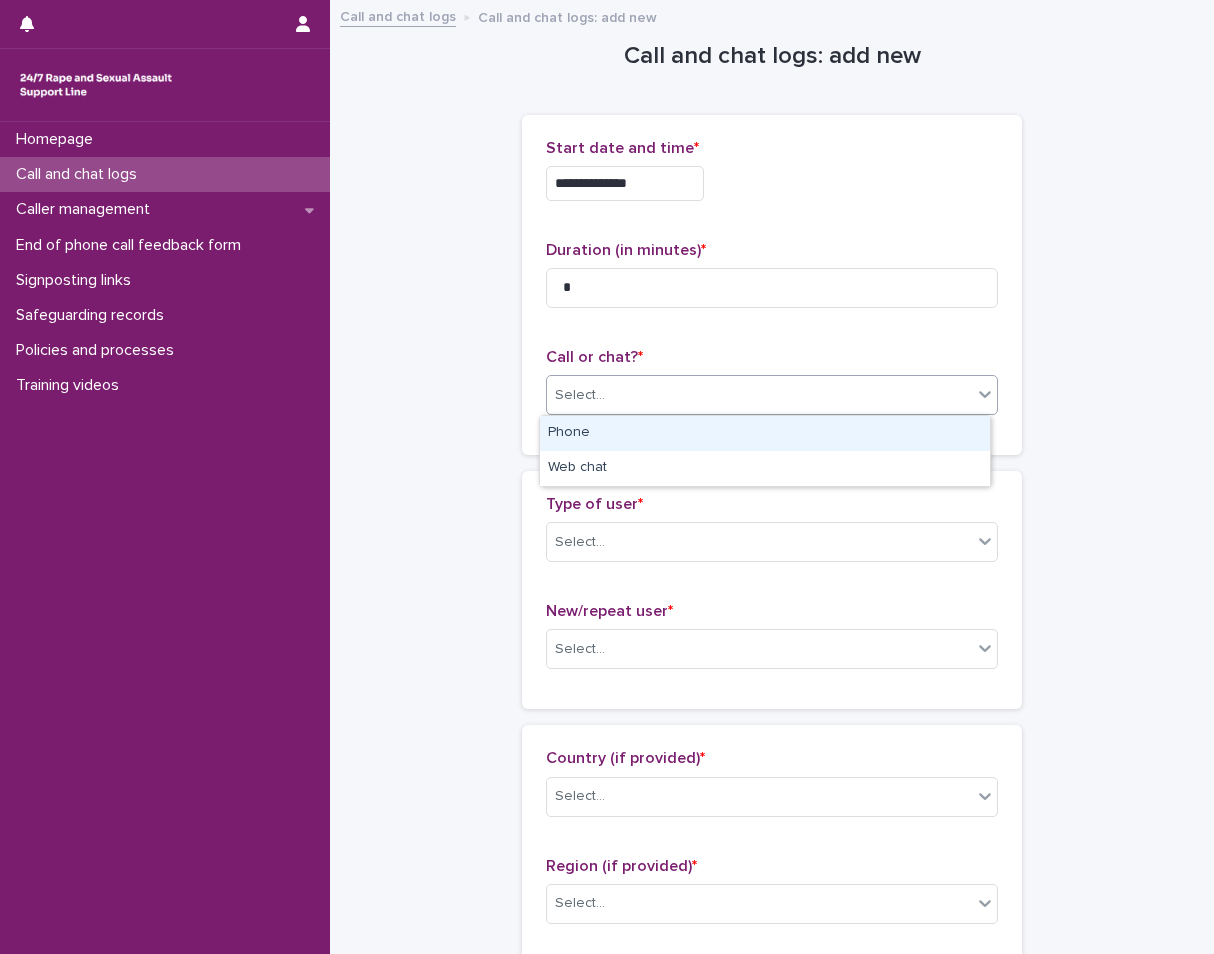 click on "Phone" at bounding box center (765, 433) 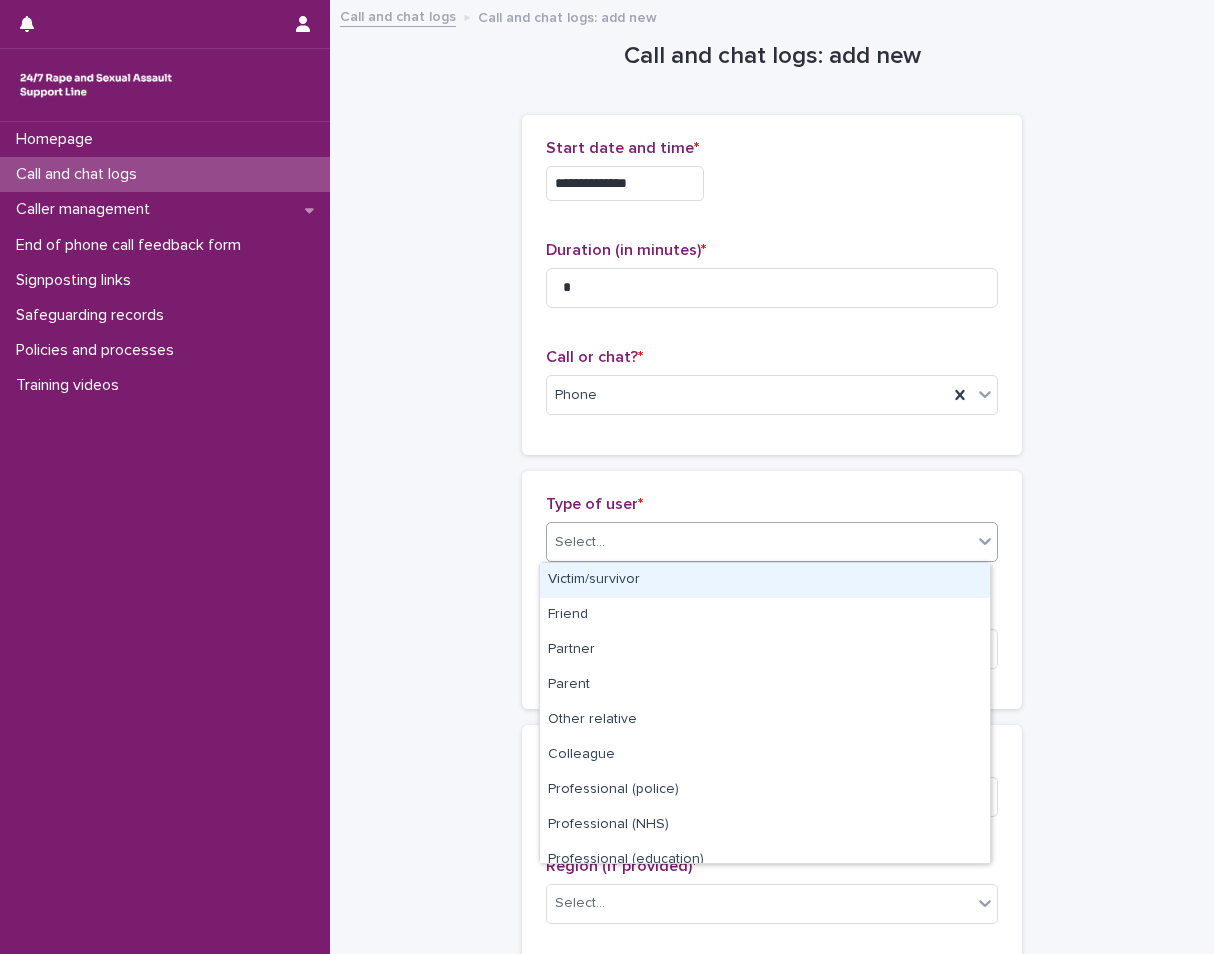 click on "Select..." at bounding box center (580, 542) 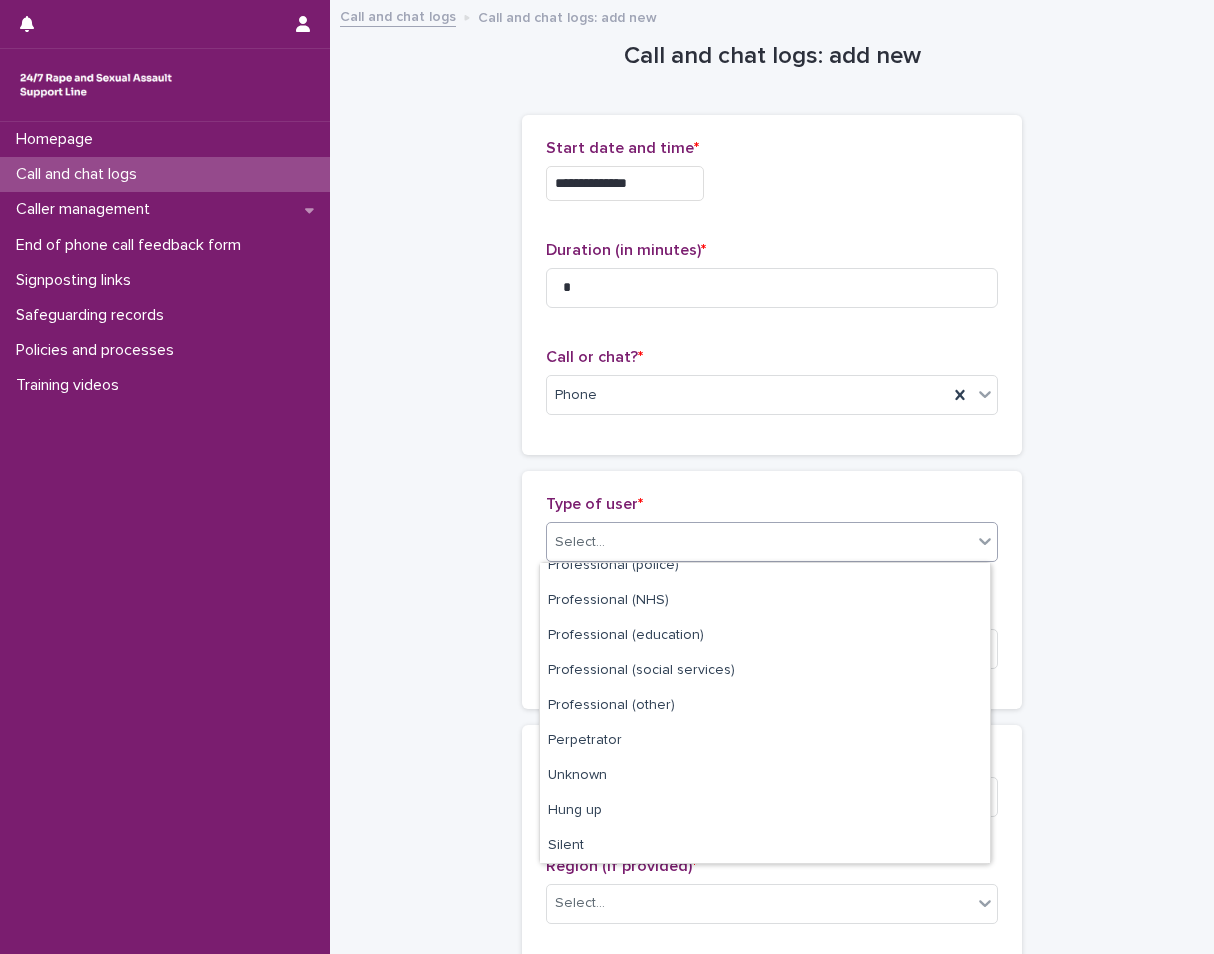 scroll, scrollTop: 225, scrollLeft: 0, axis: vertical 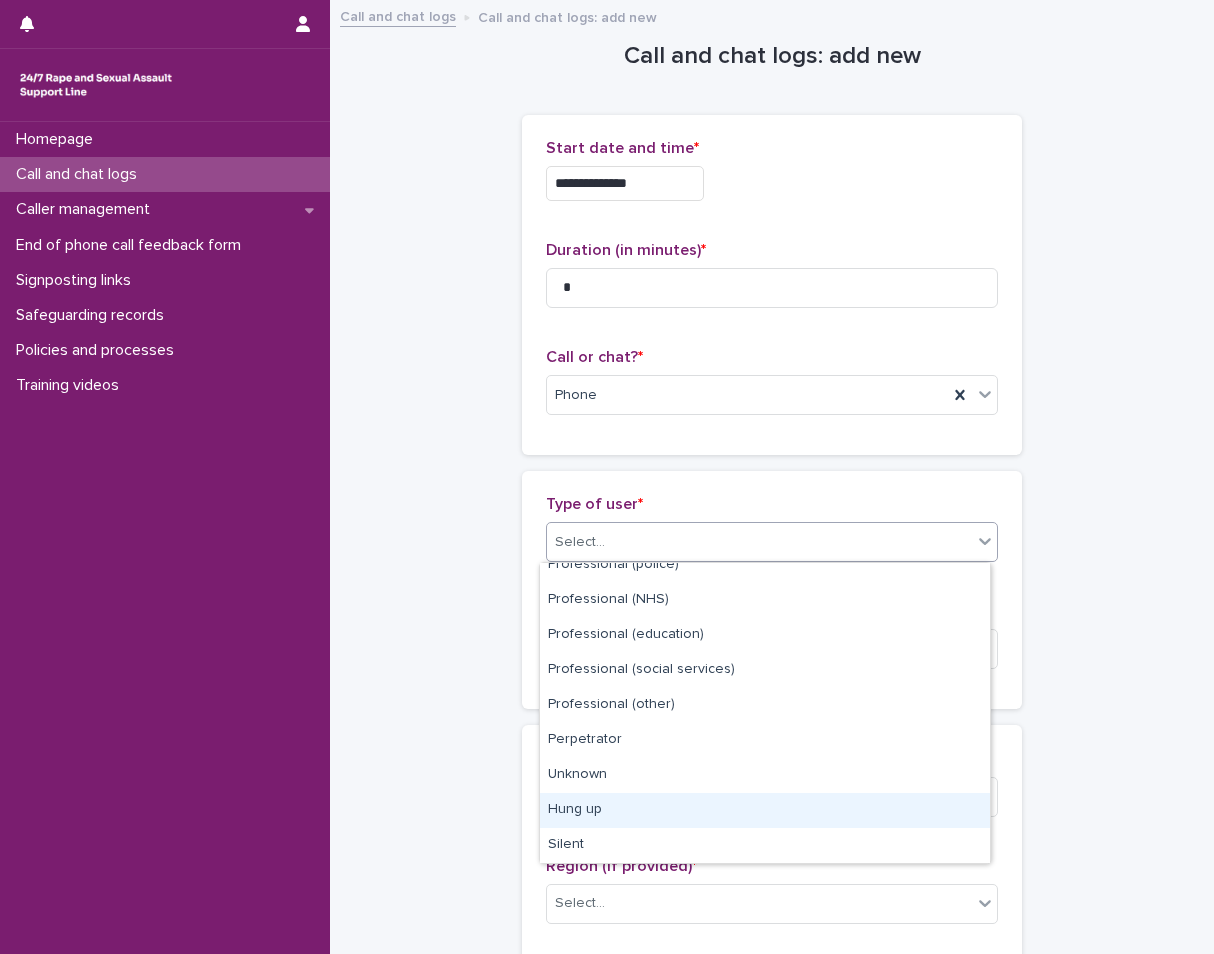 click on "Hung up" at bounding box center [765, 810] 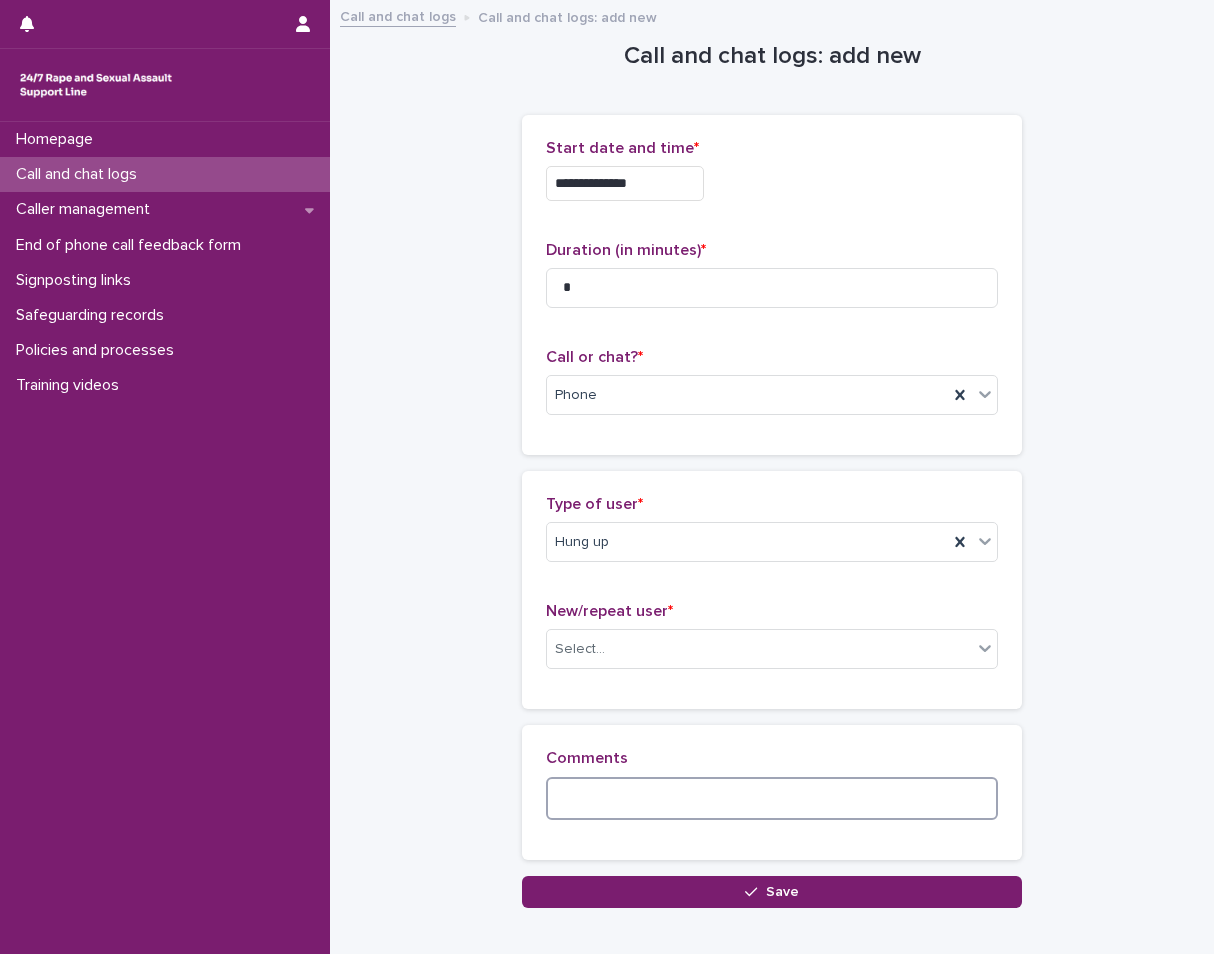 click at bounding box center [772, 798] 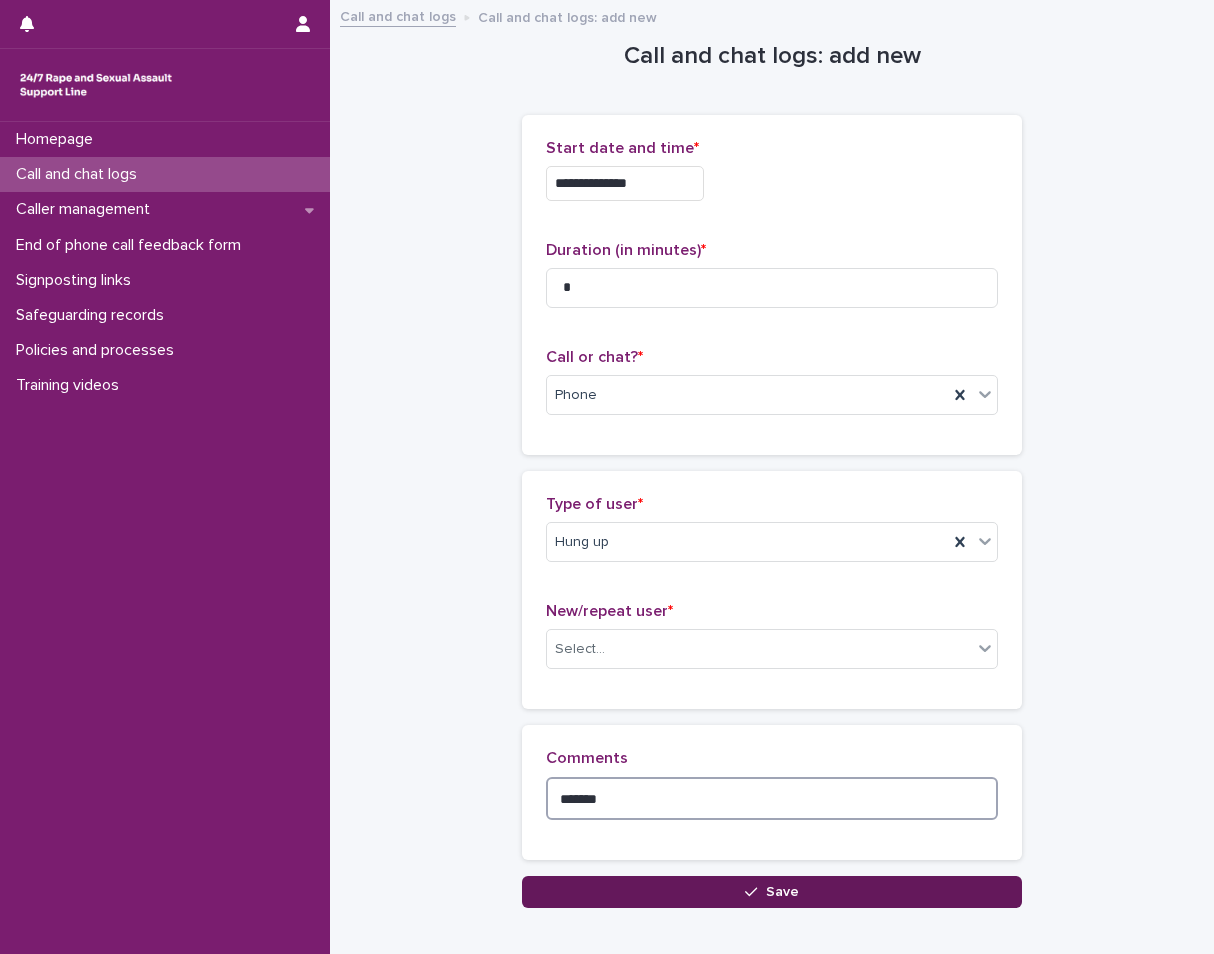 type on "*******" 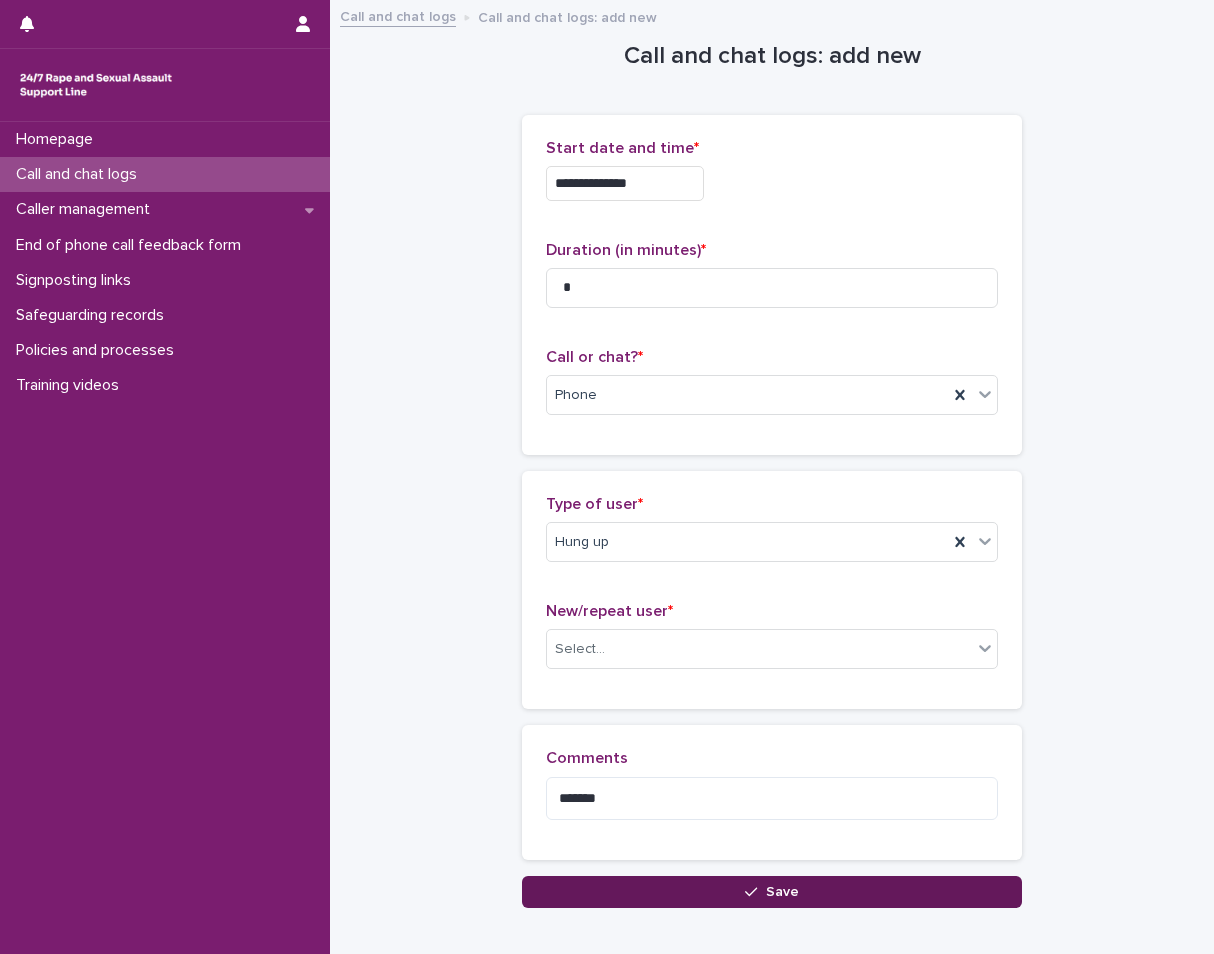 click on "Save" at bounding box center (772, 892) 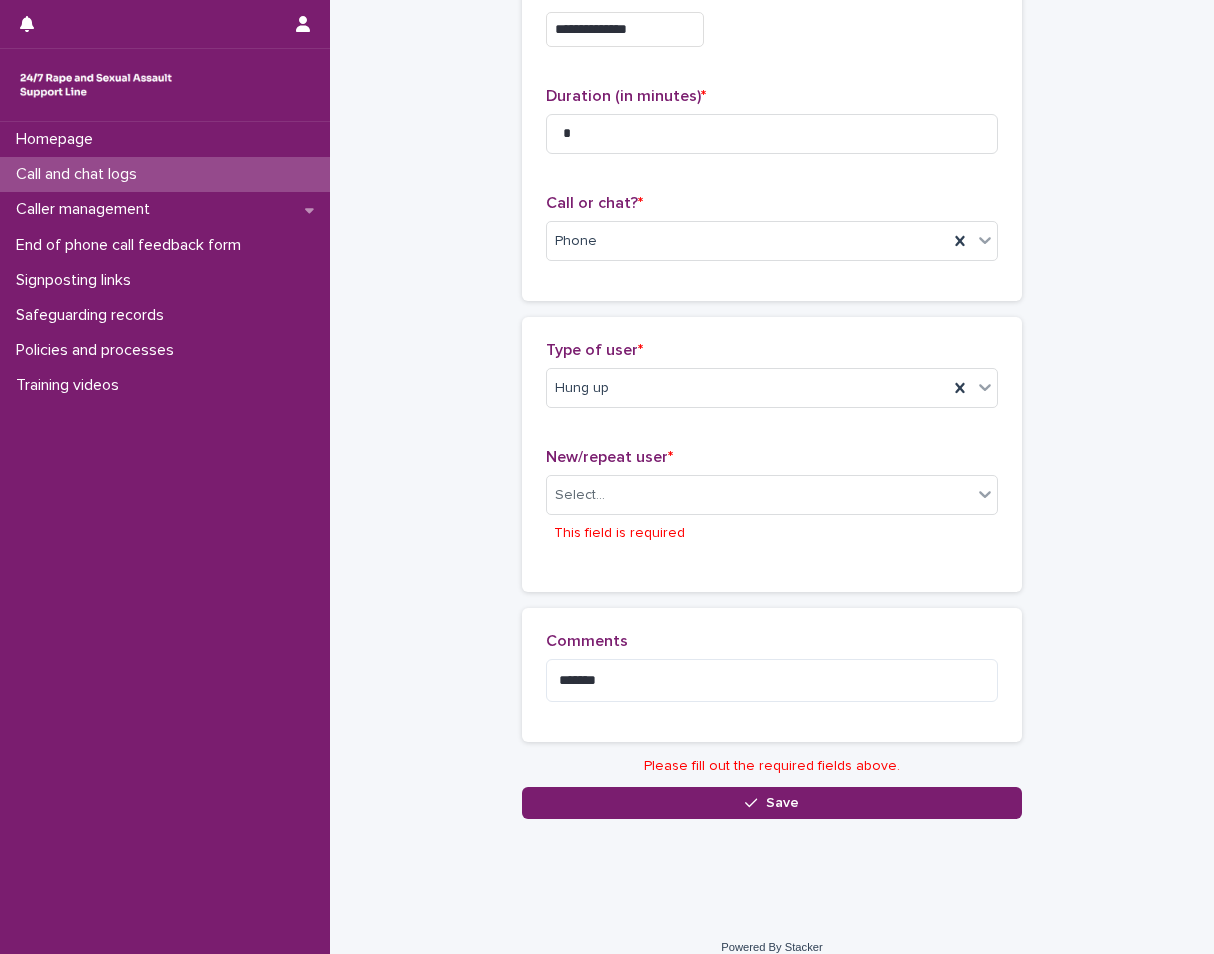 scroll, scrollTop: 161, scrollLeft: 0, axis: vertical 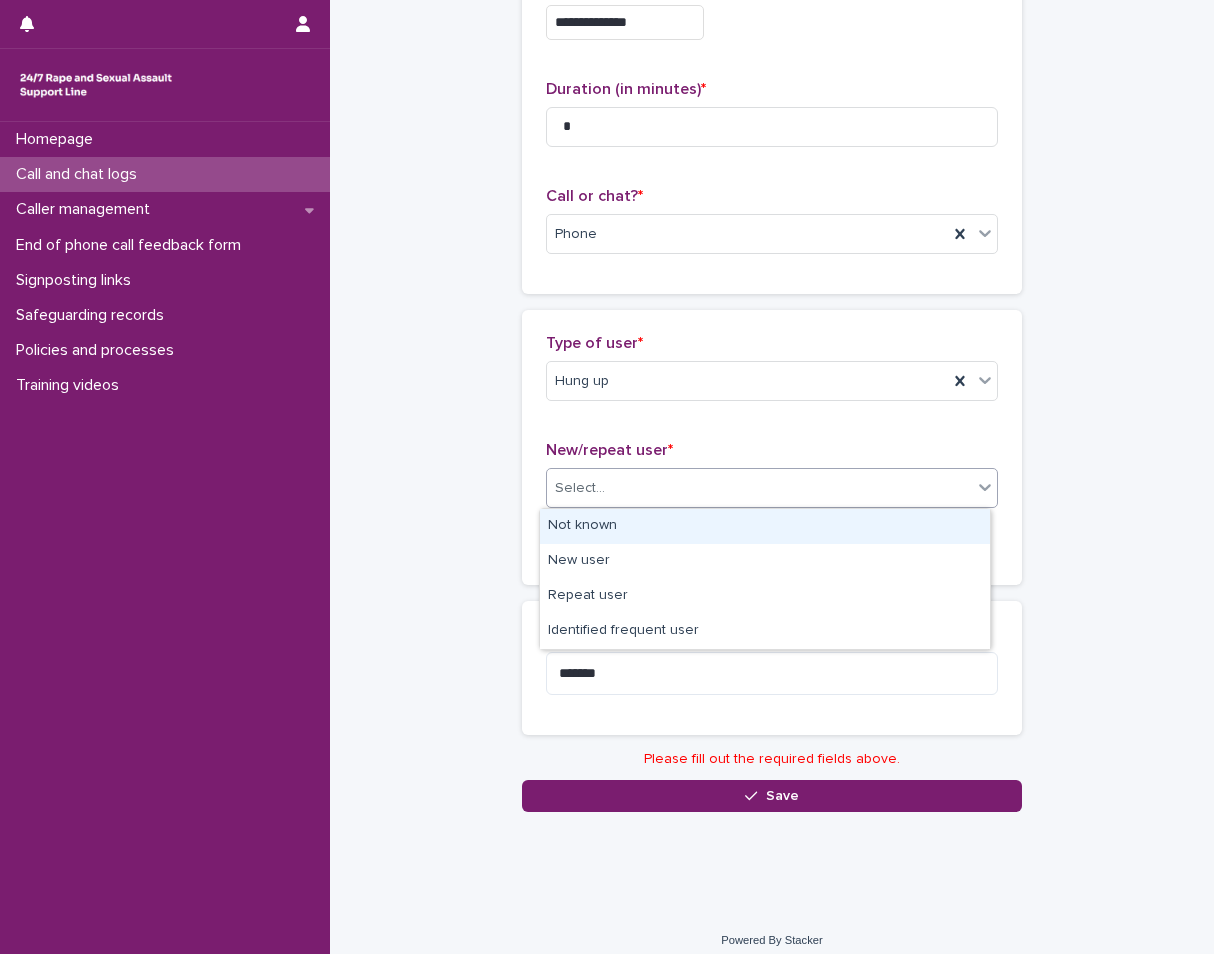 click on "Select..." at bounding box center [759, 488] 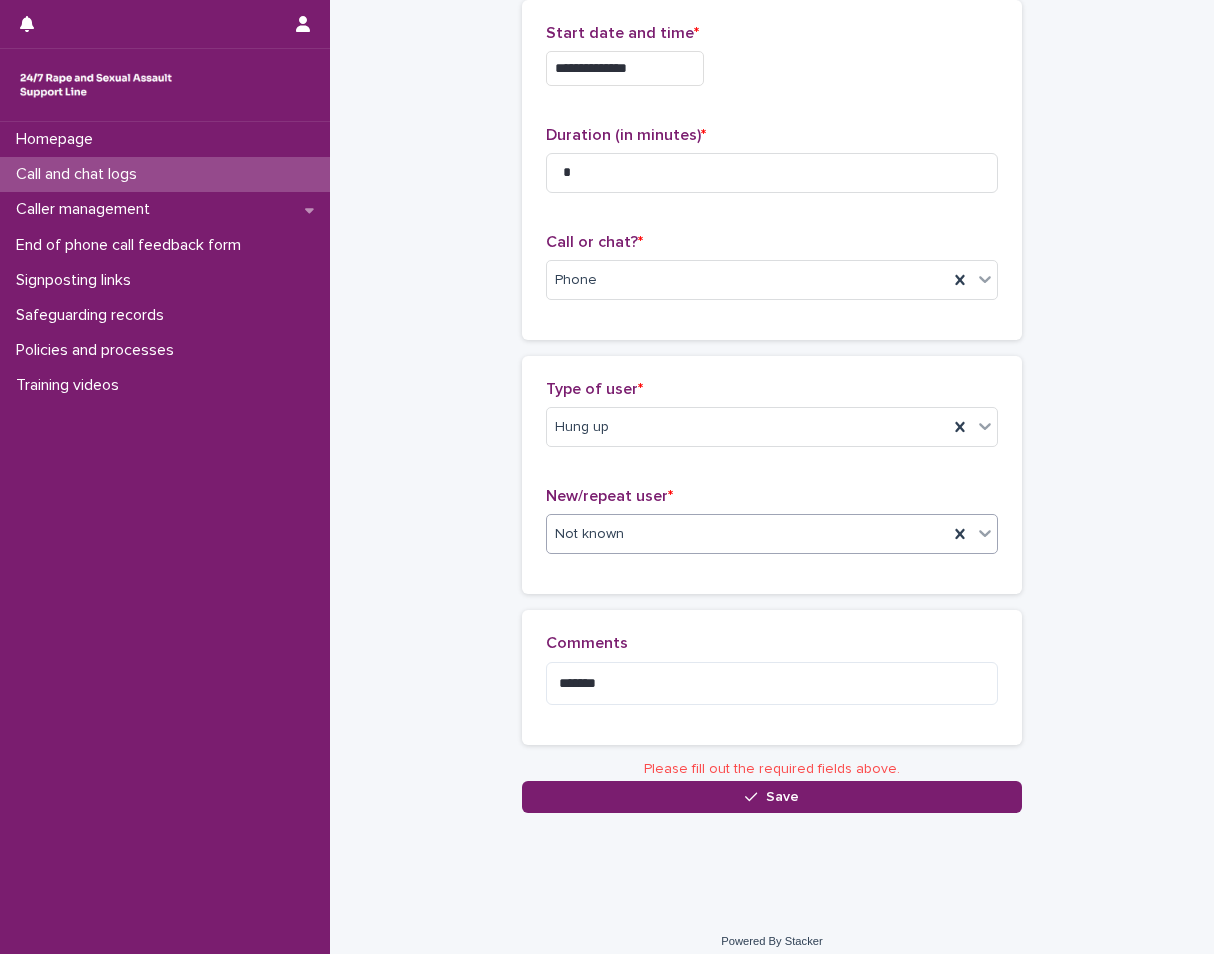 scroll, scrollTop: 110, scrollLeft: 0, axis: vertical 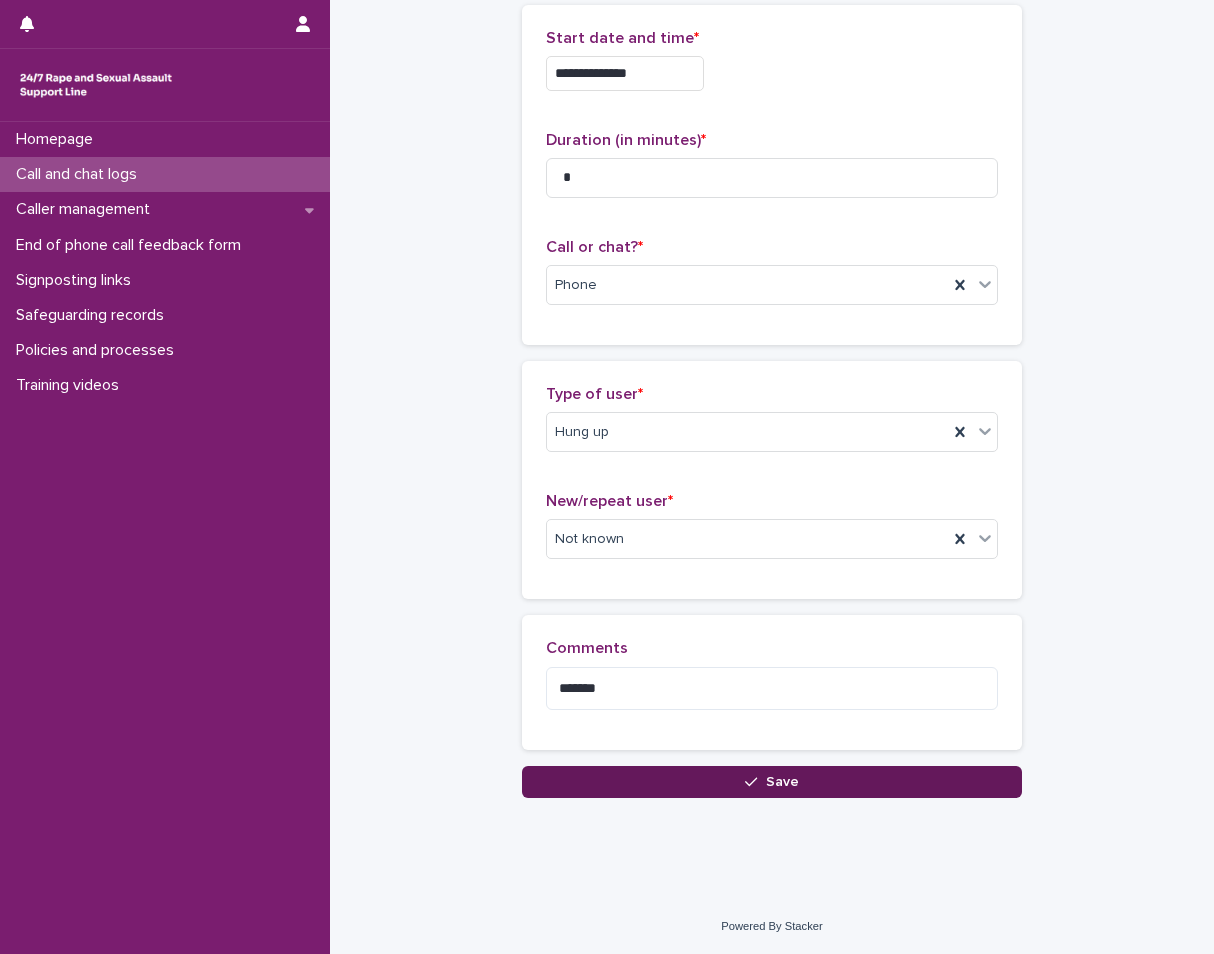 click on "Save" at bounding box center (772, 782) 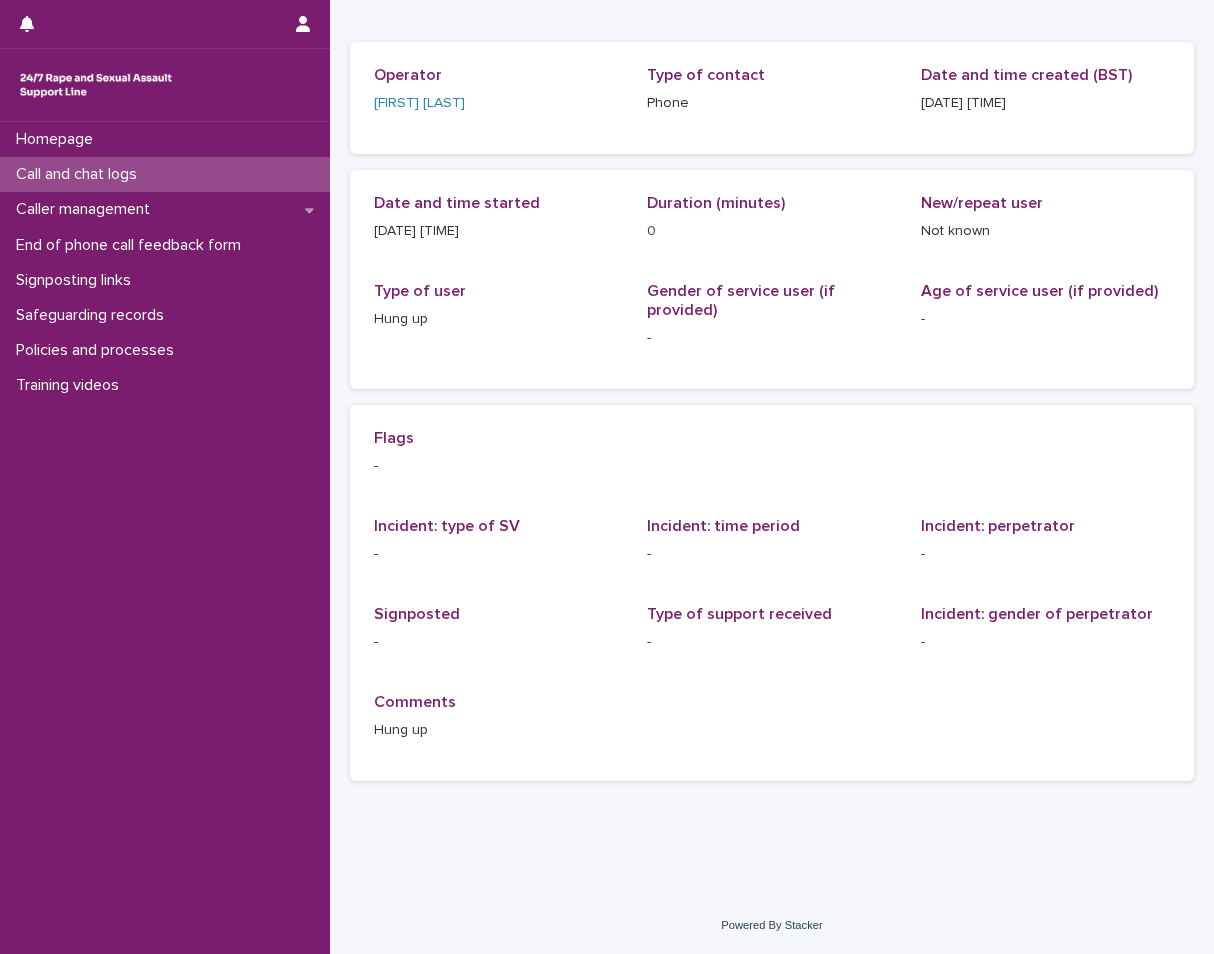 scroll, scrollTop: 0, scrollLeft: 0, axis: both 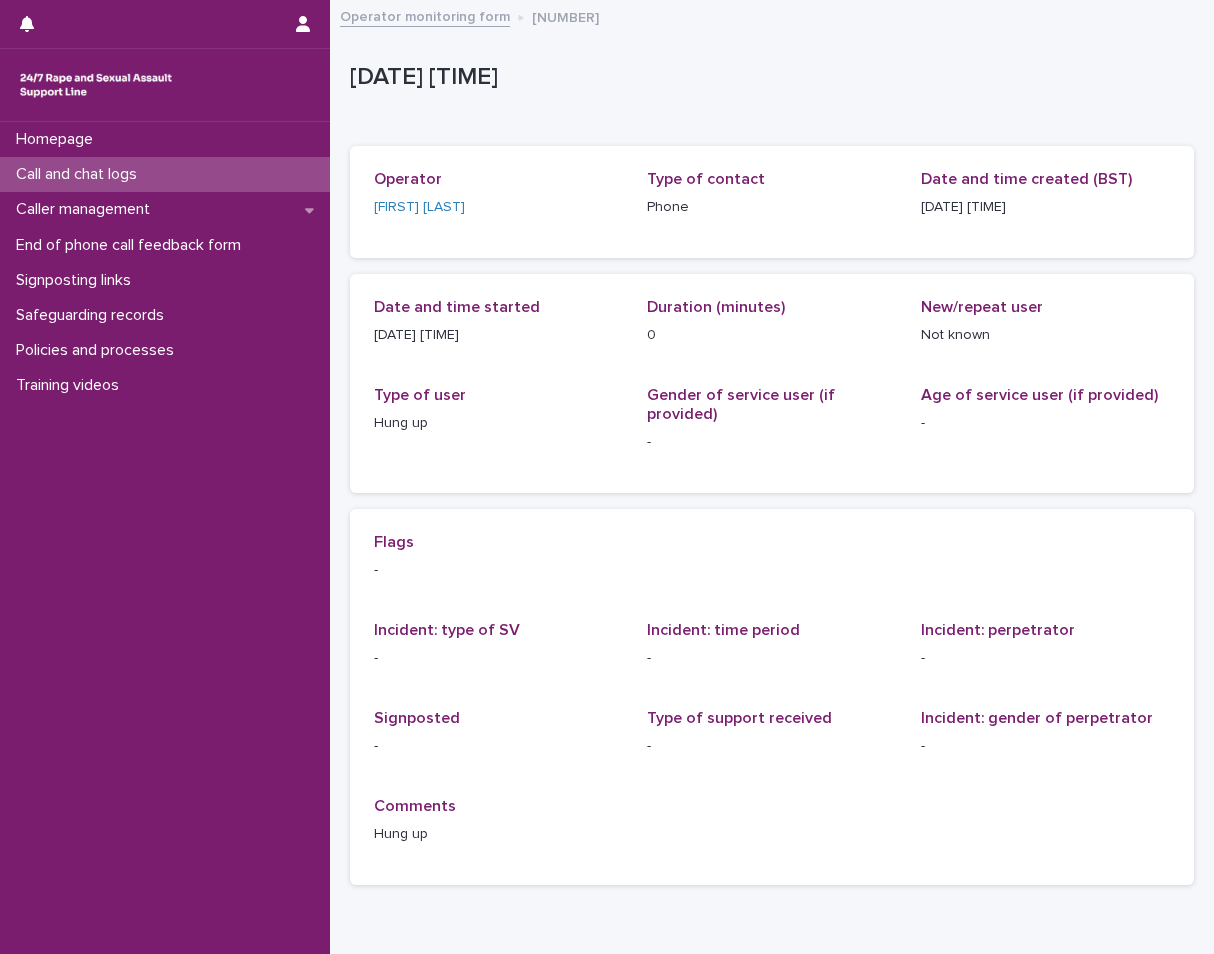 click on "Call and chat logs" at bounding box center (165, 174) 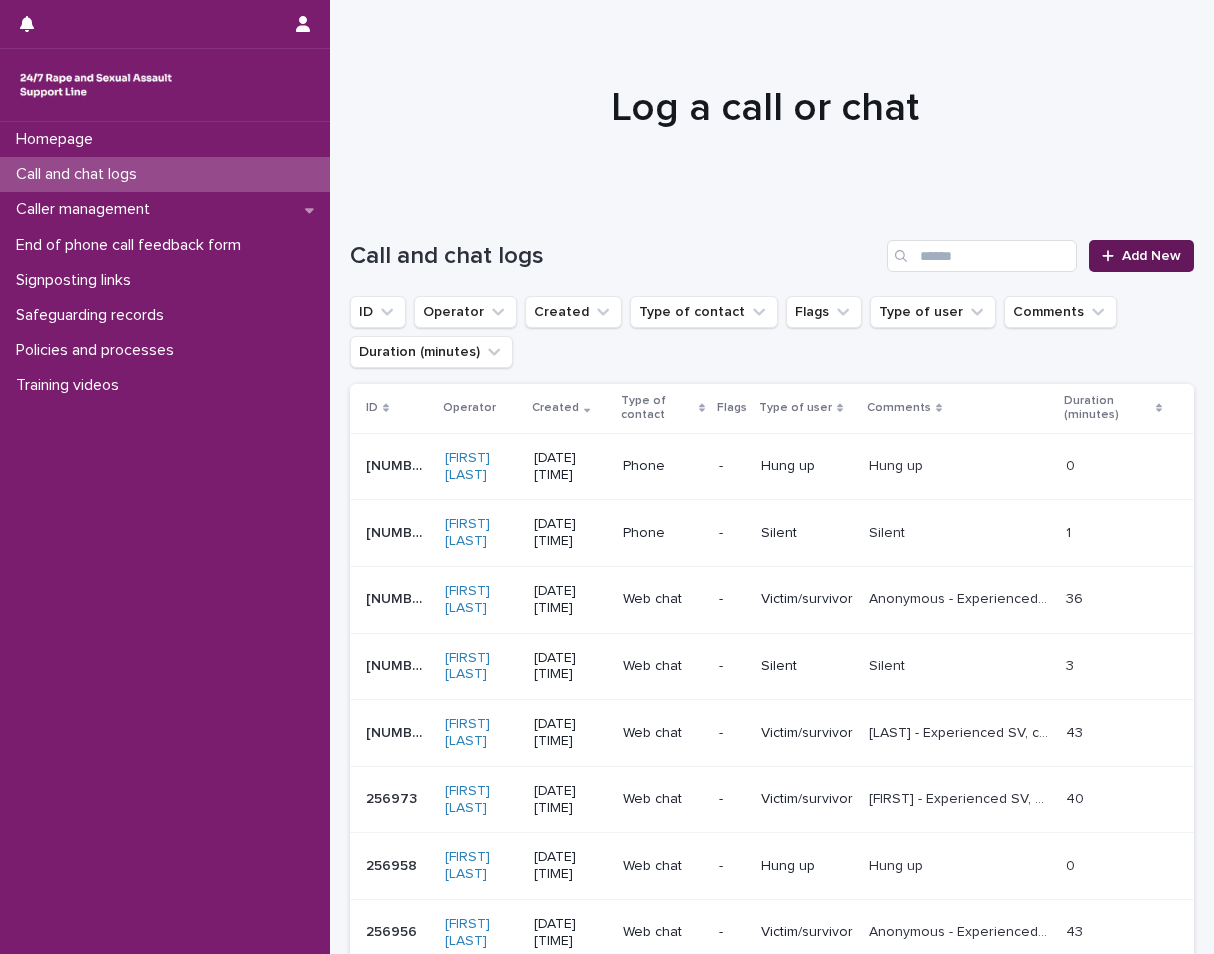 click on "Add New" at bounding box center (1151, 256) 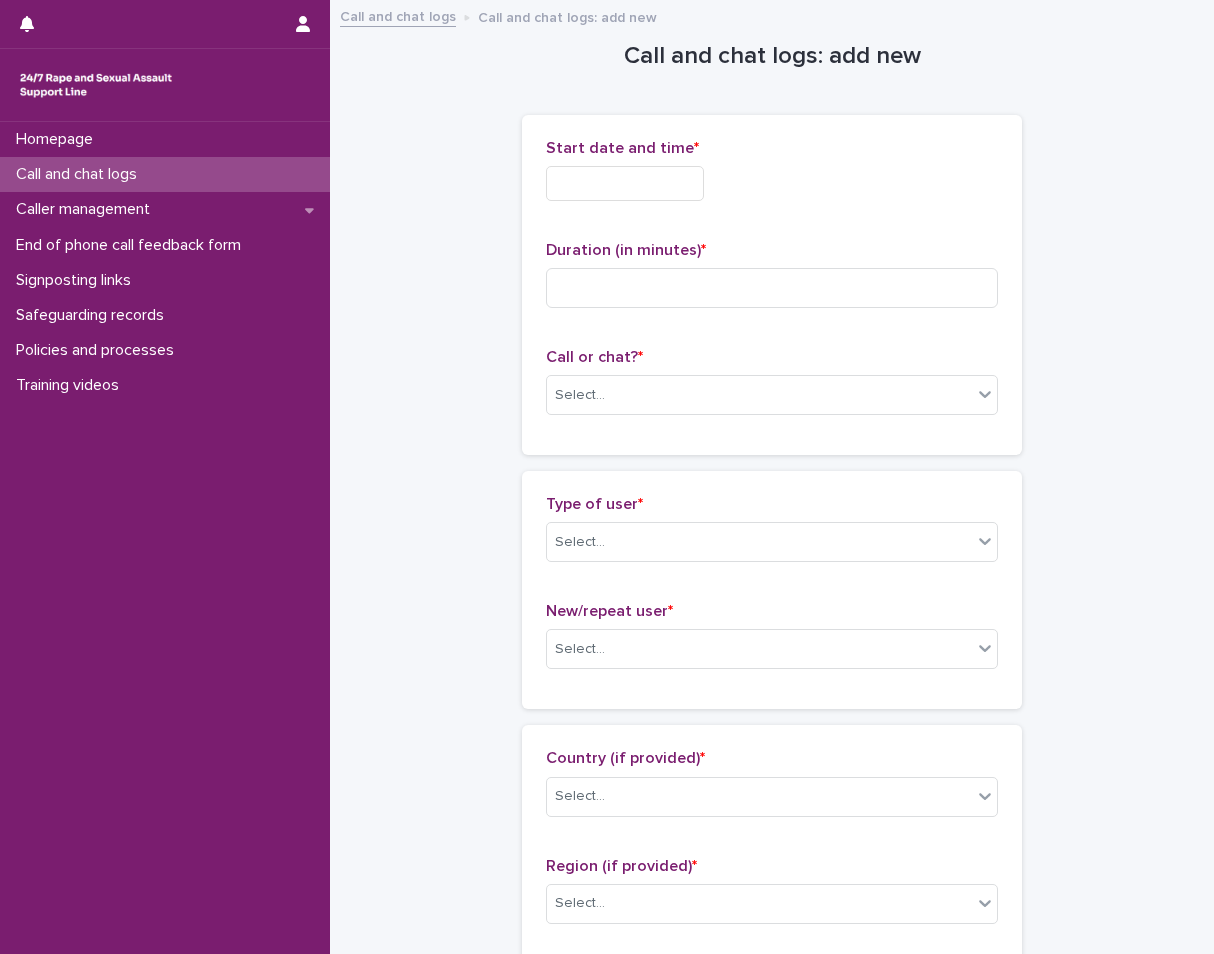 click at bounding box center (625, 183) 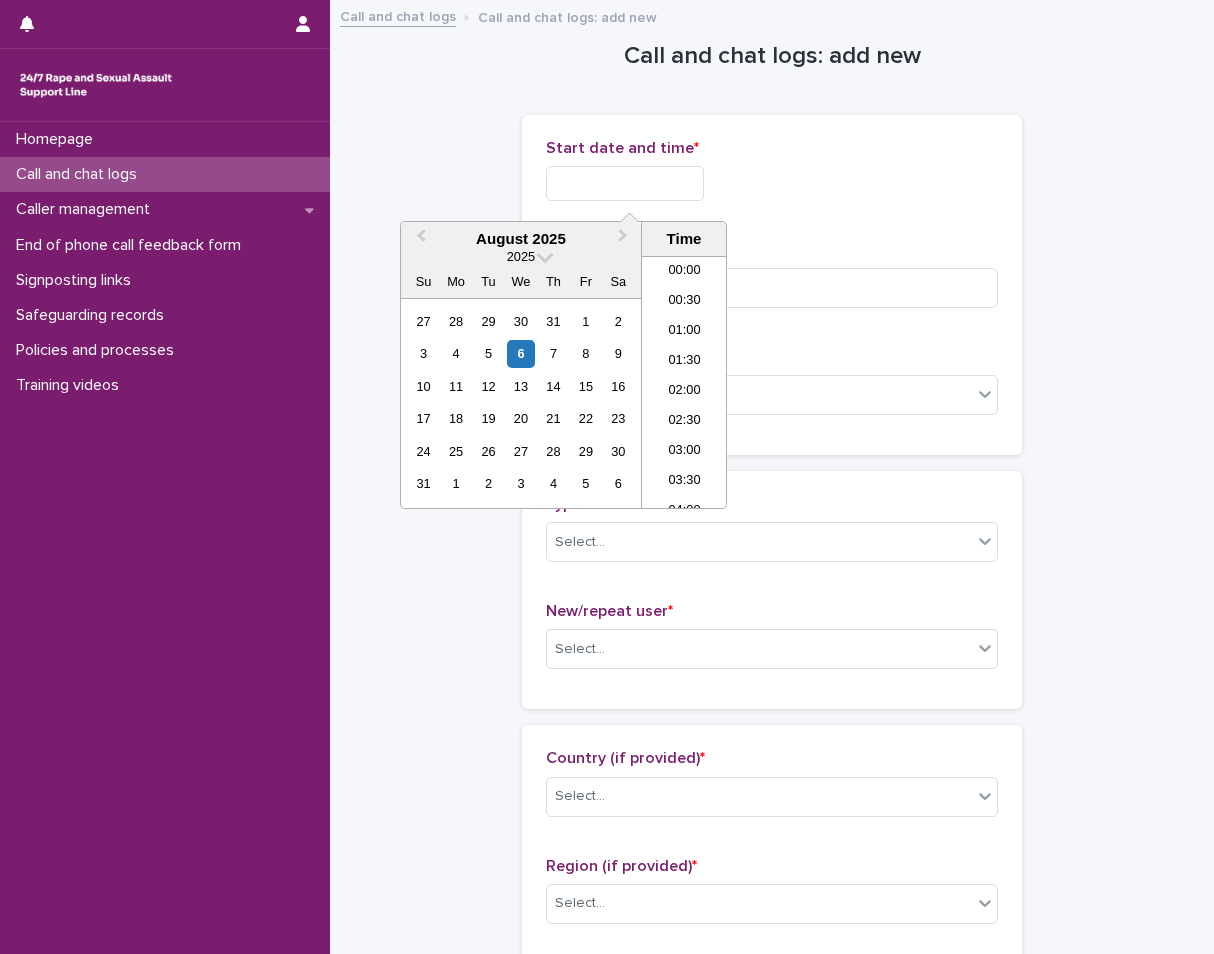 scroll, scrollTop: 400, scrollLeft: 0, axis: vertical 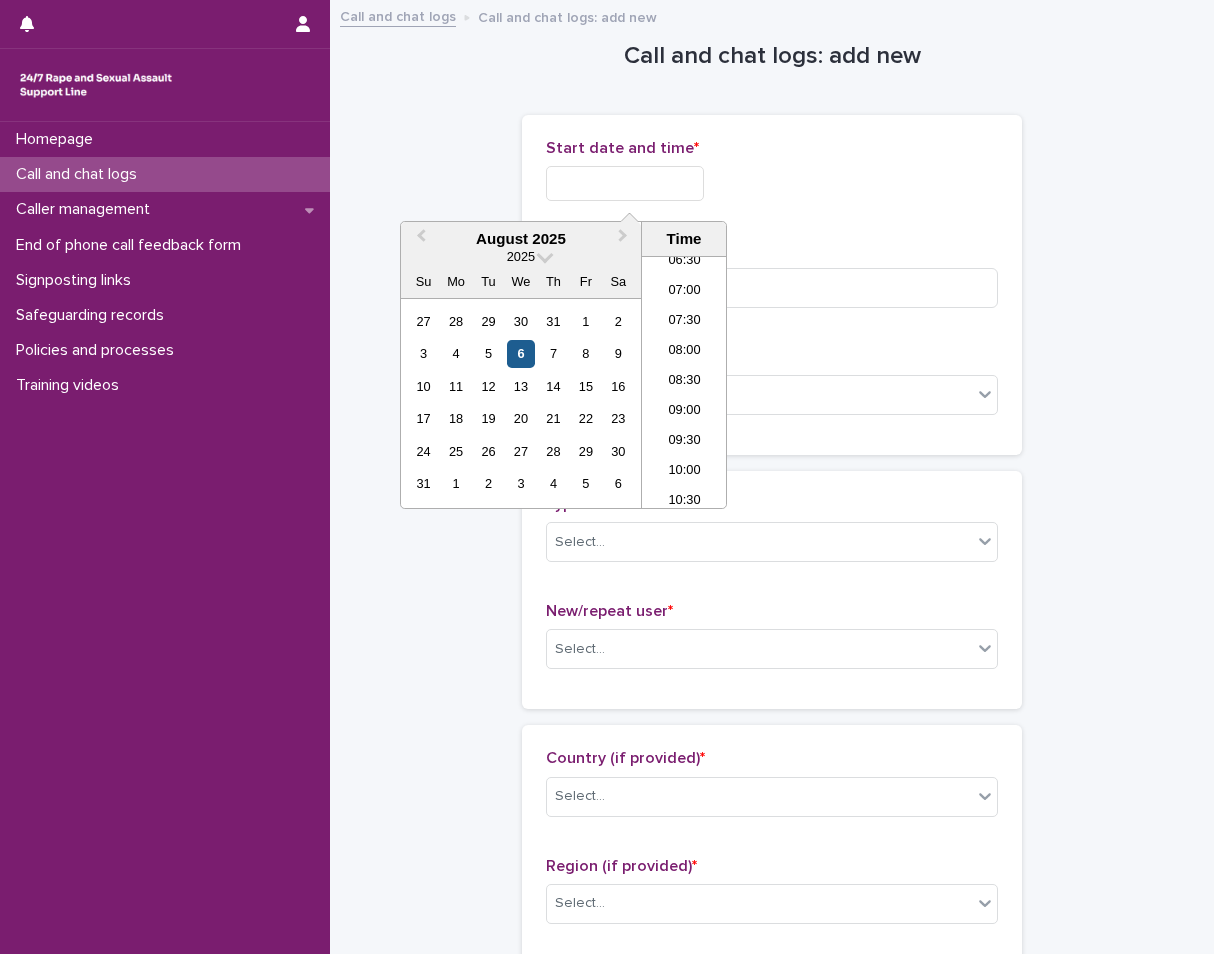 click on "6" at bounding box center (520, 353) 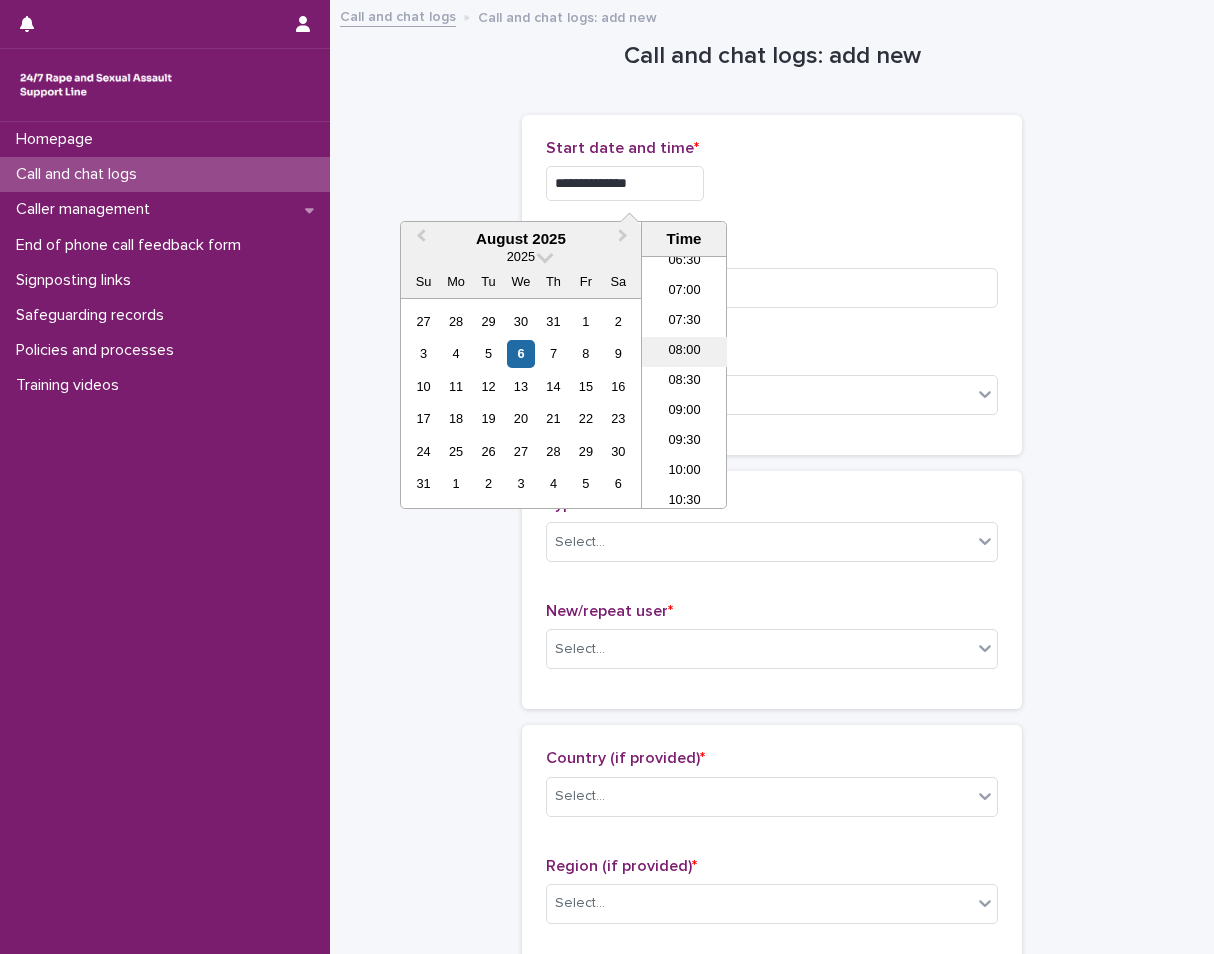 click on "08:00" at bounding box center (684, 352) 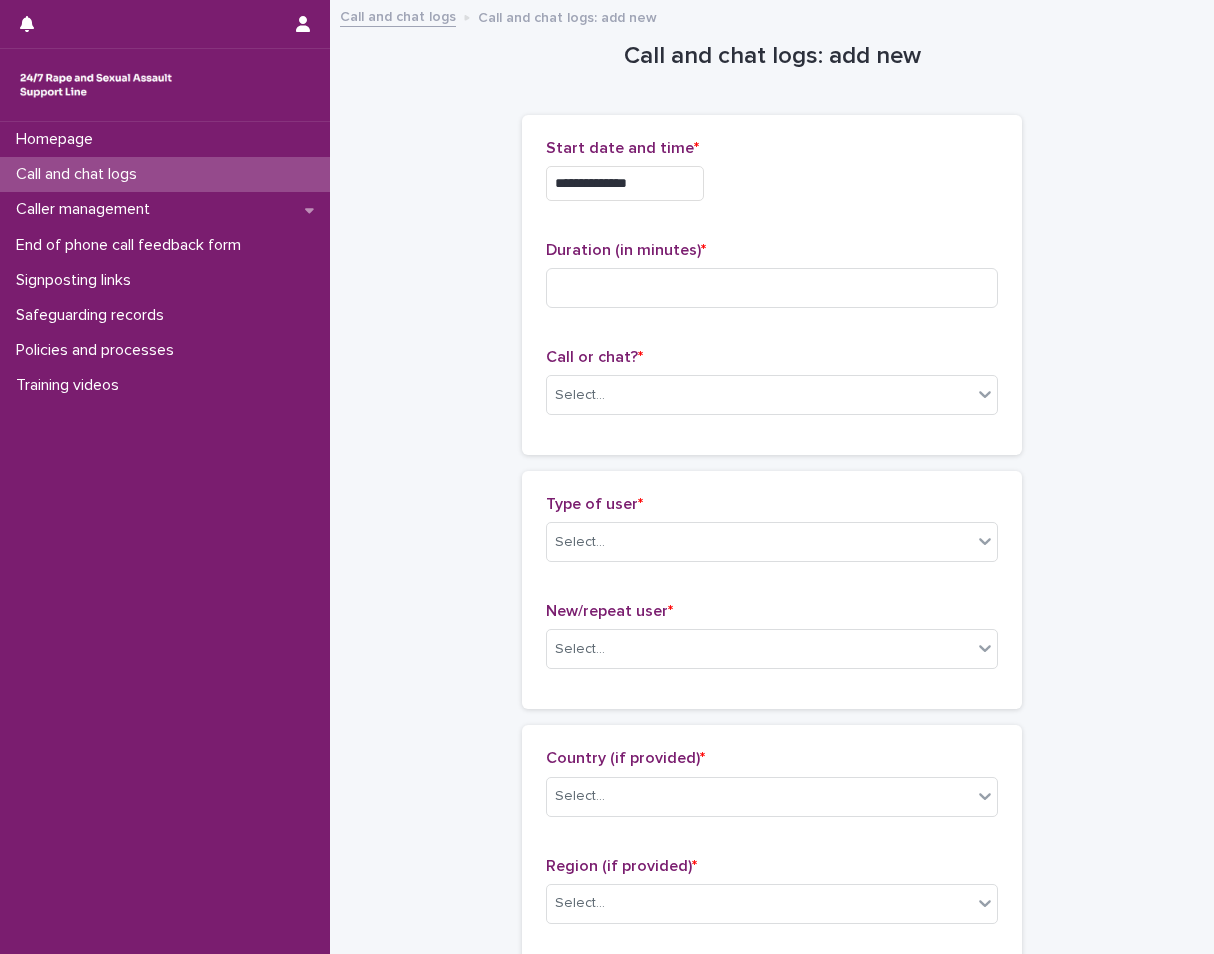 click on "**********" at bounding box center (625, 183) 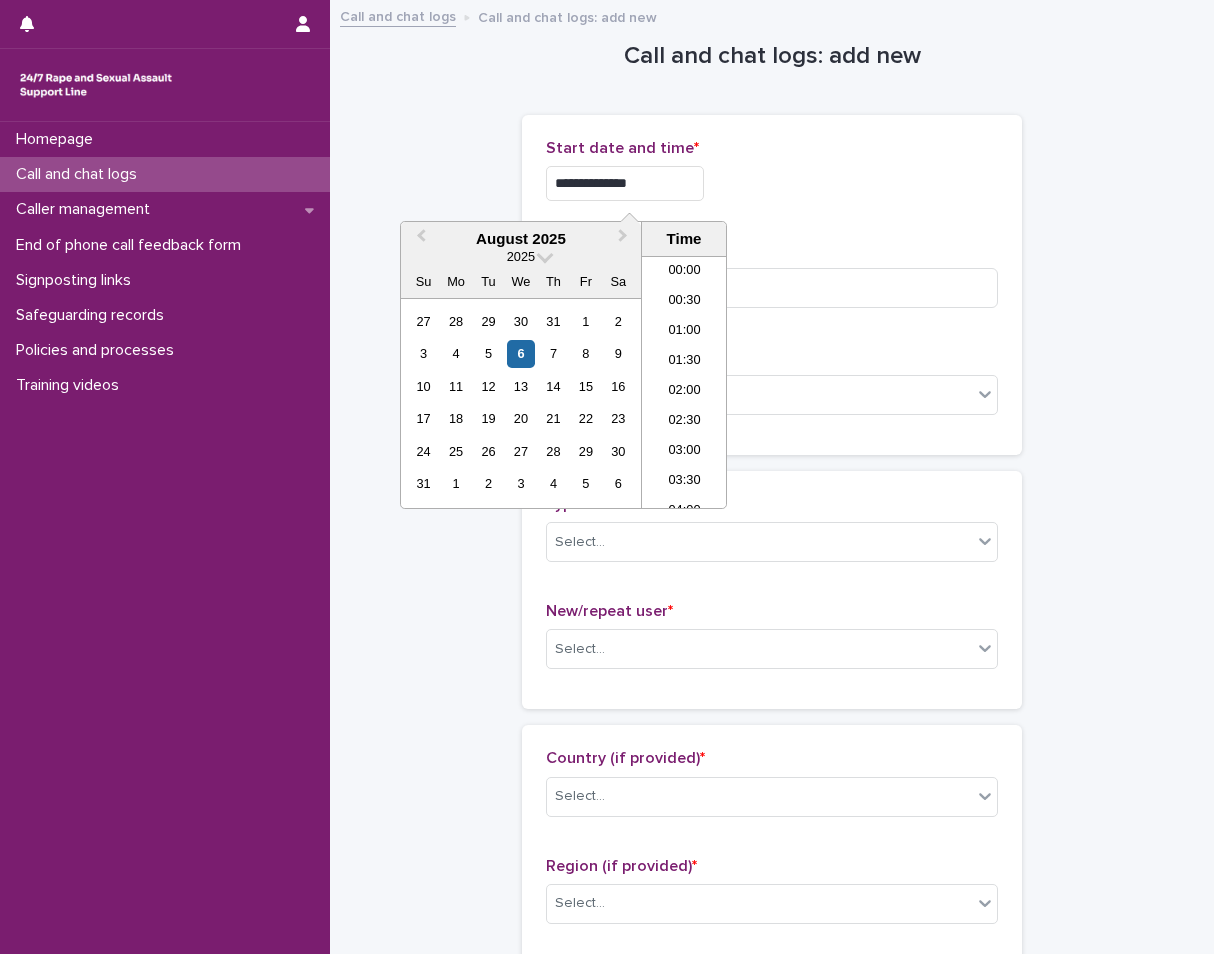scroll, scrollTop: 370, scrollLeft: 0, axis: vertical 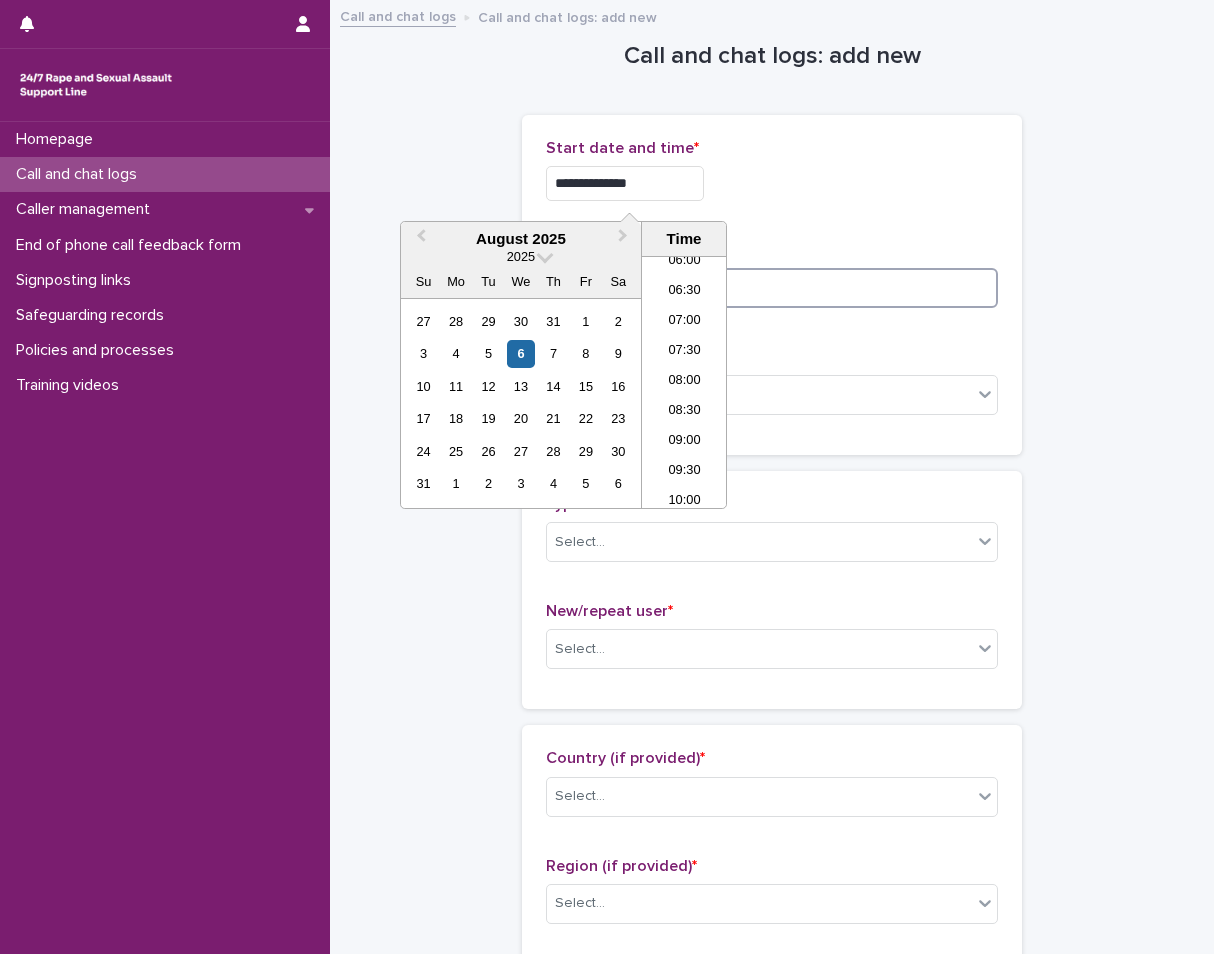 click at bounding box center (772, 288) 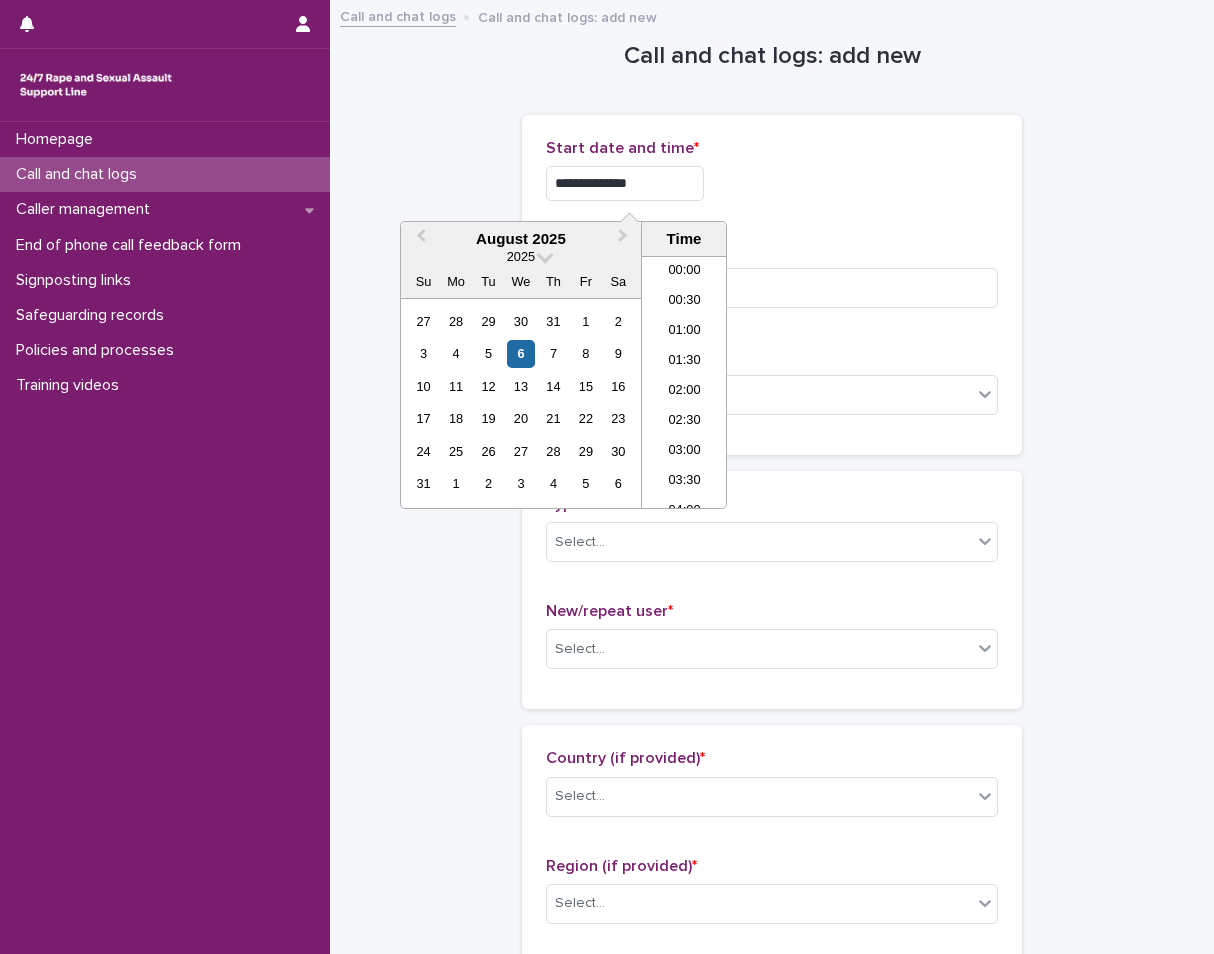 click on "**********" at bounding box center (625, 183) 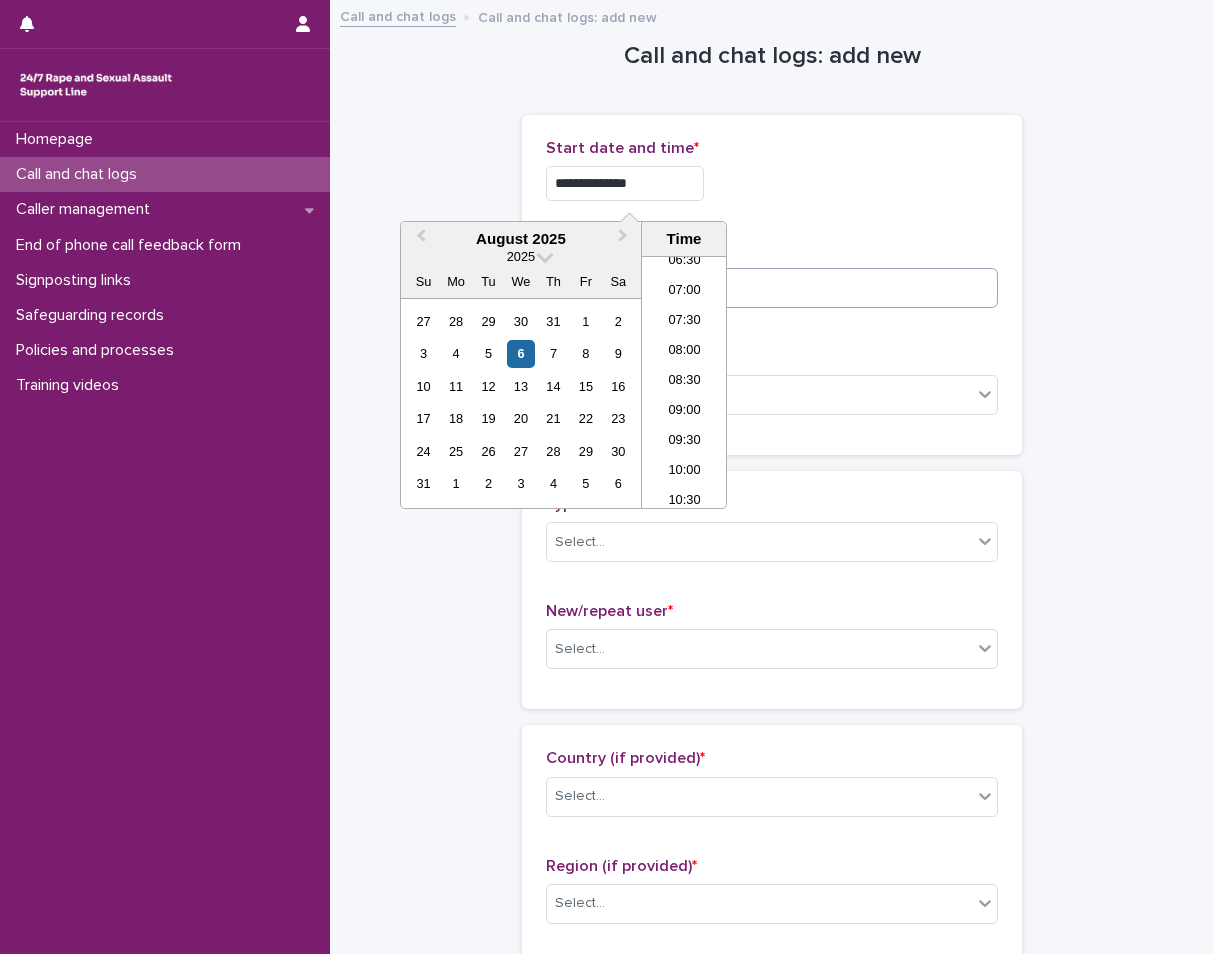 type on "**********" 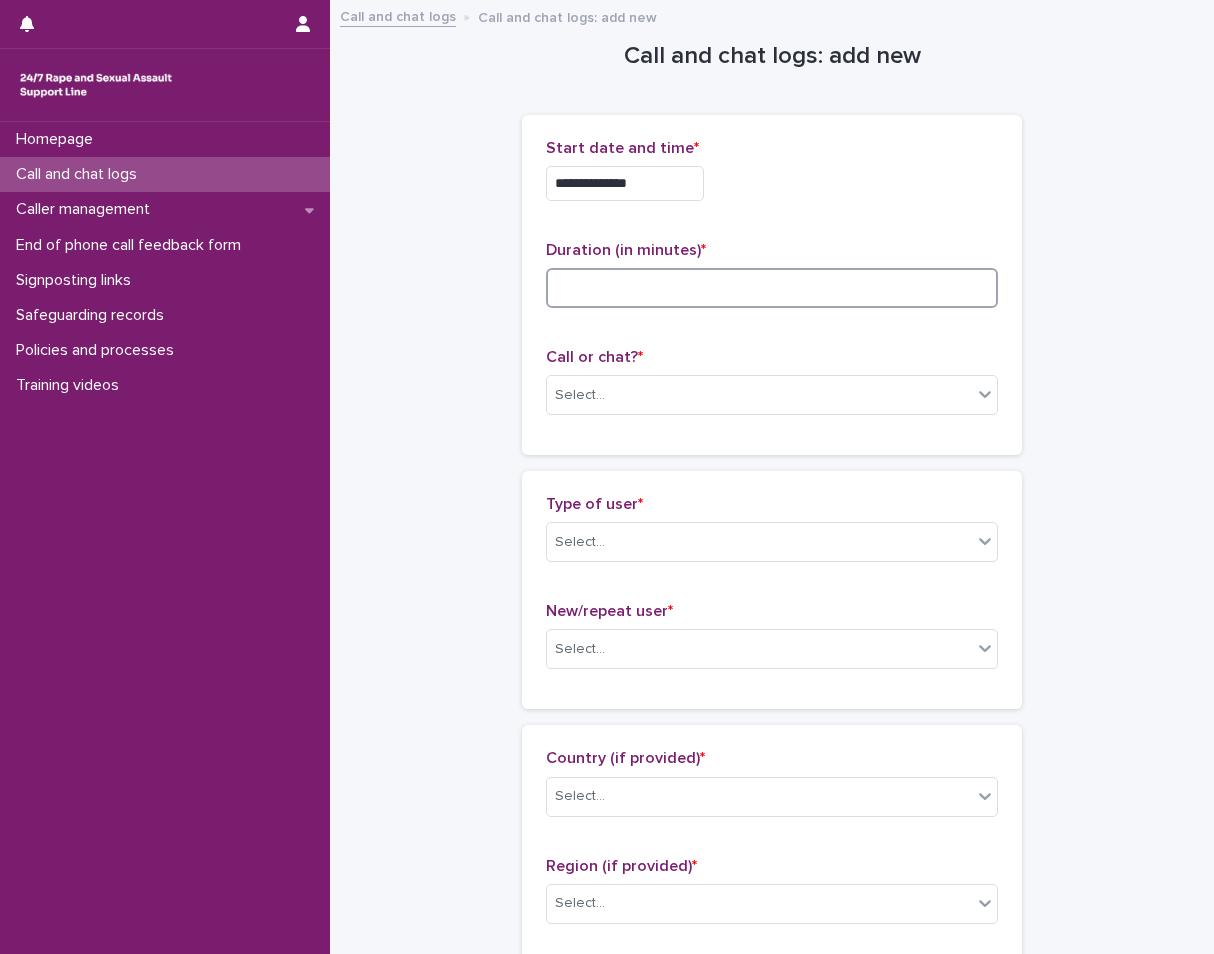 click at bounding box center (772, 288) 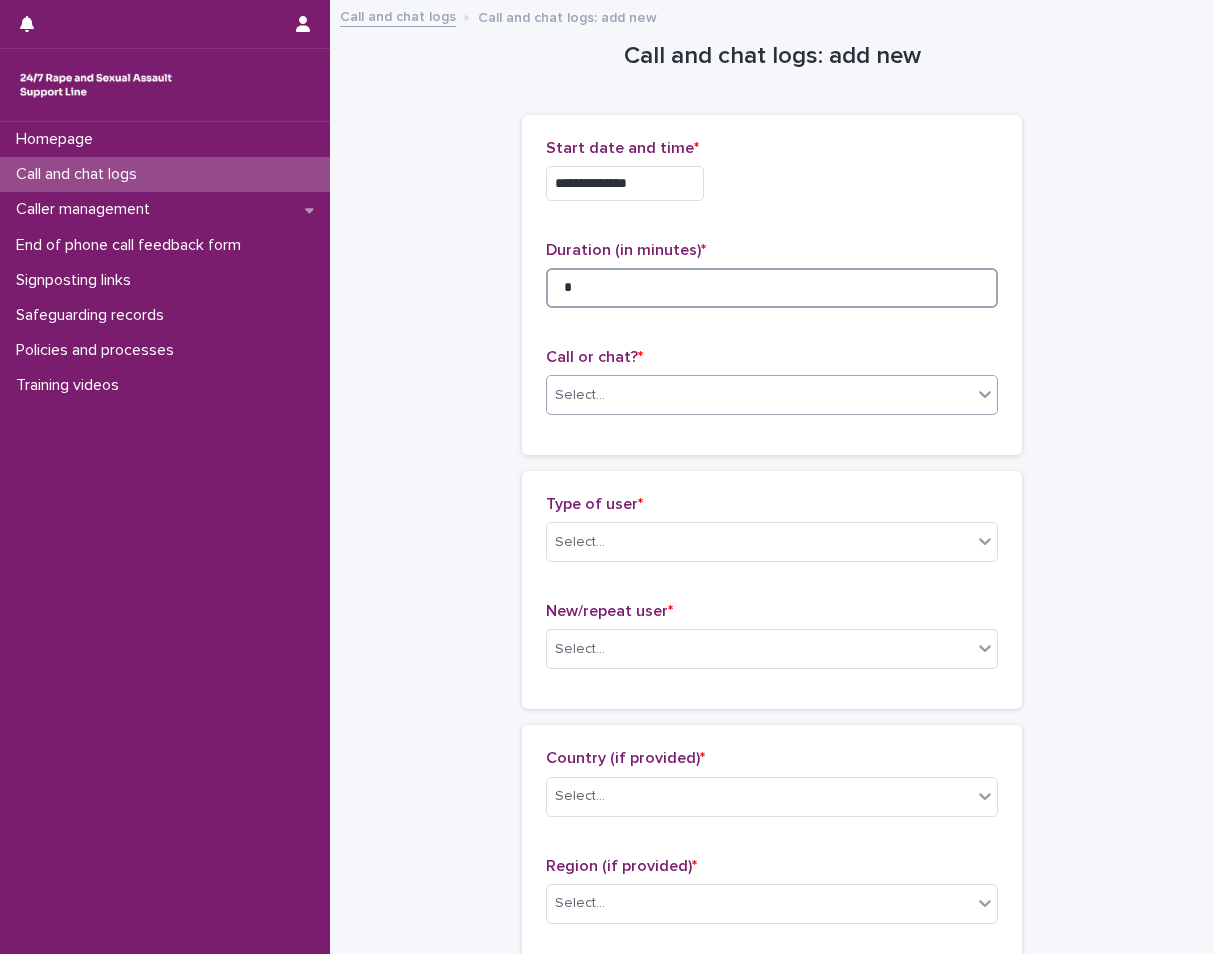 type on "*" 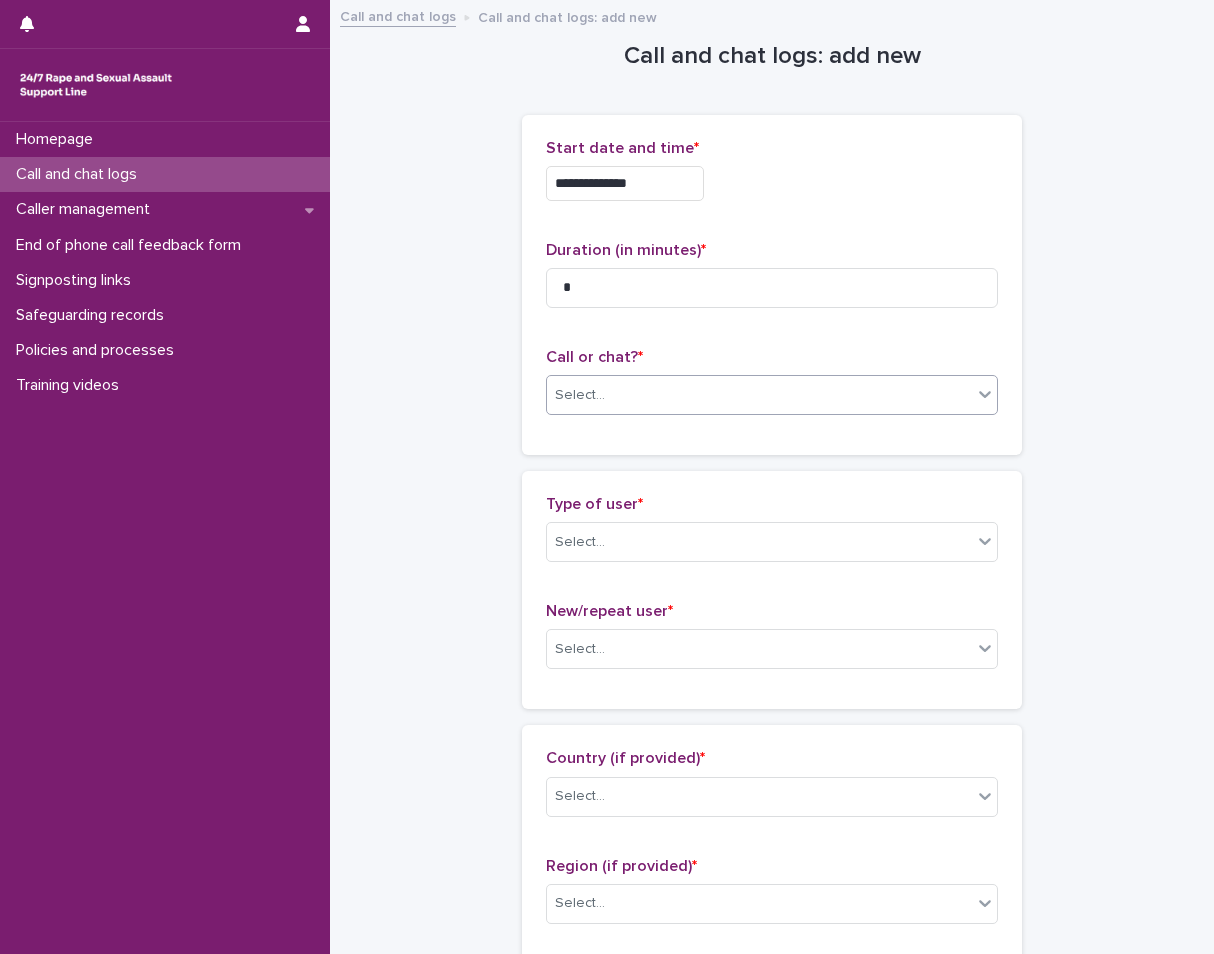 click on "Select..." at bounding box center (759, 395) 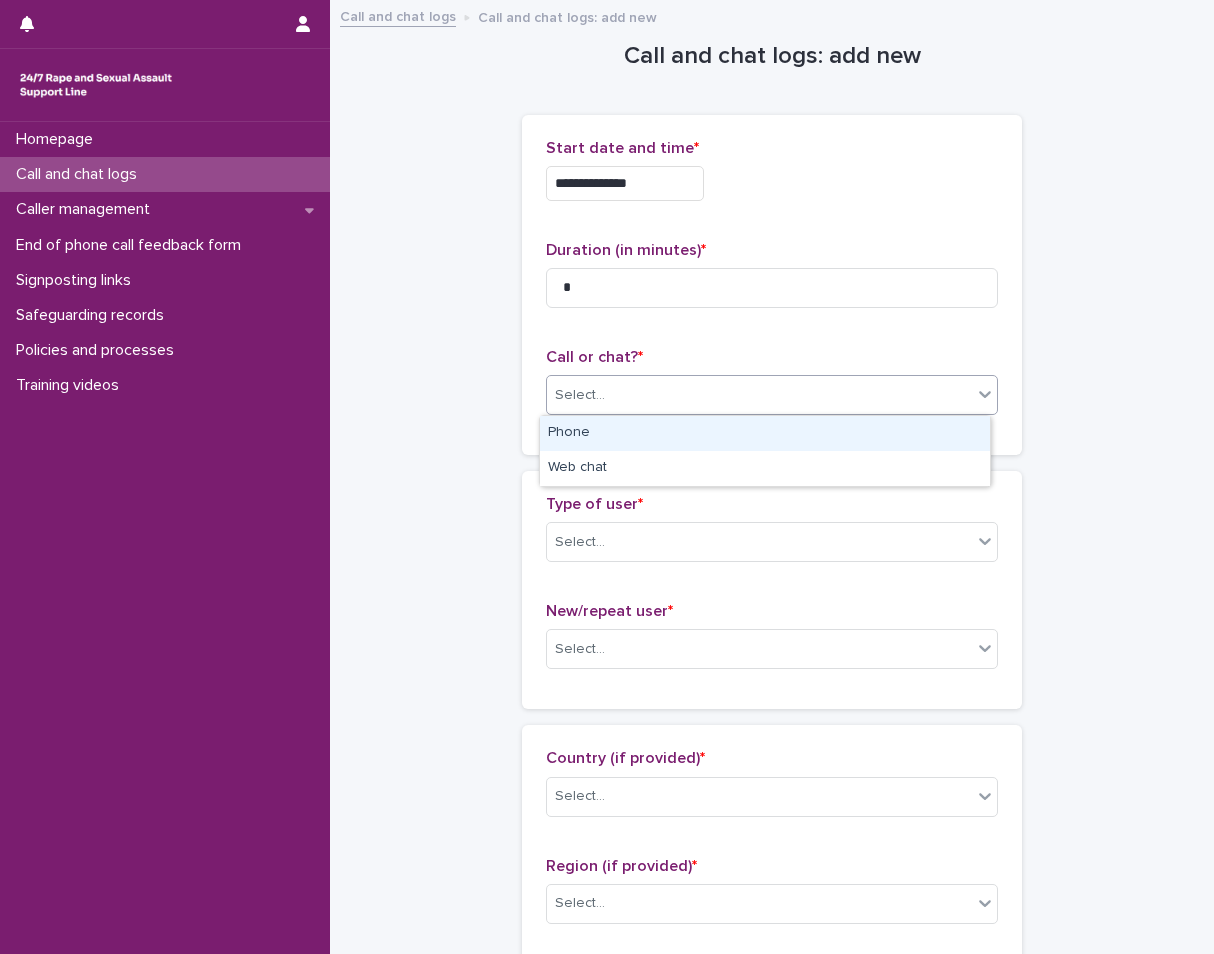 click on "Phone" at bounding box center (765, 433) 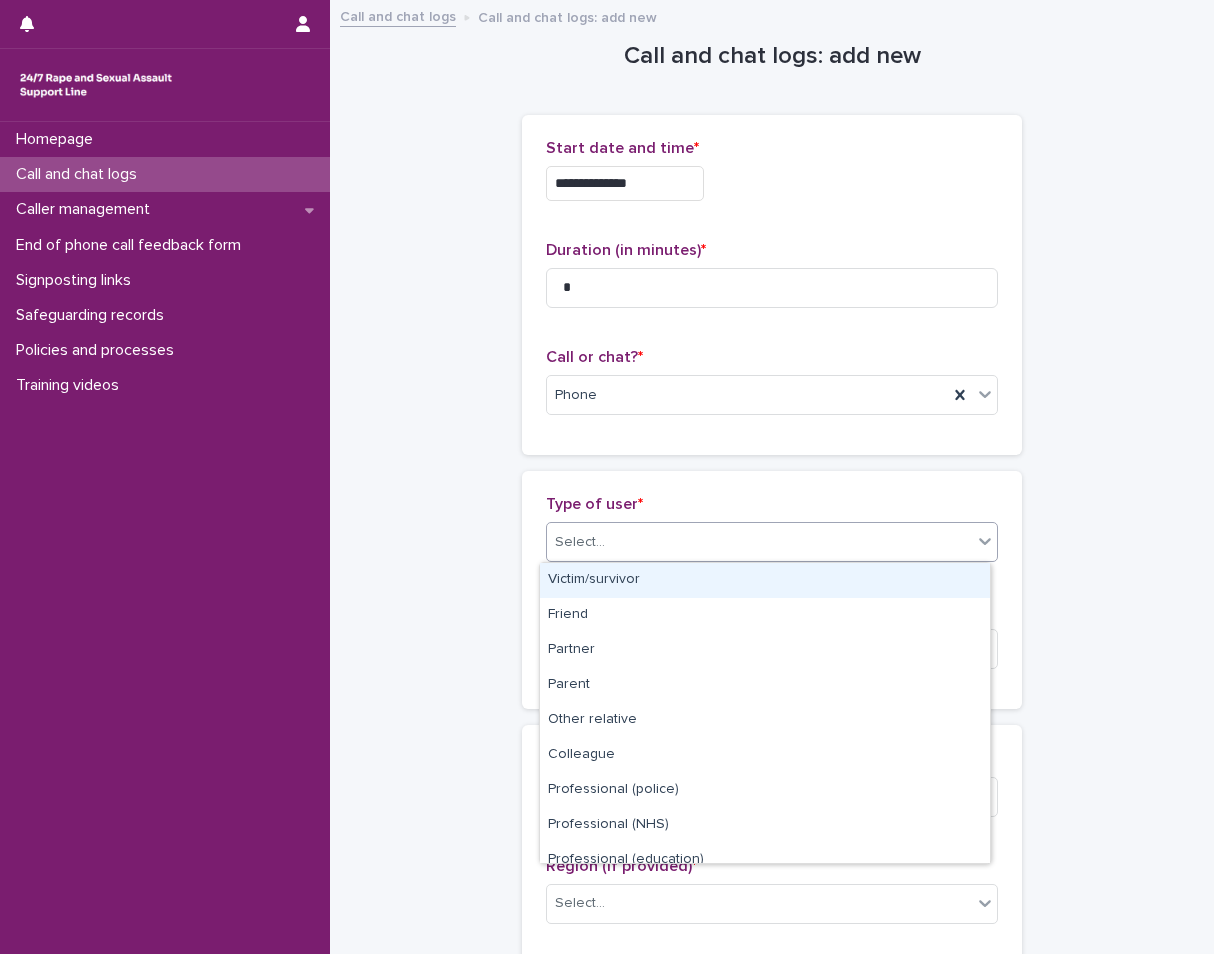 click on "Select..." at bounding box center (580, 542) 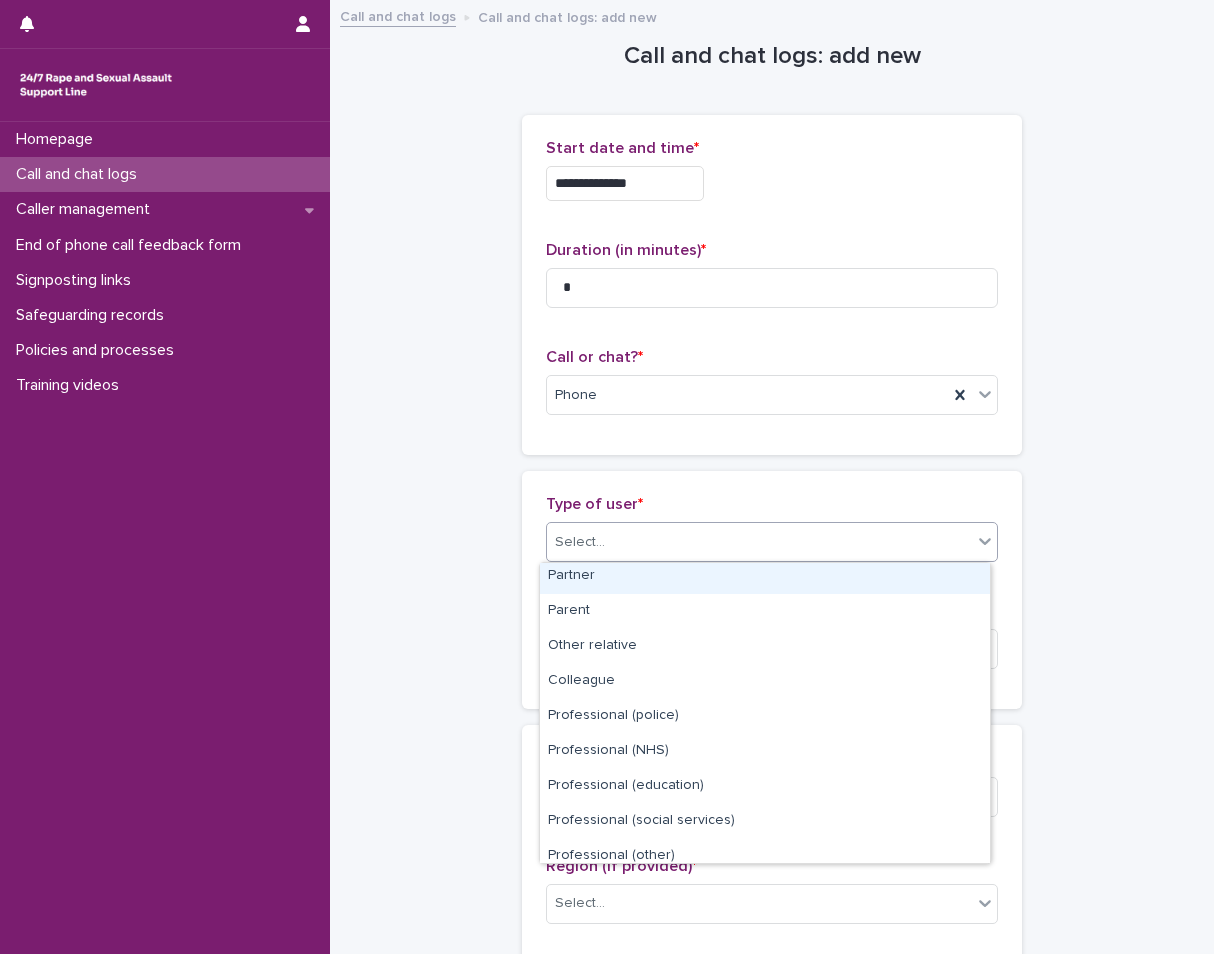 scroll, scrollTop: 225, scrollLeft: 0, axis: vertical 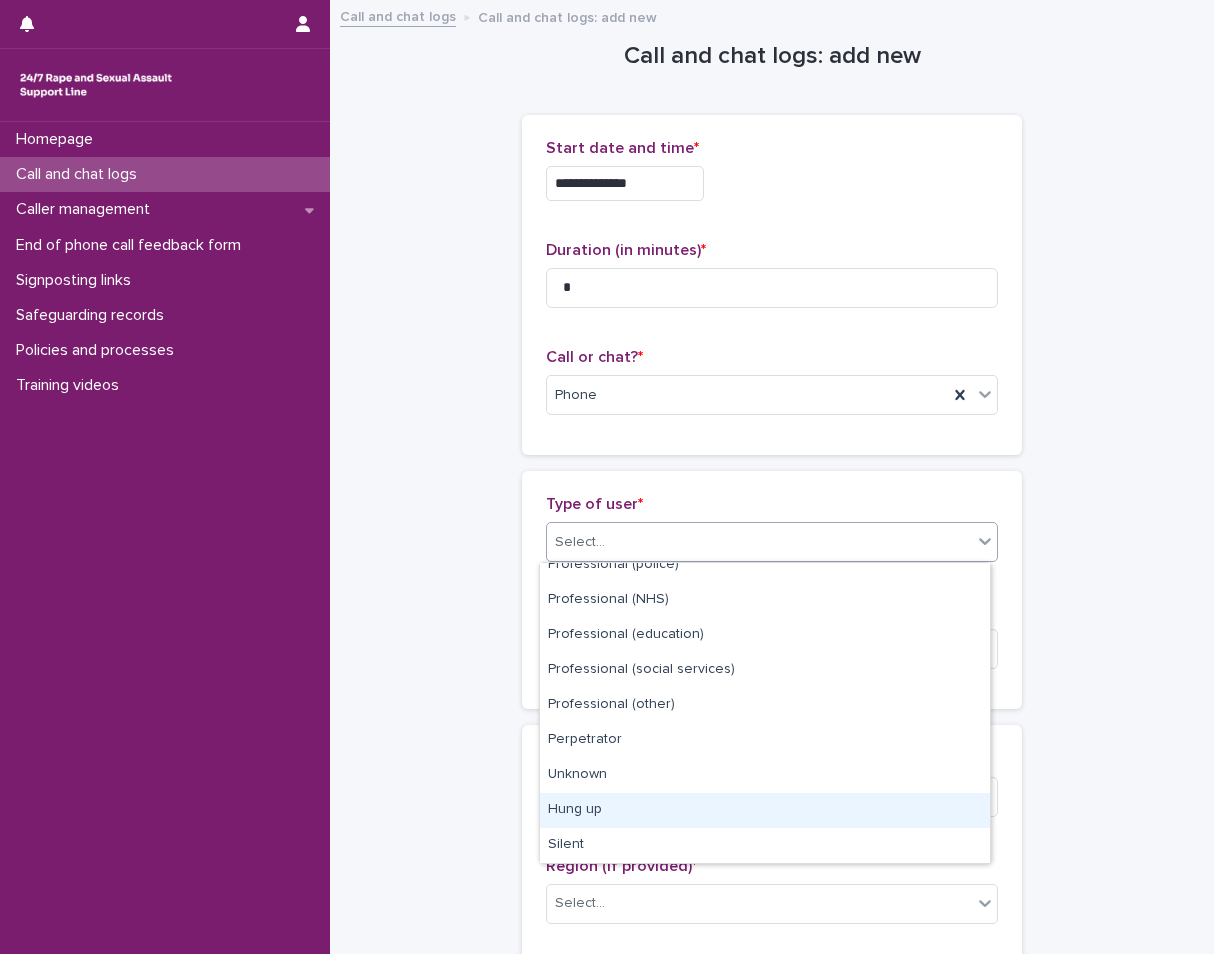click on "Hung up" at bounding box center [765, 810] 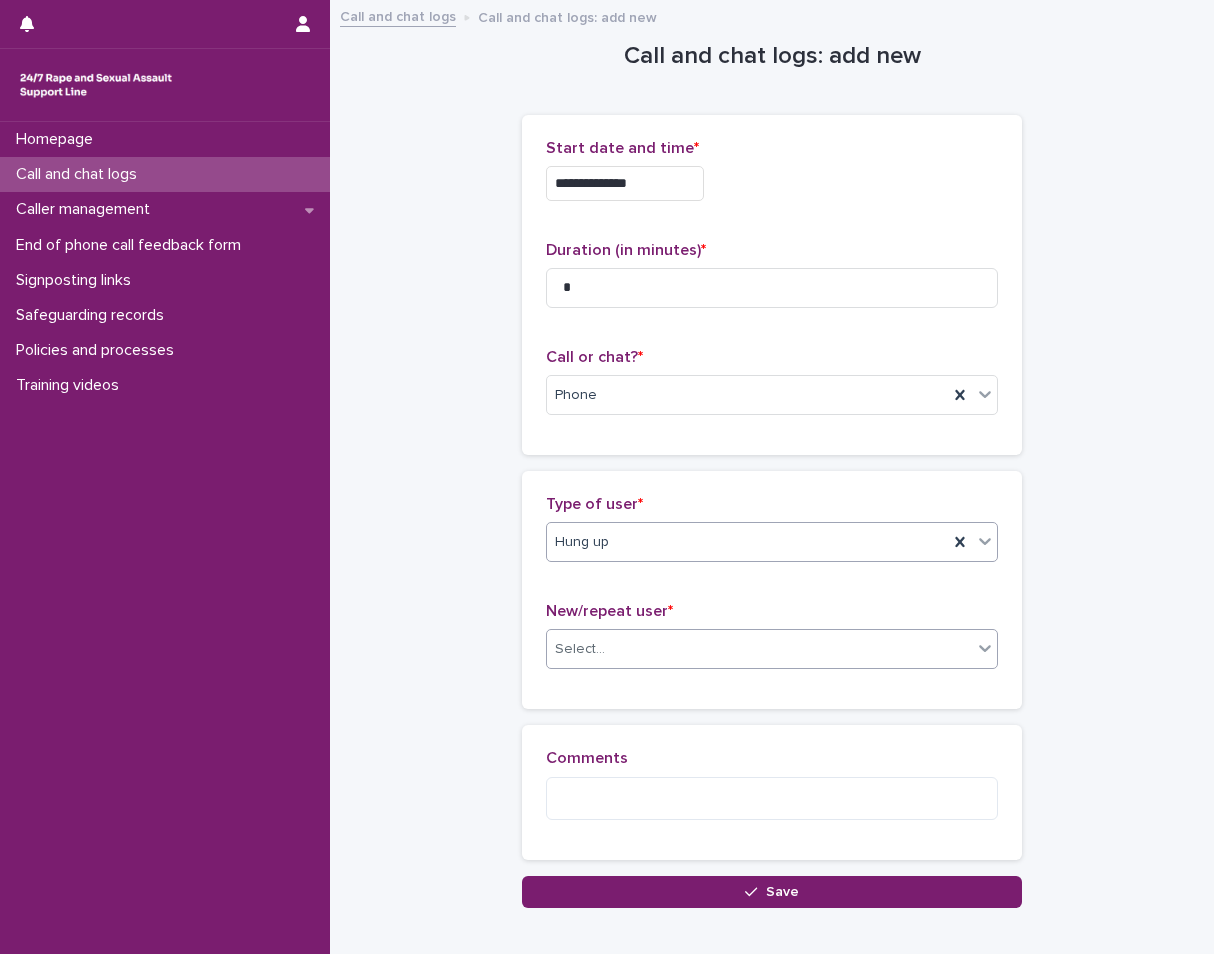 click on "Select..." at bounding box center [580, 649] 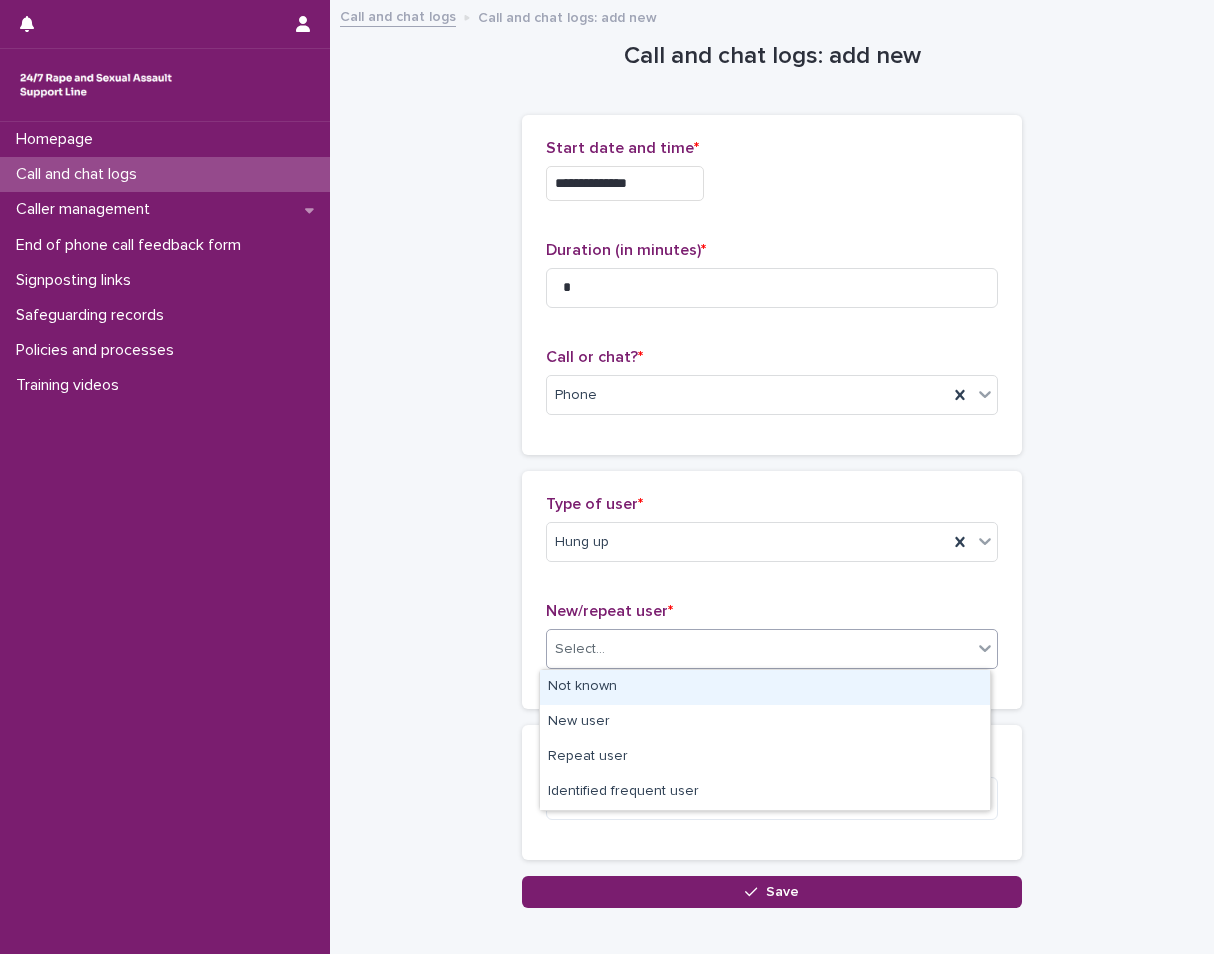 click on "Not known" at bounding box center [765, 687] 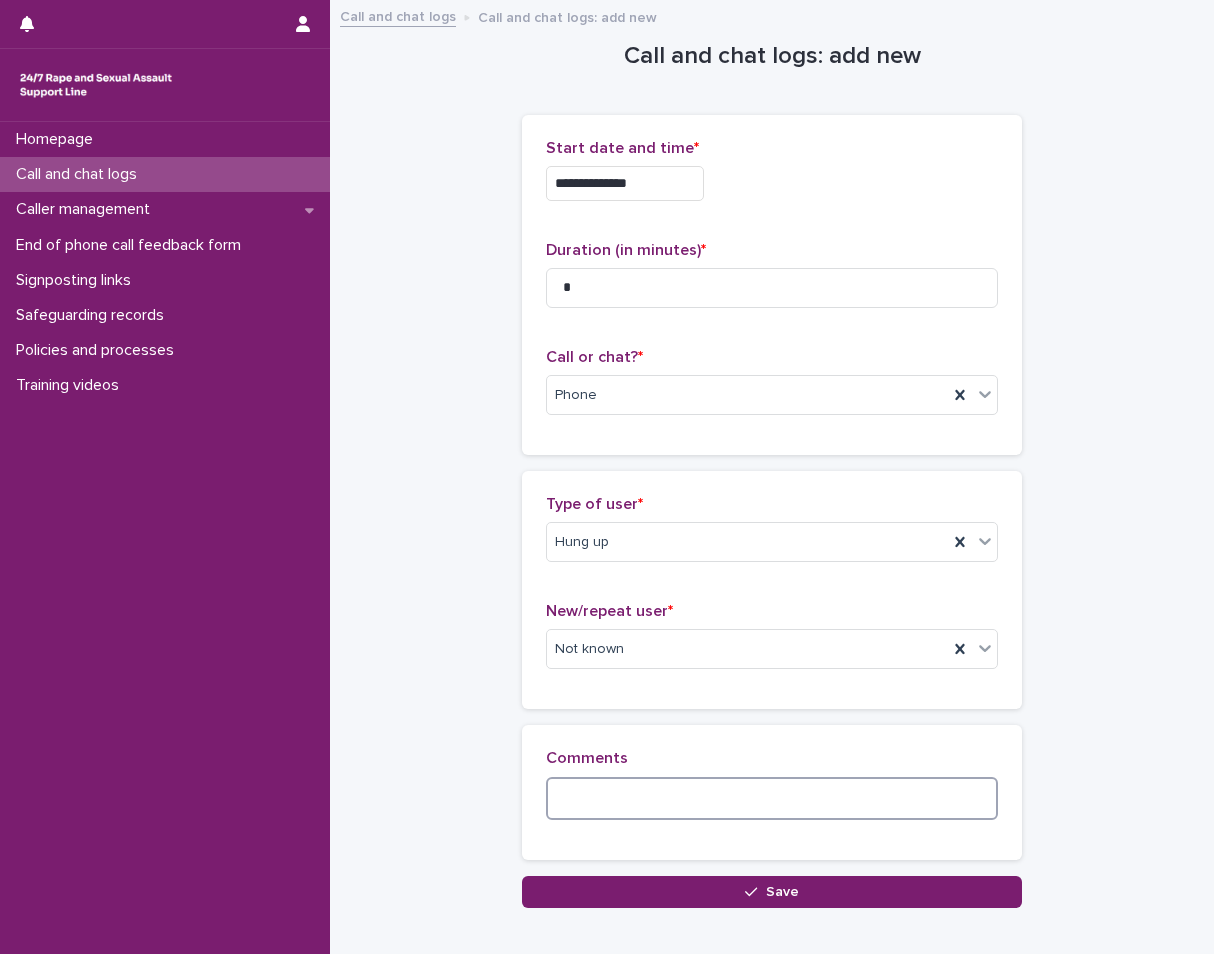 click at bounding box center (772, 798) 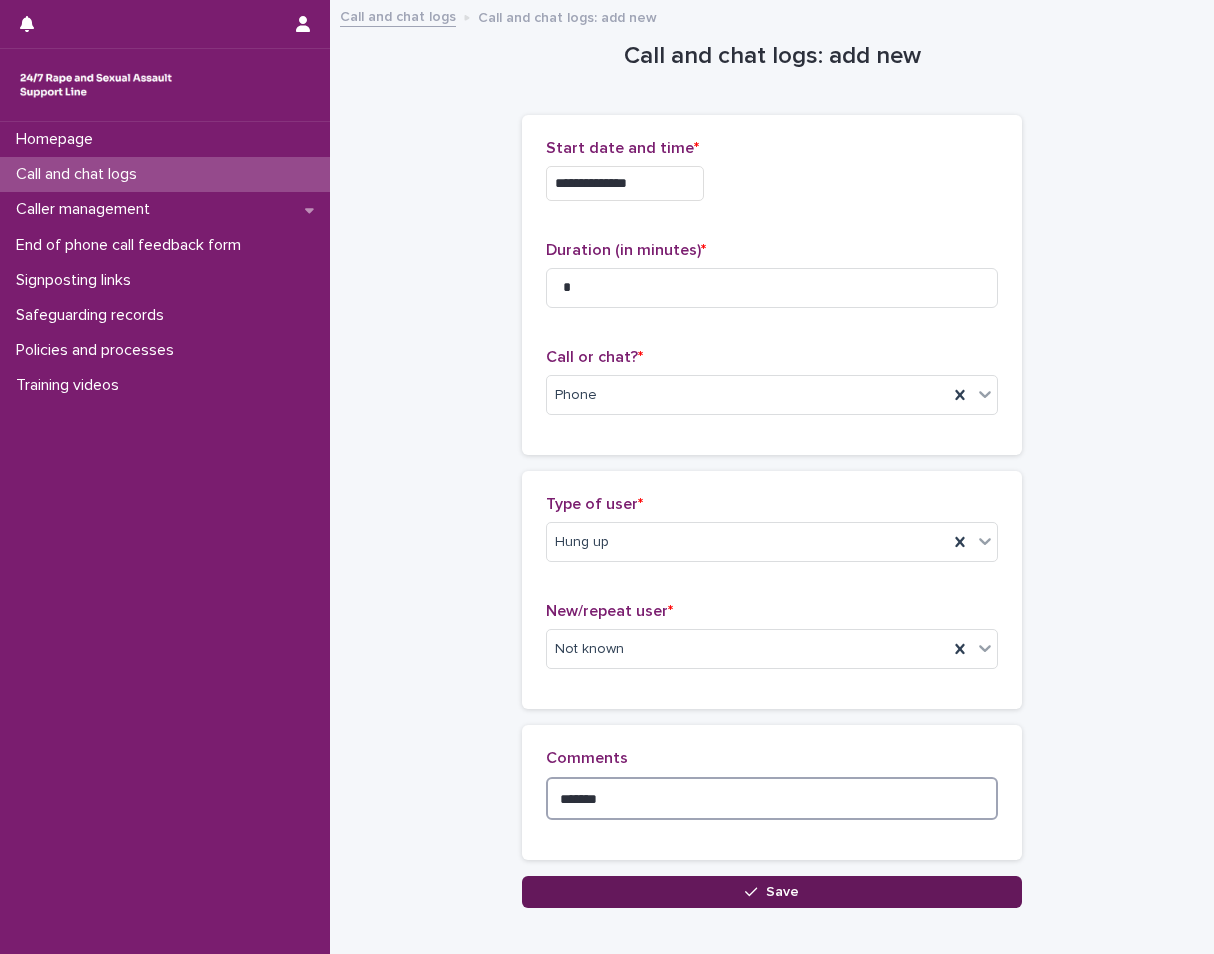 type on "*******" 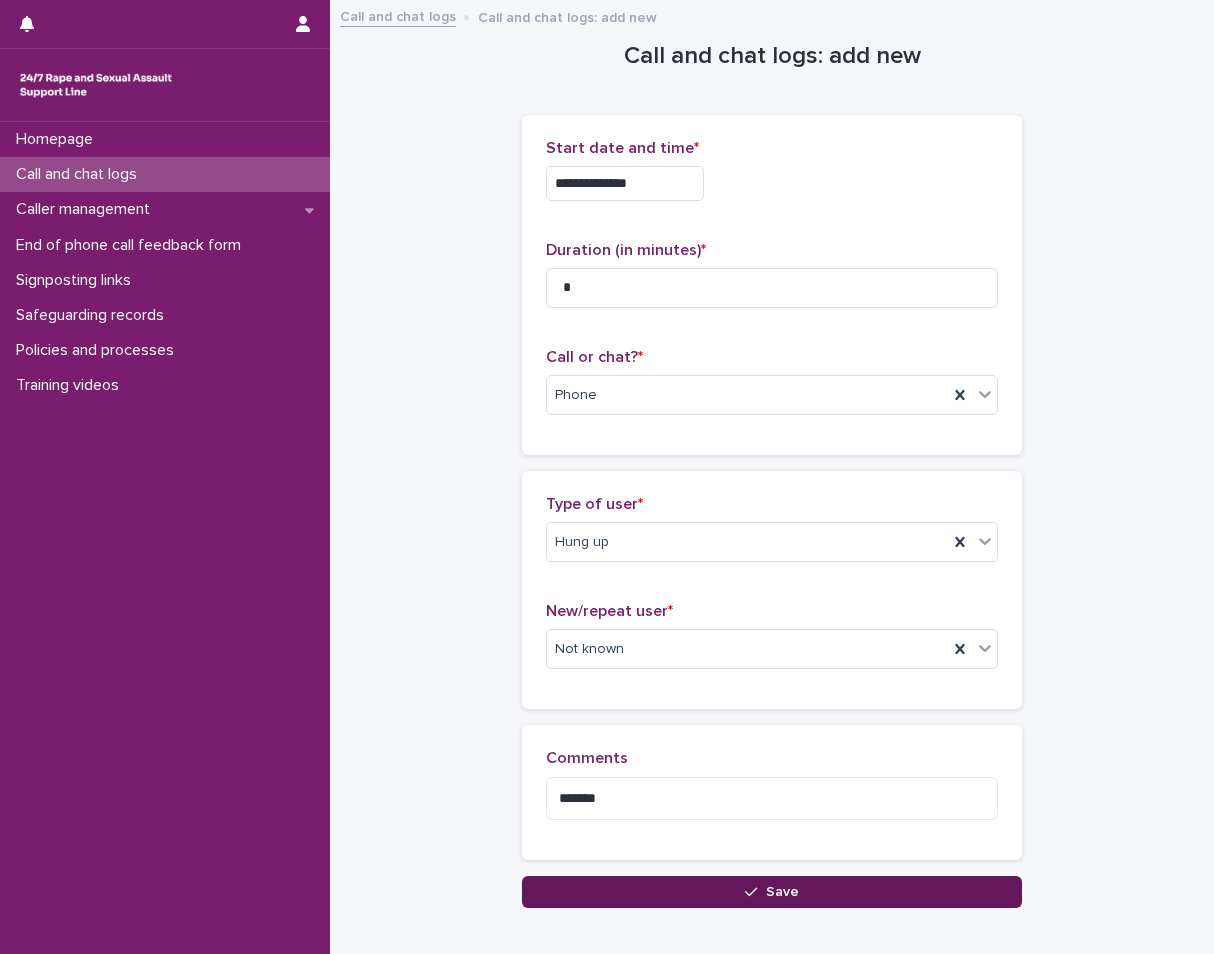 click on "Save" at bounding box center (772, 892) 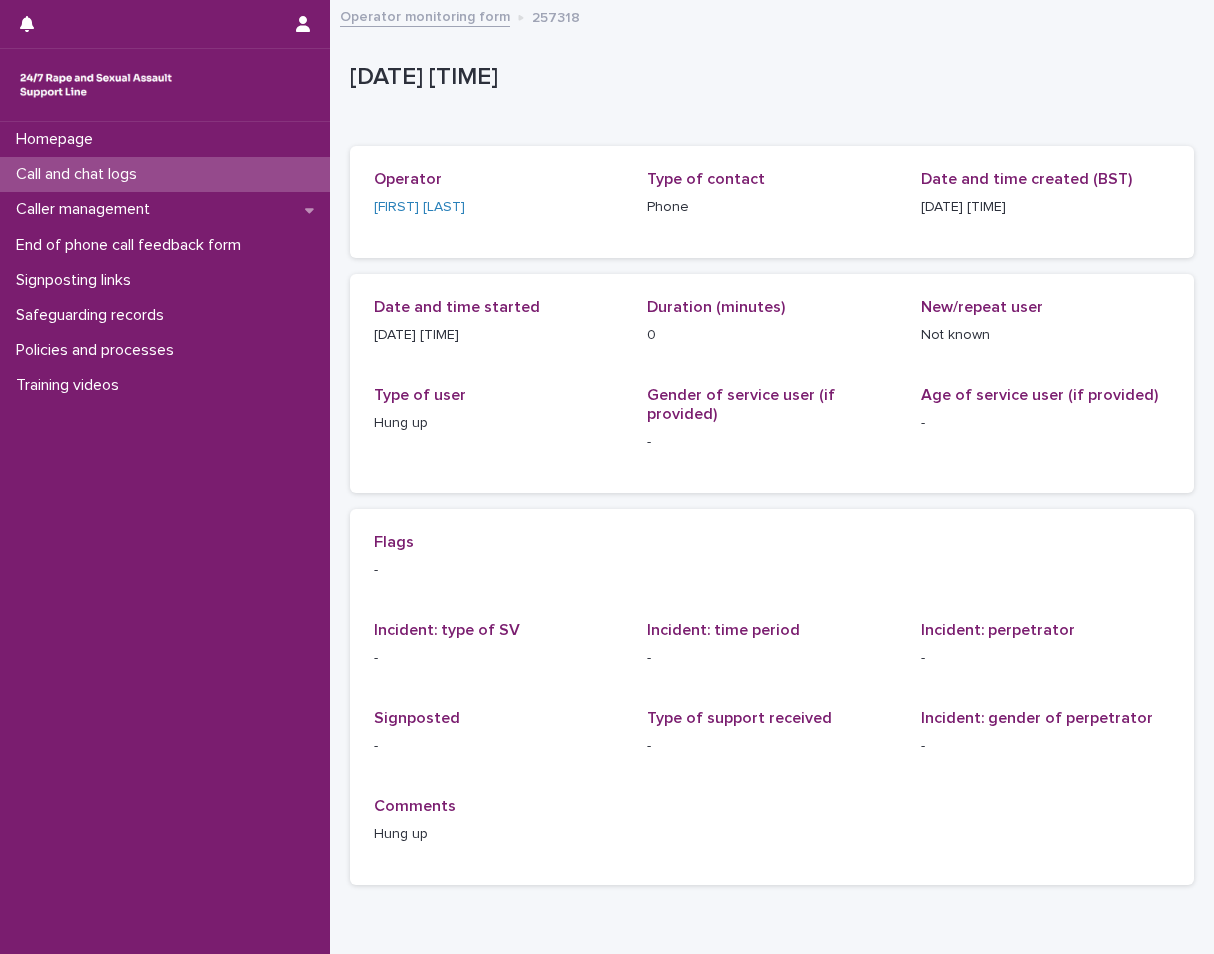 click on "Call and chat logs" at bounding box center [80, 174] 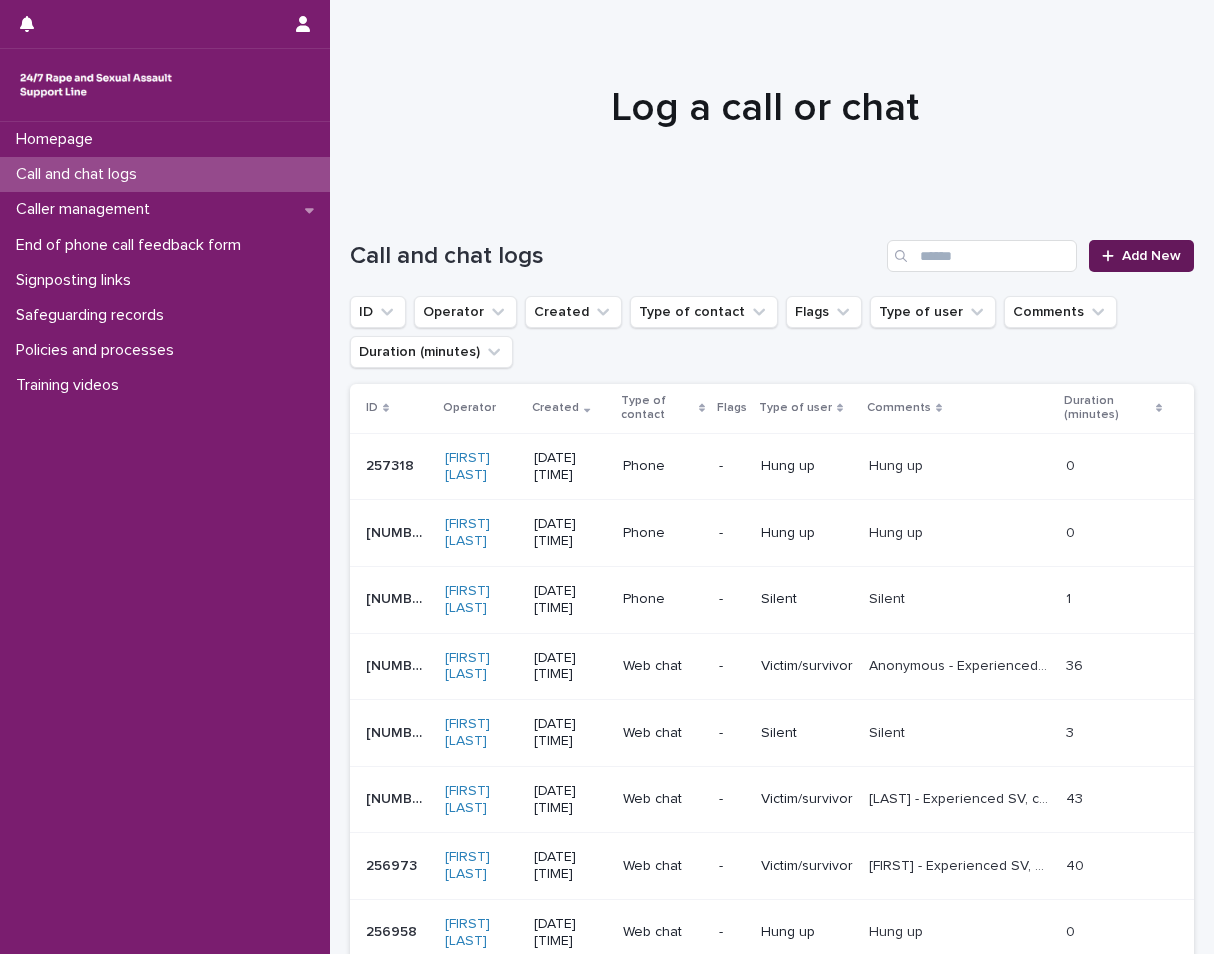 click 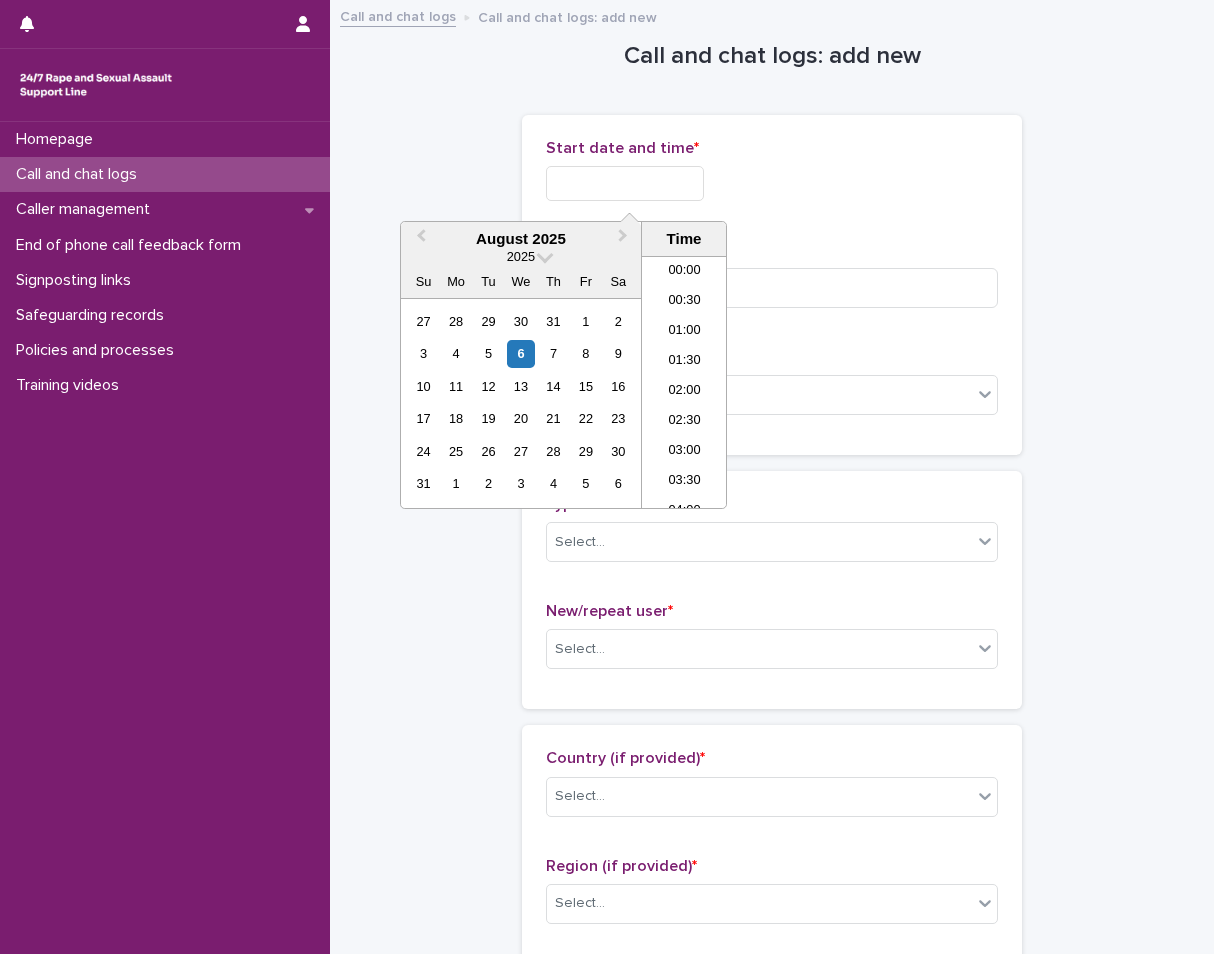 click at bounding box center [625, 183] 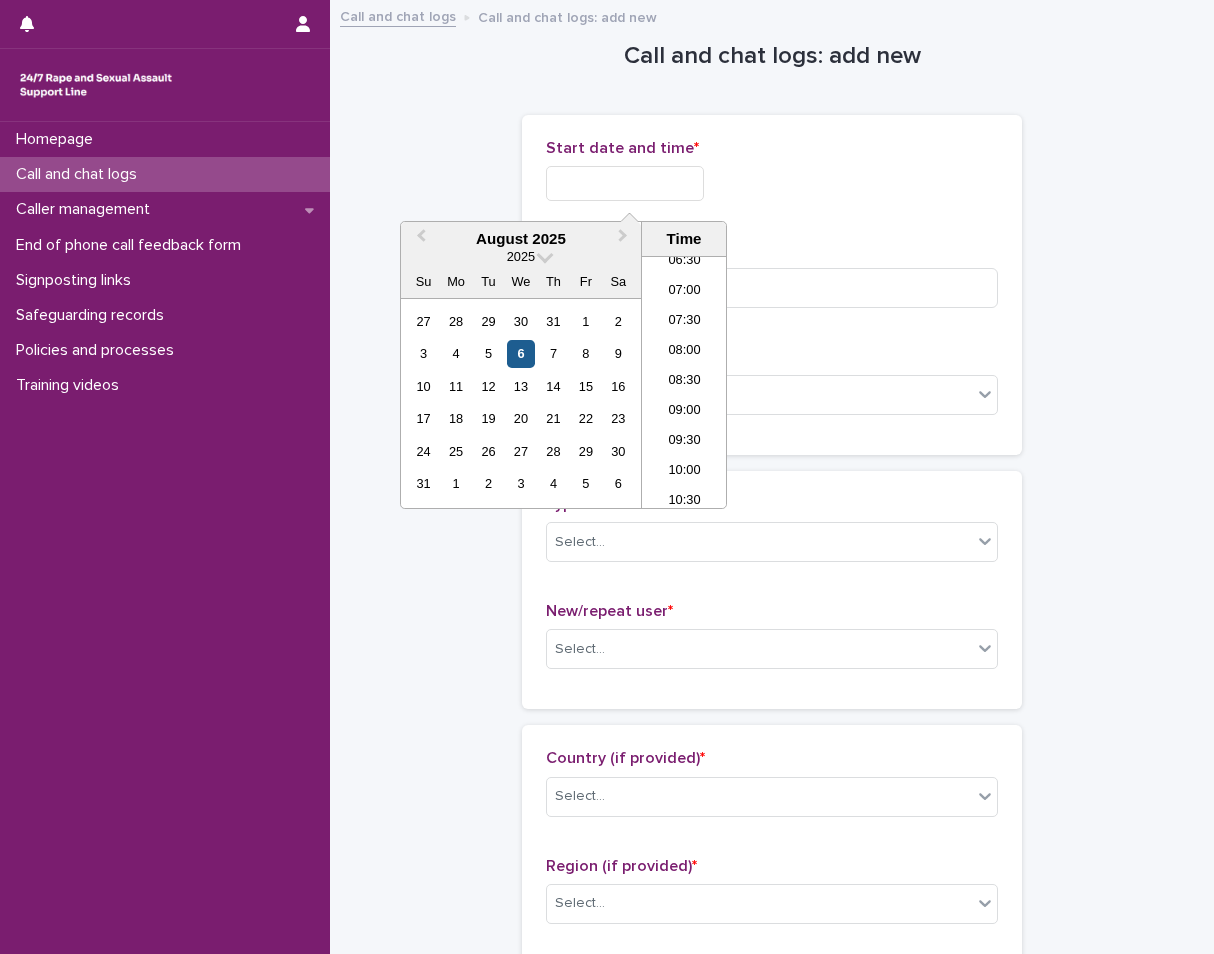 click on "6" at bounding box center (520, 353) 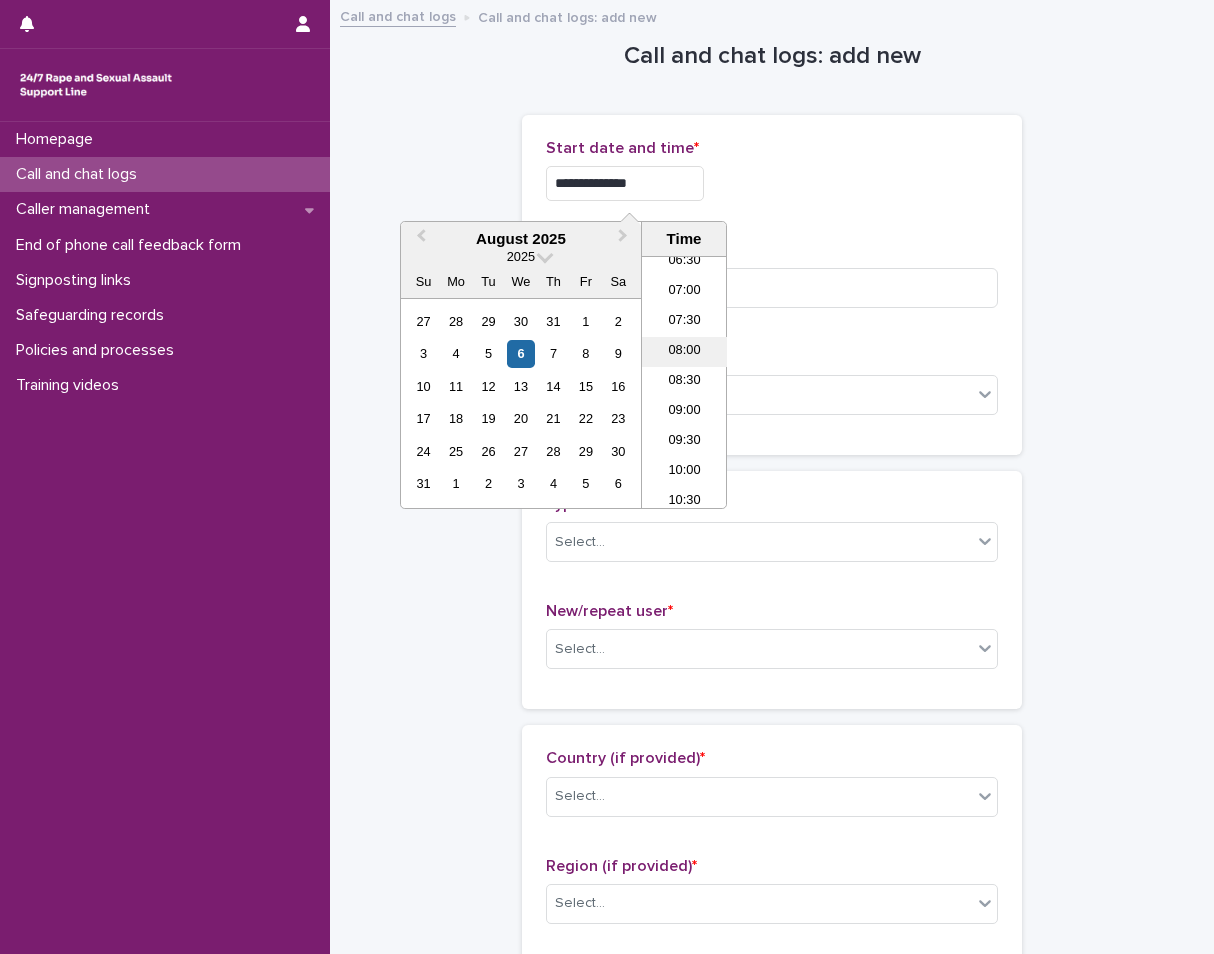click on "08:00" at bounding box center [684, 352] 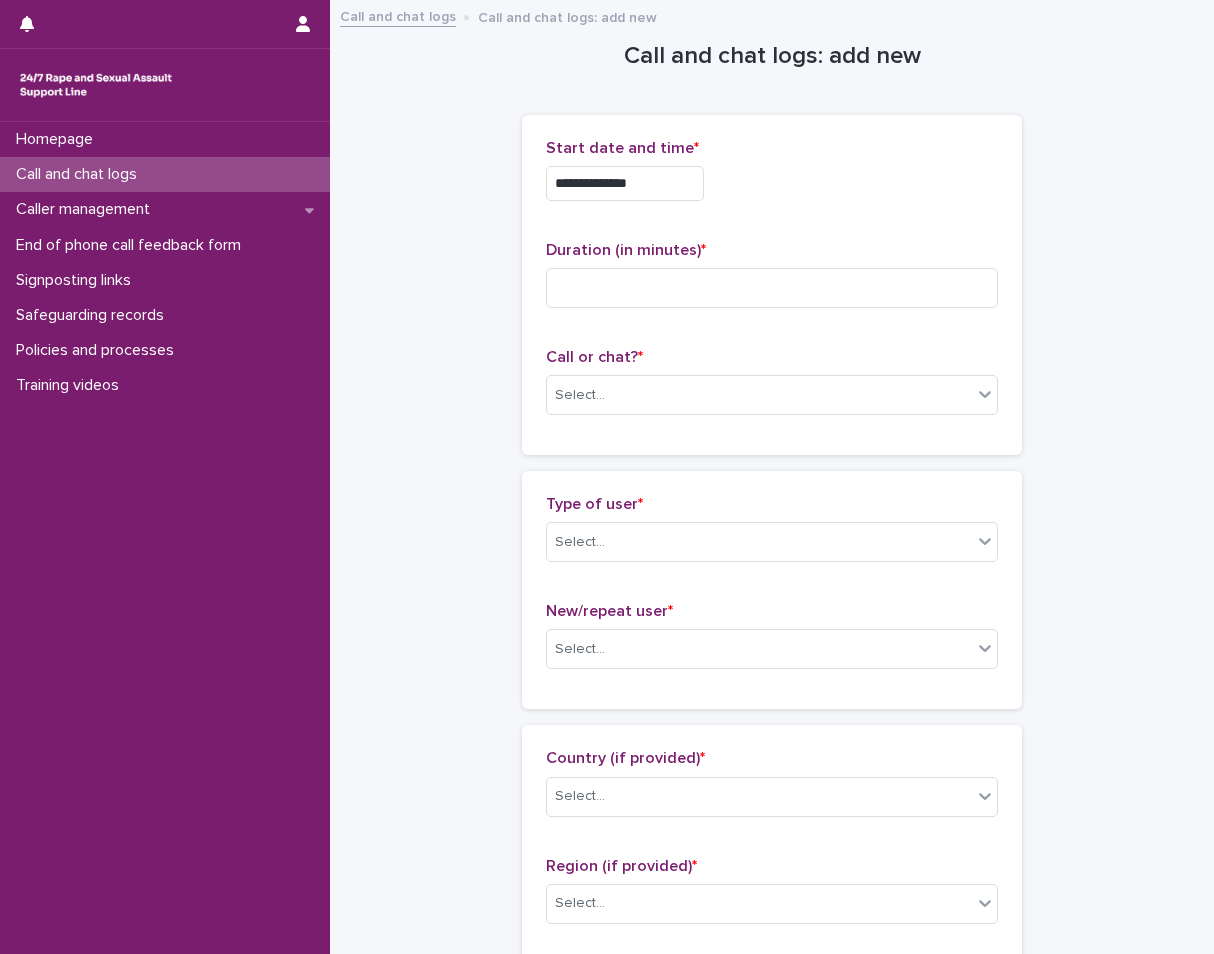 click on "**********" at bounding box center [772, 178] 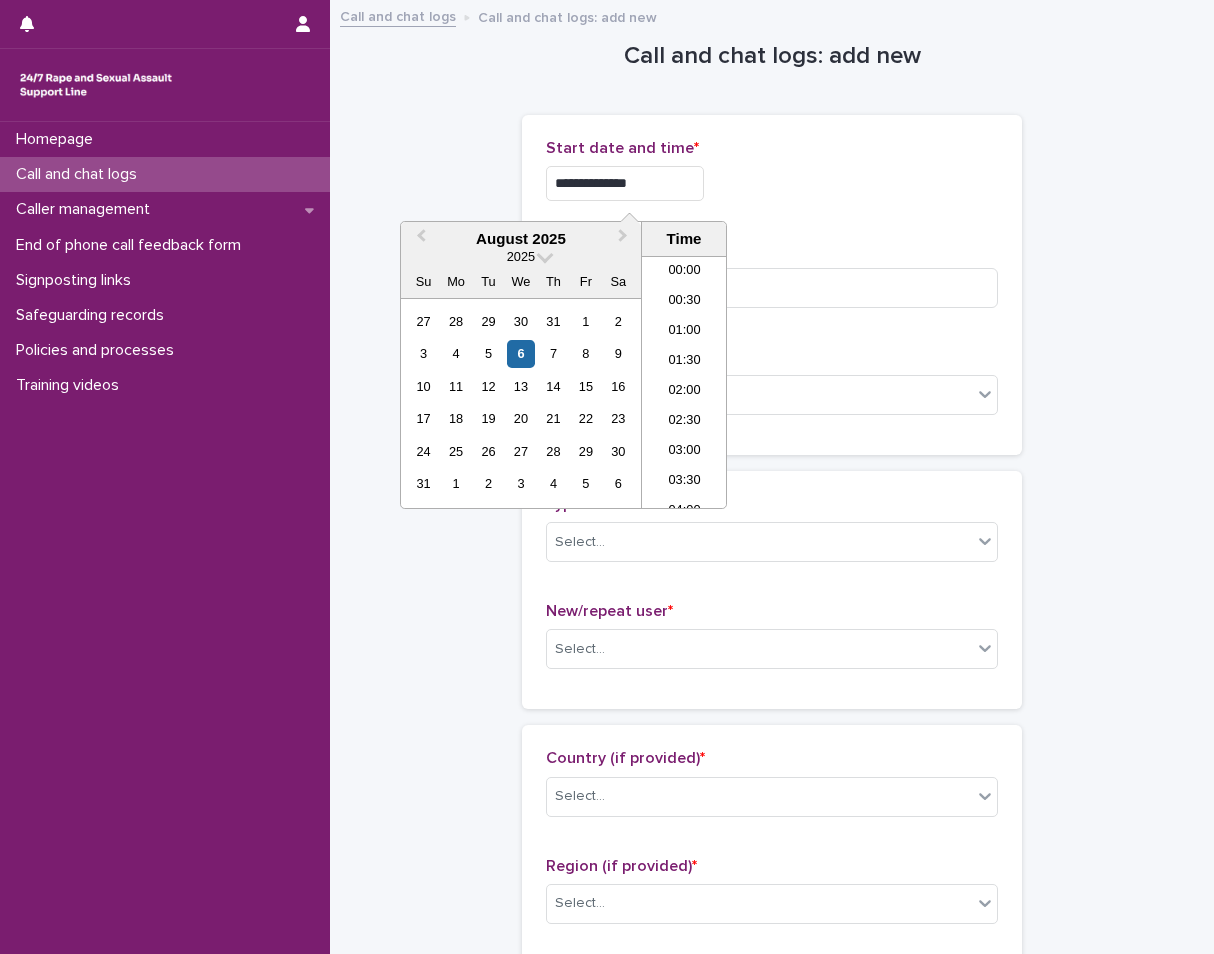 click on "**********" at bounding box center (625, 183) 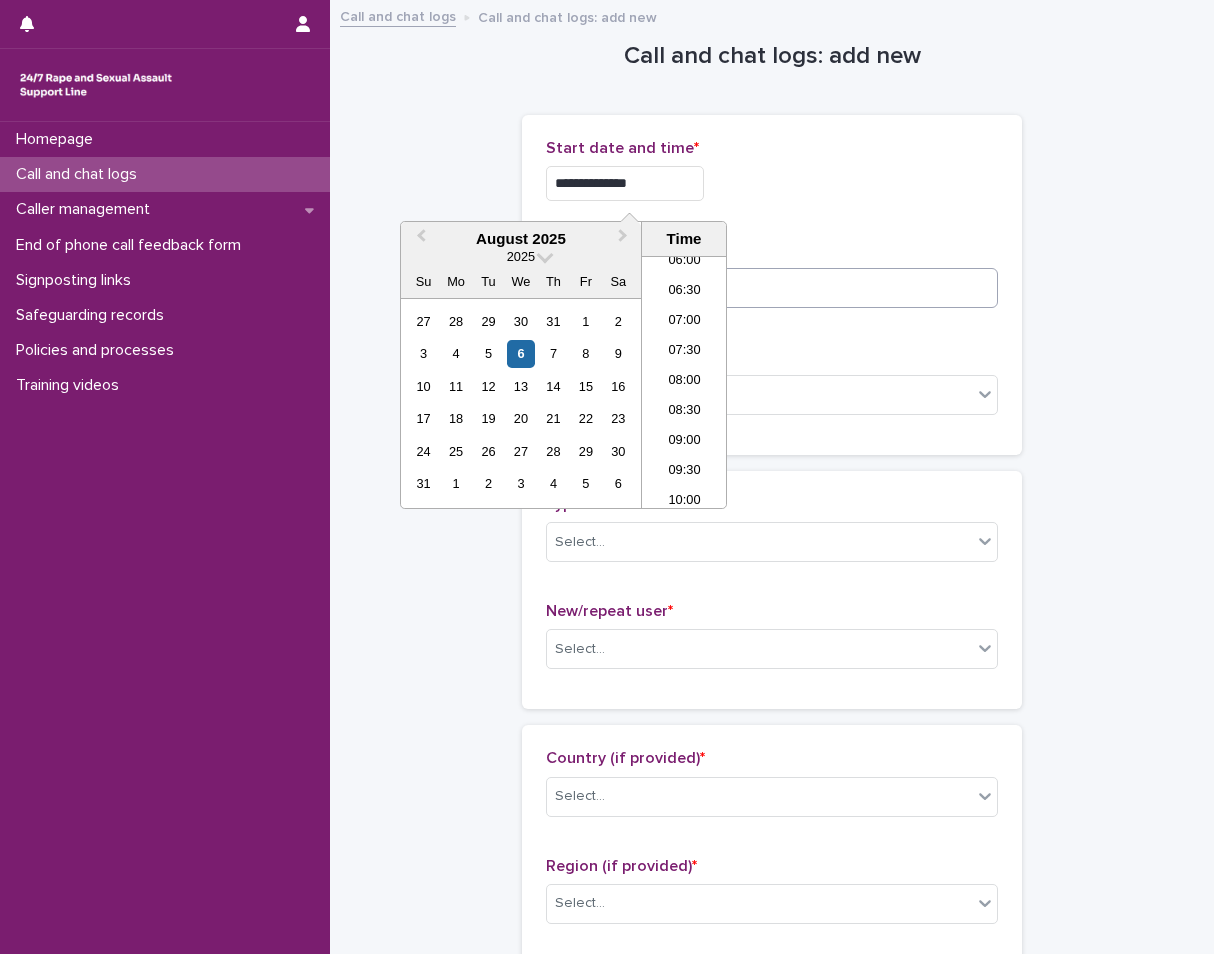 type on "**********" 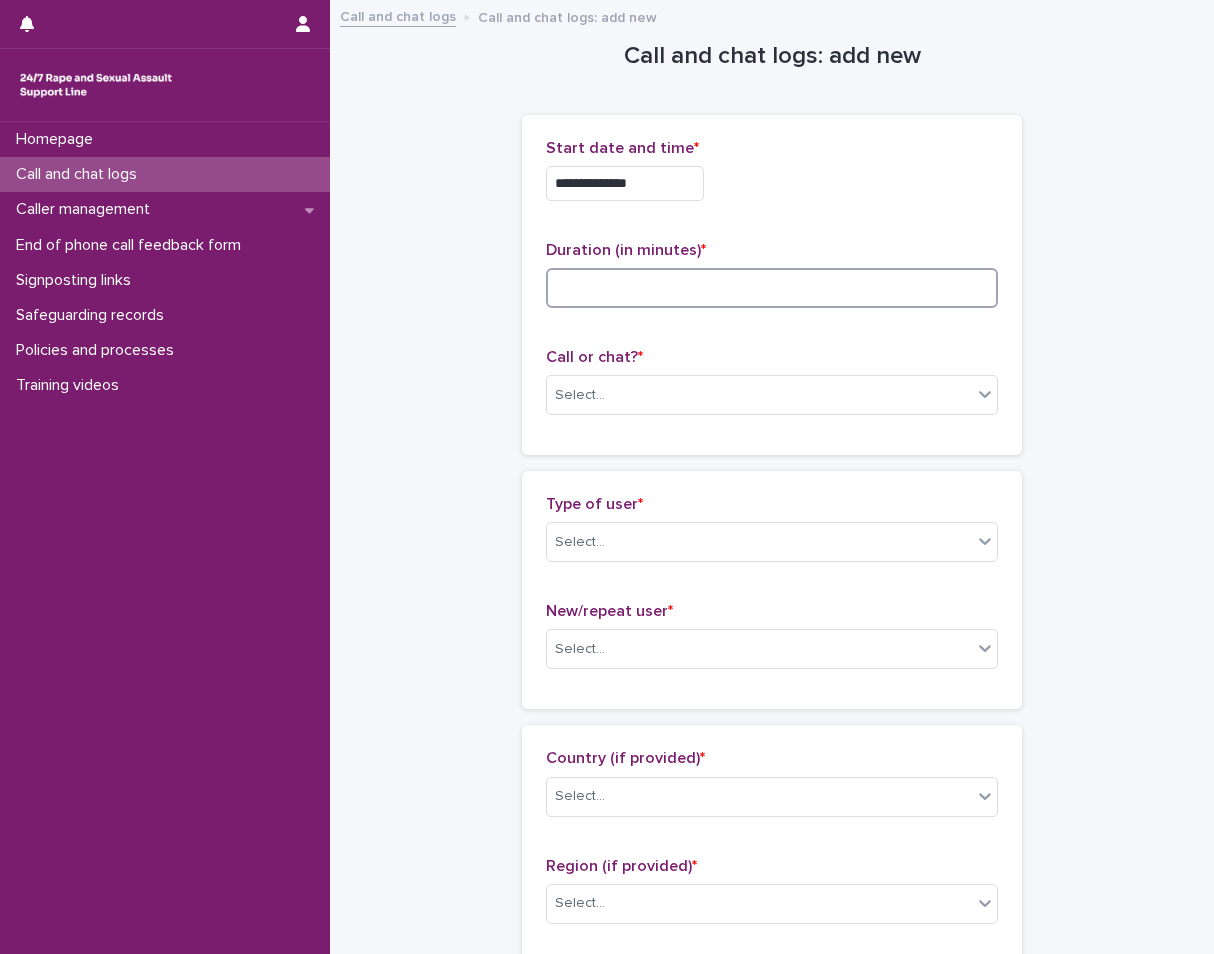 click at bounding box center [772, 288] 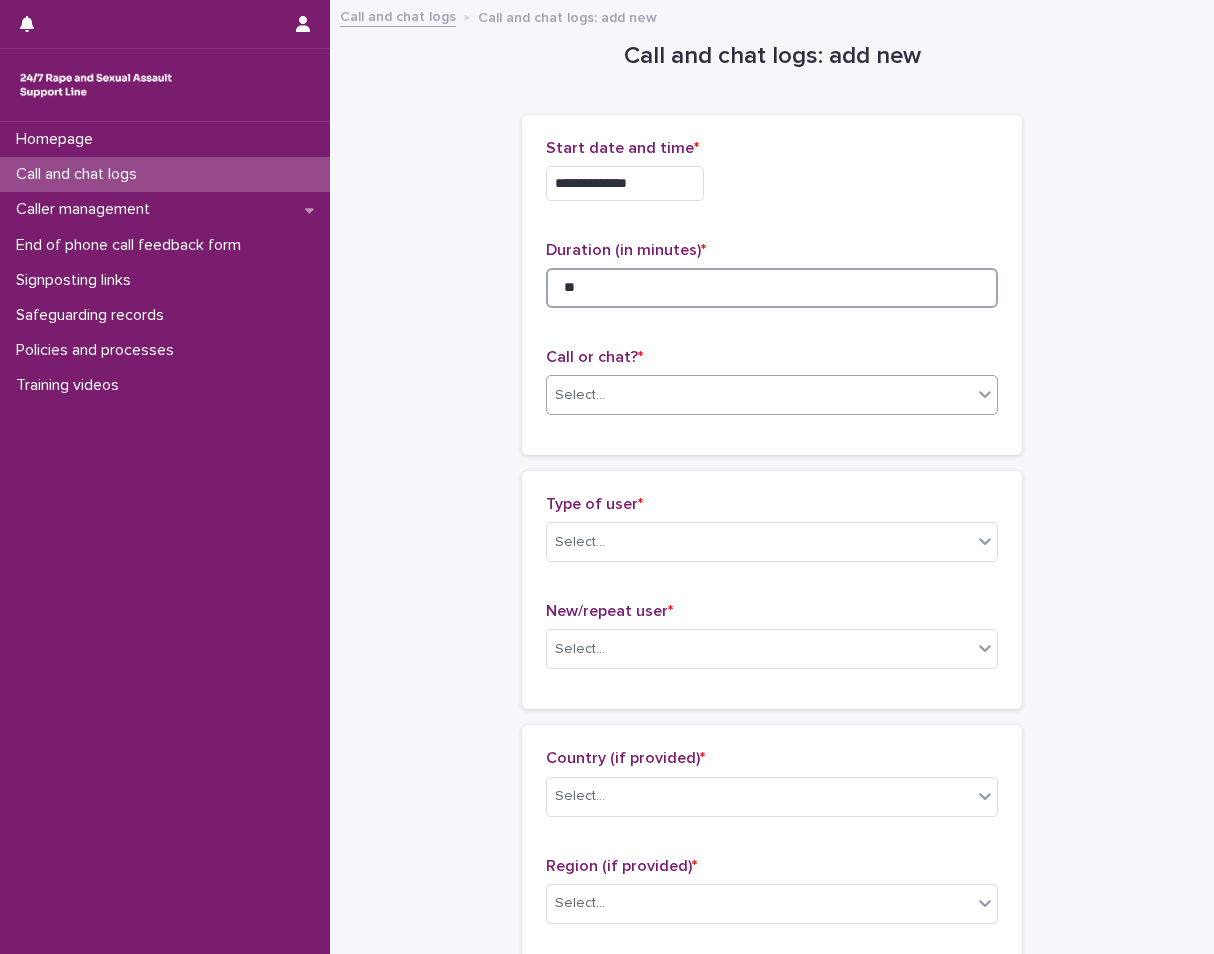 type on "**" 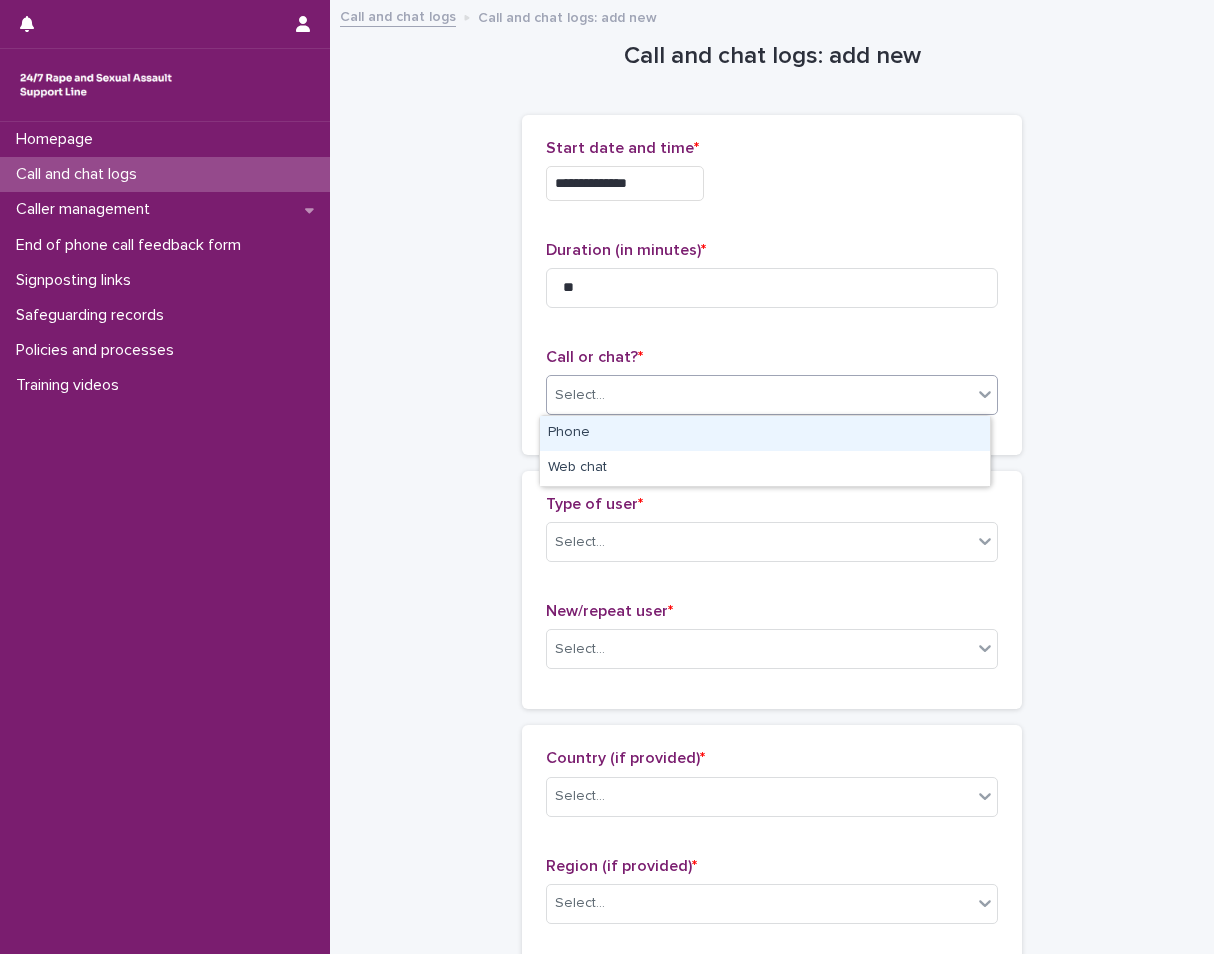 click on "Select..." at bounding box center (759, 395) 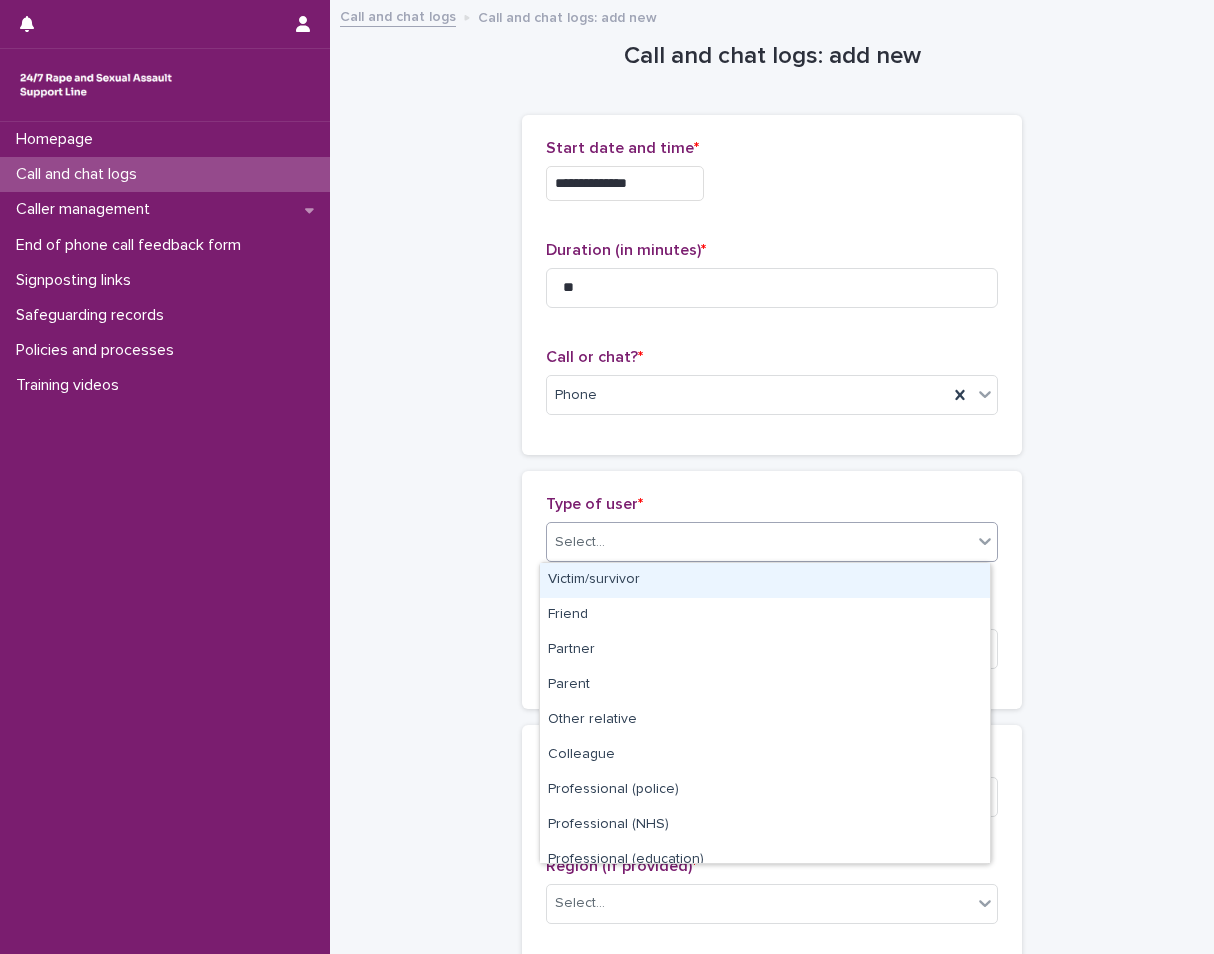 click on "Select..." at bounding box center [580, 542] 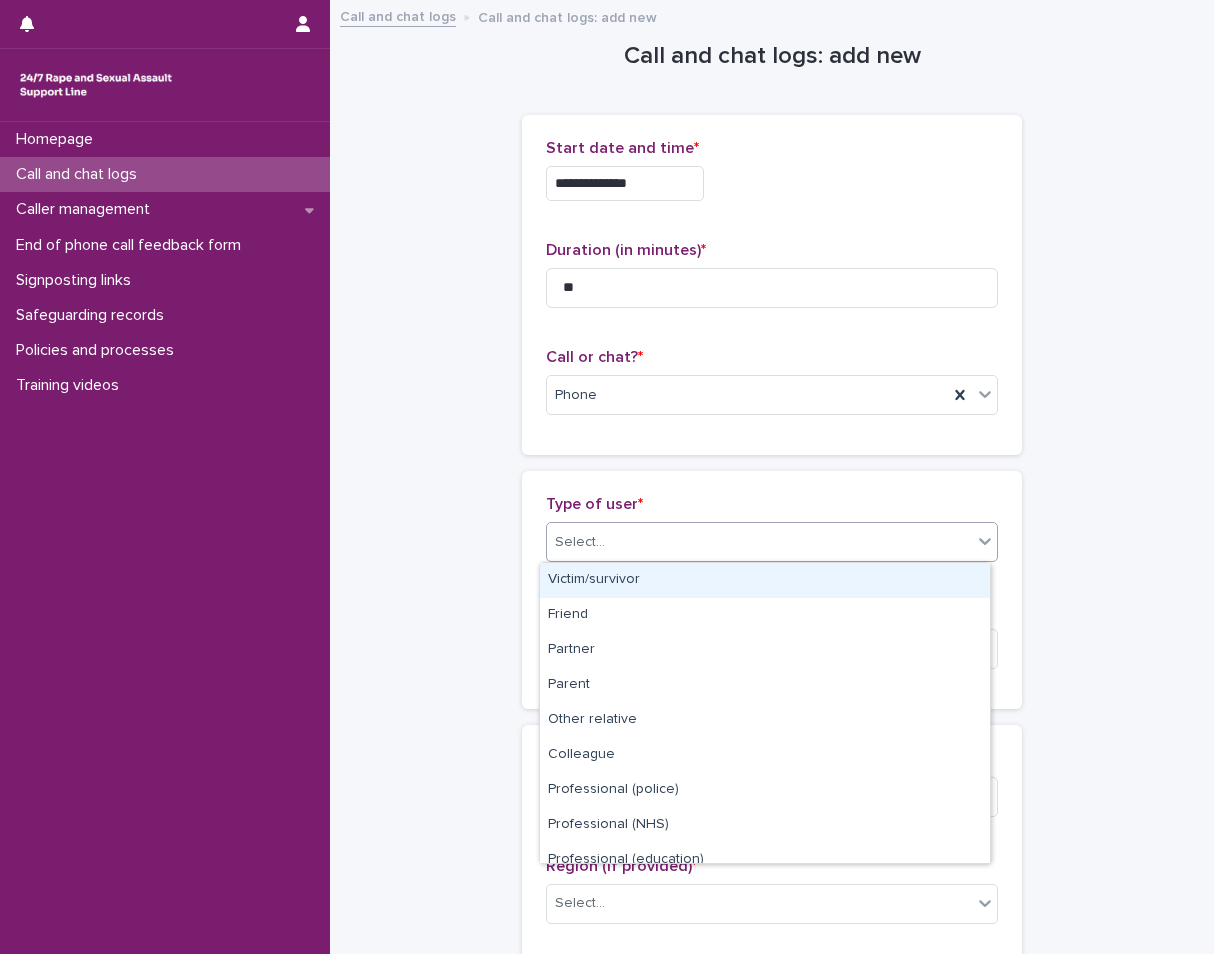 click on "Victim/survivor" at bounding box center [765, 580] 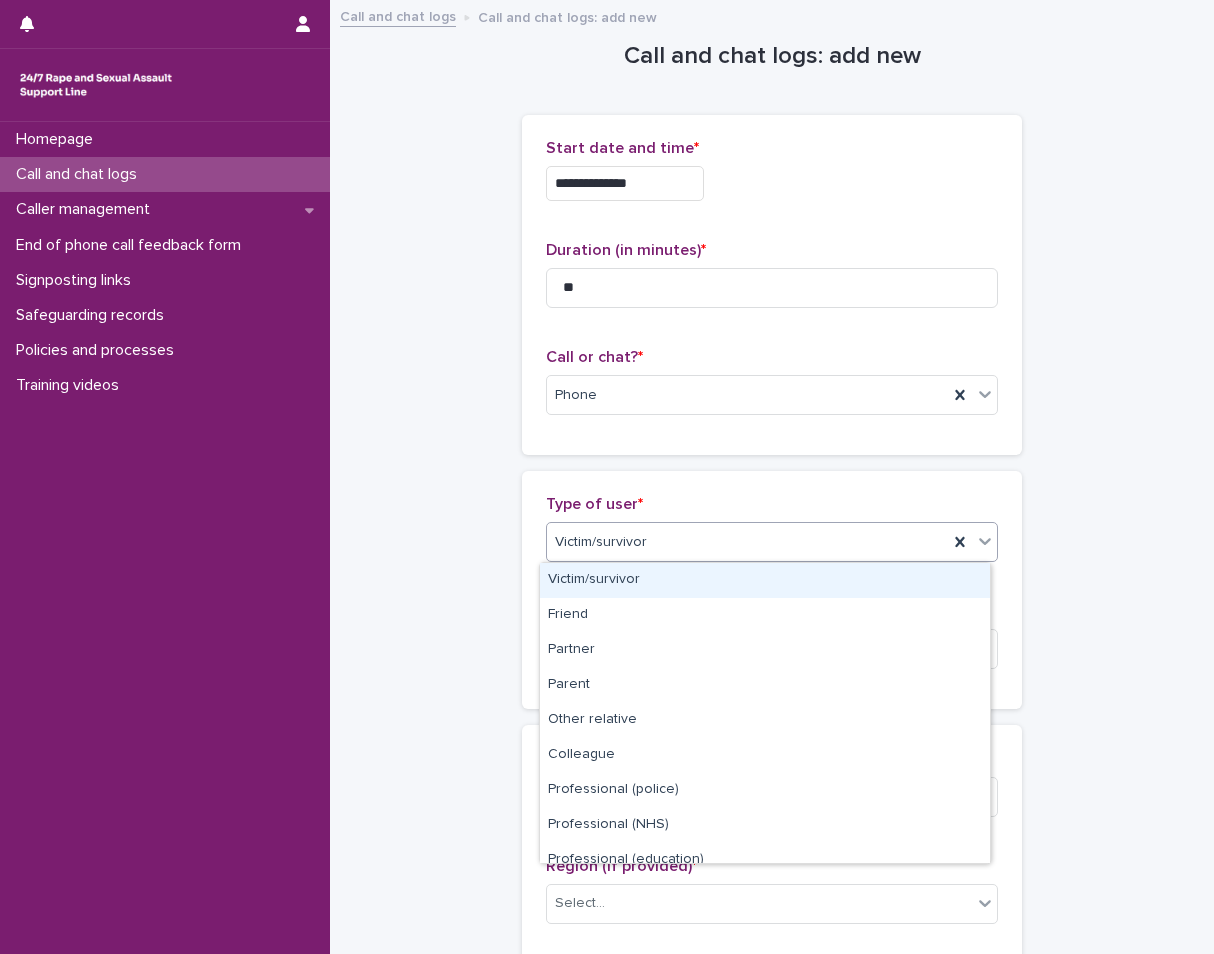 click on "Victim/survivor" at bounding box center (601, 542) 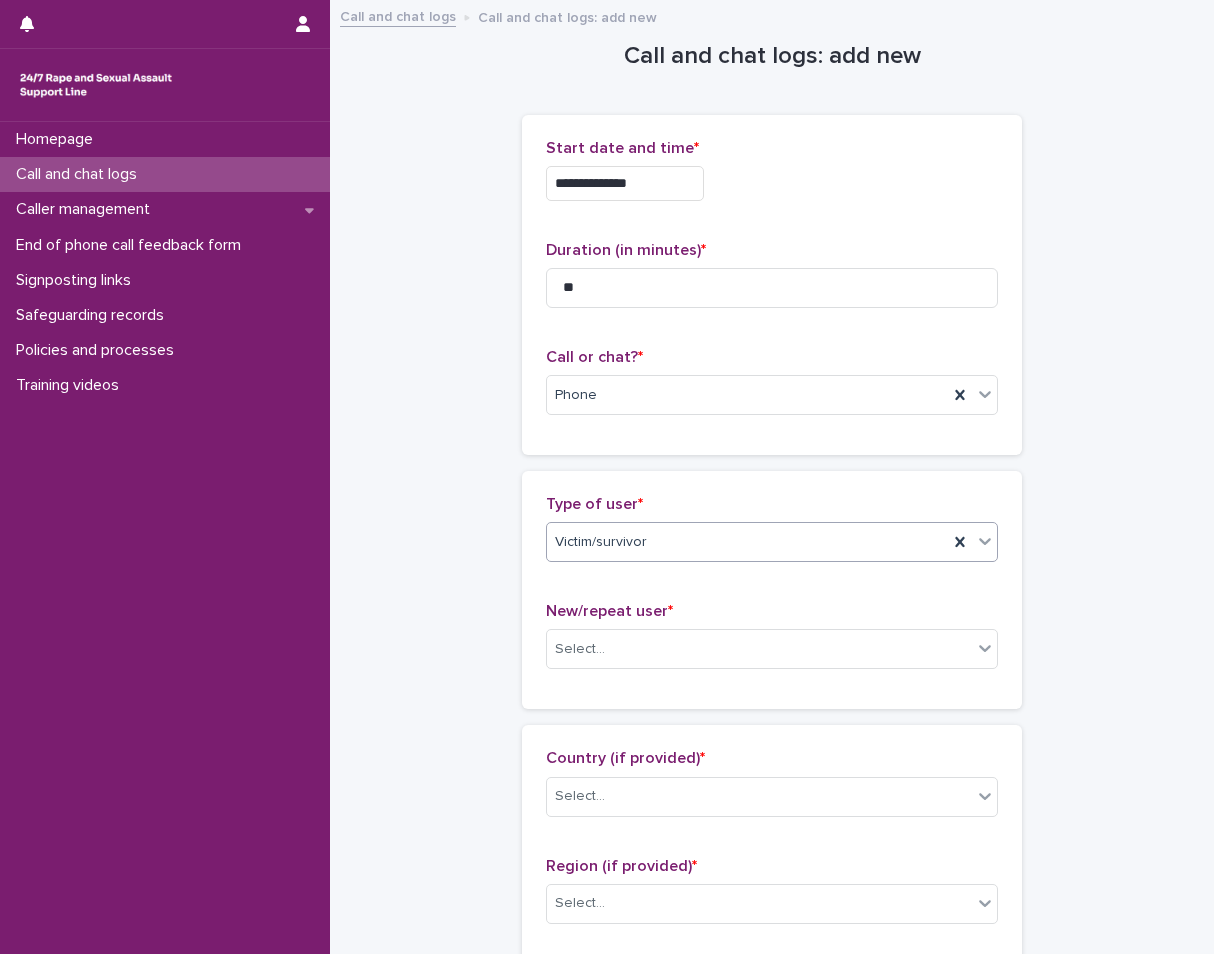 click on "New/repeat user * Select..." at bounding box center (772, 643) 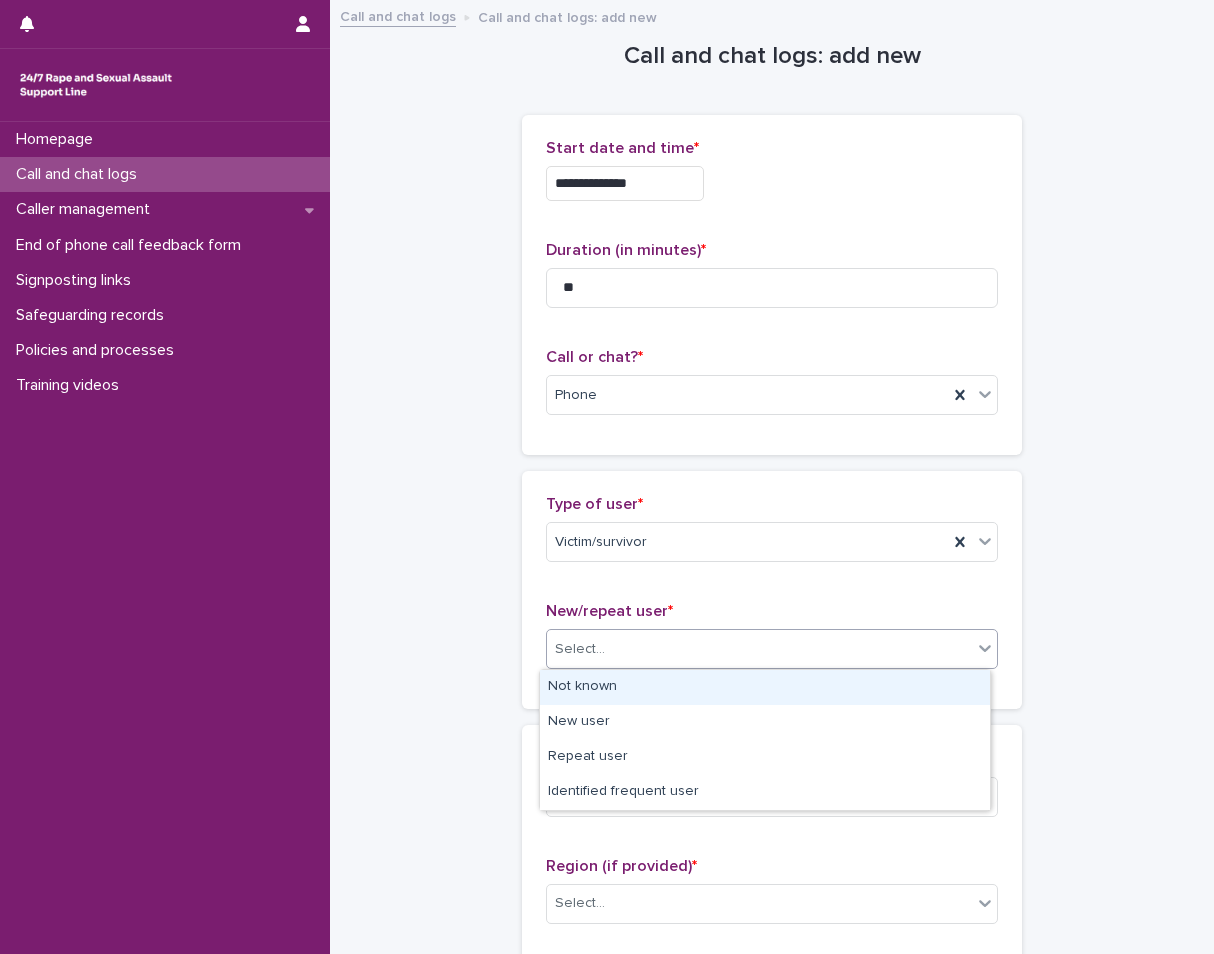 click on "Select..." at bounding box center [759, 649] 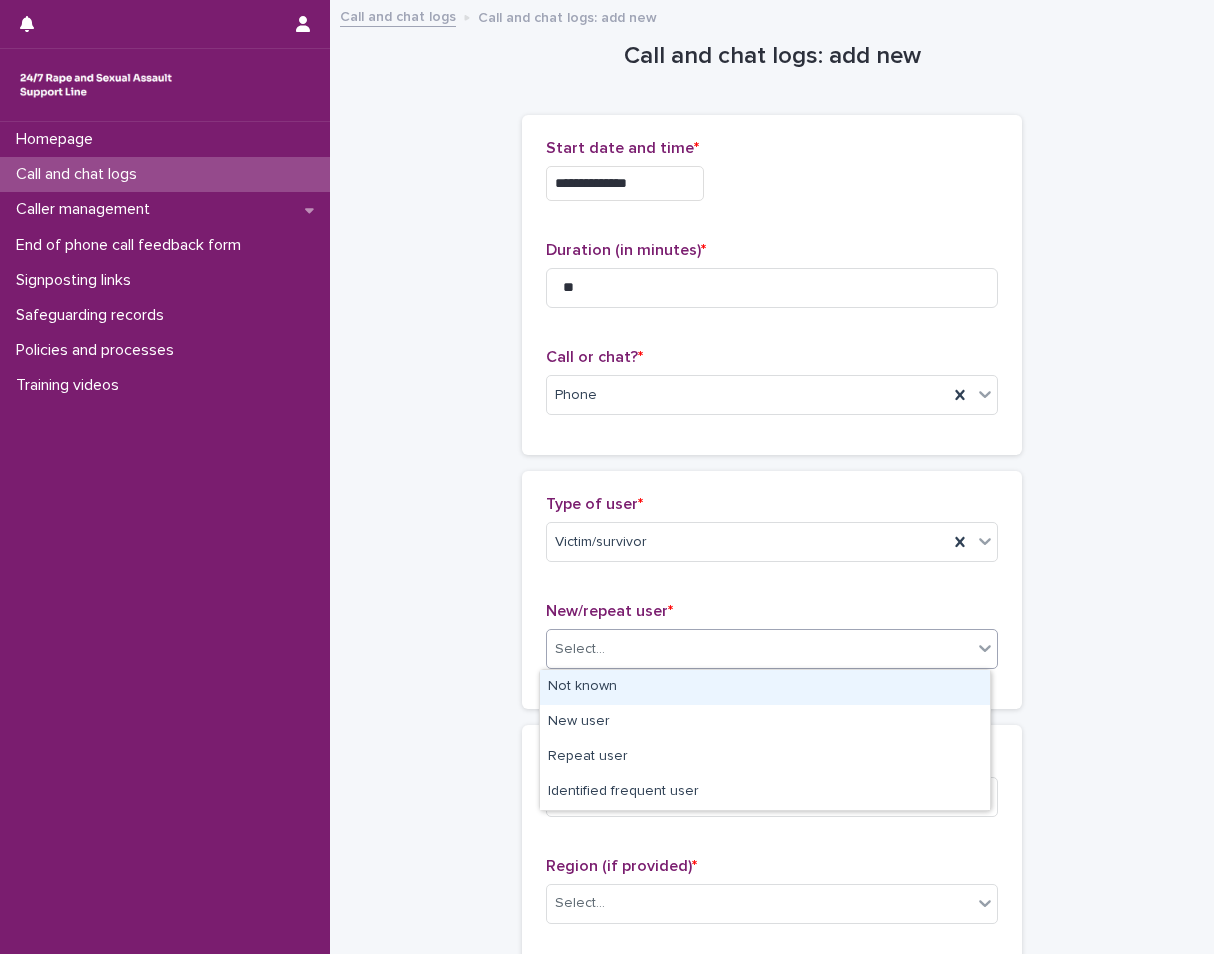 click on "Not known" at bounding box center [765, 687] 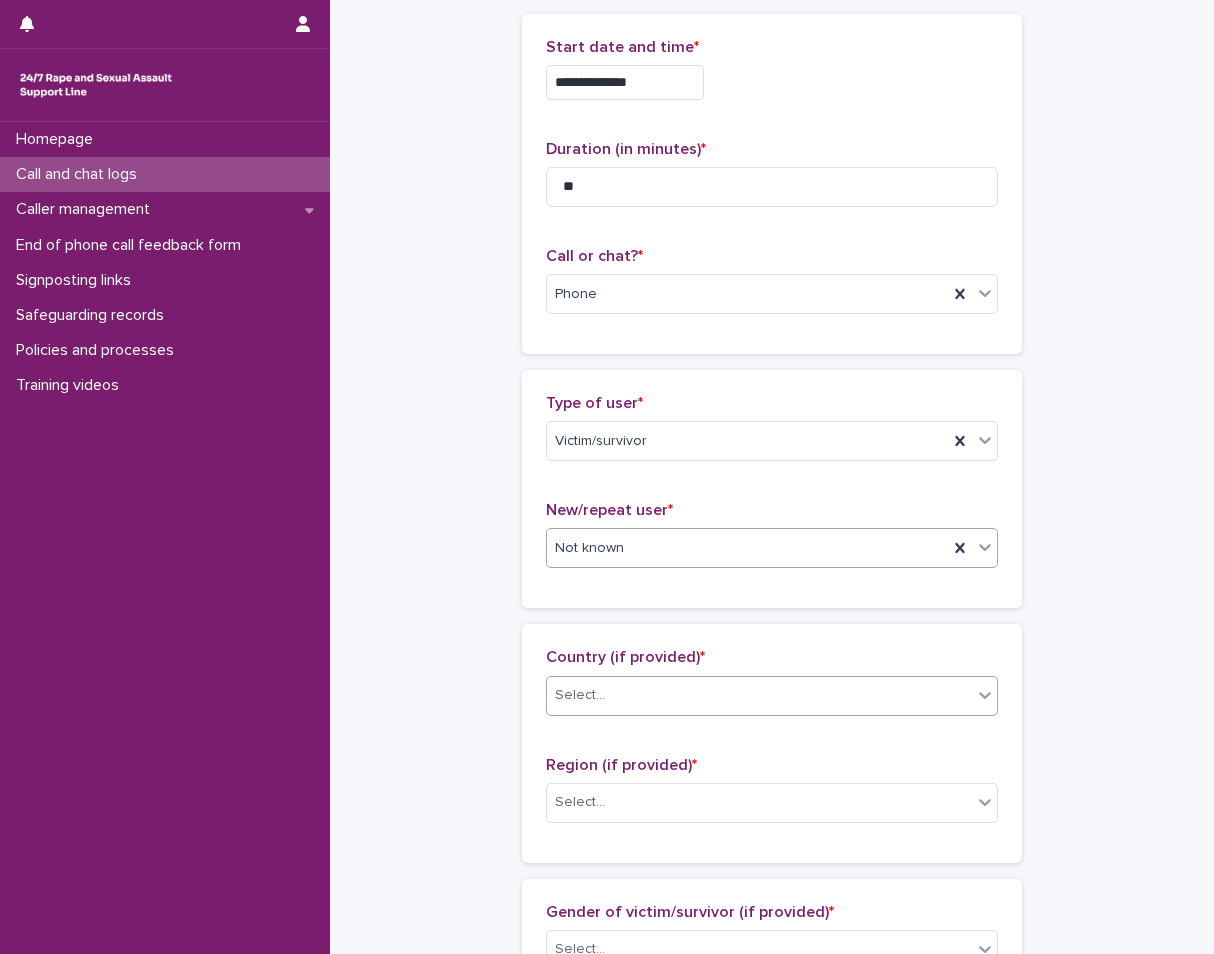 scroll, scrollTop: 200, scrollLeft: 0, axis: vertical 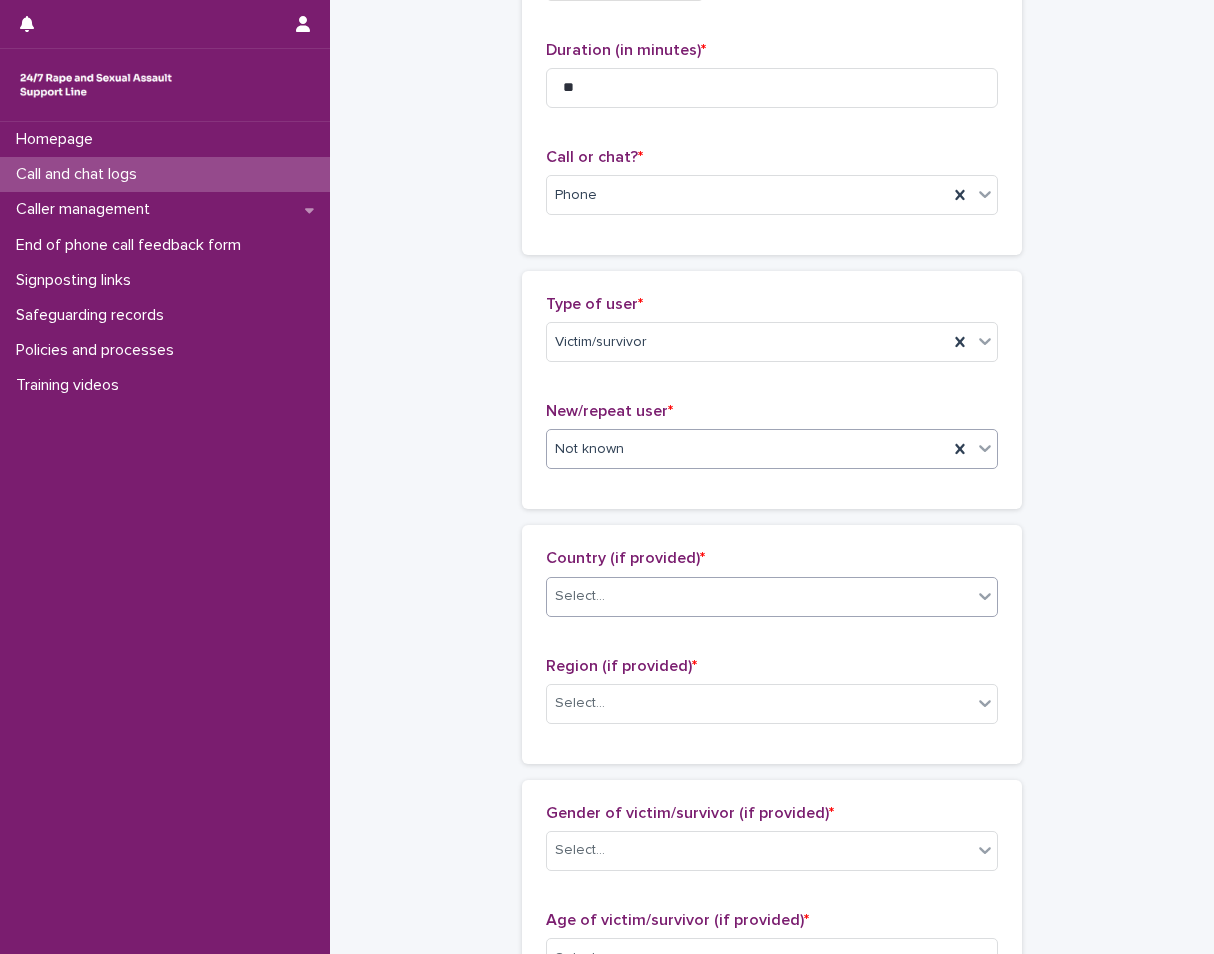 click on "Select..." at bounding box center (759, 596) 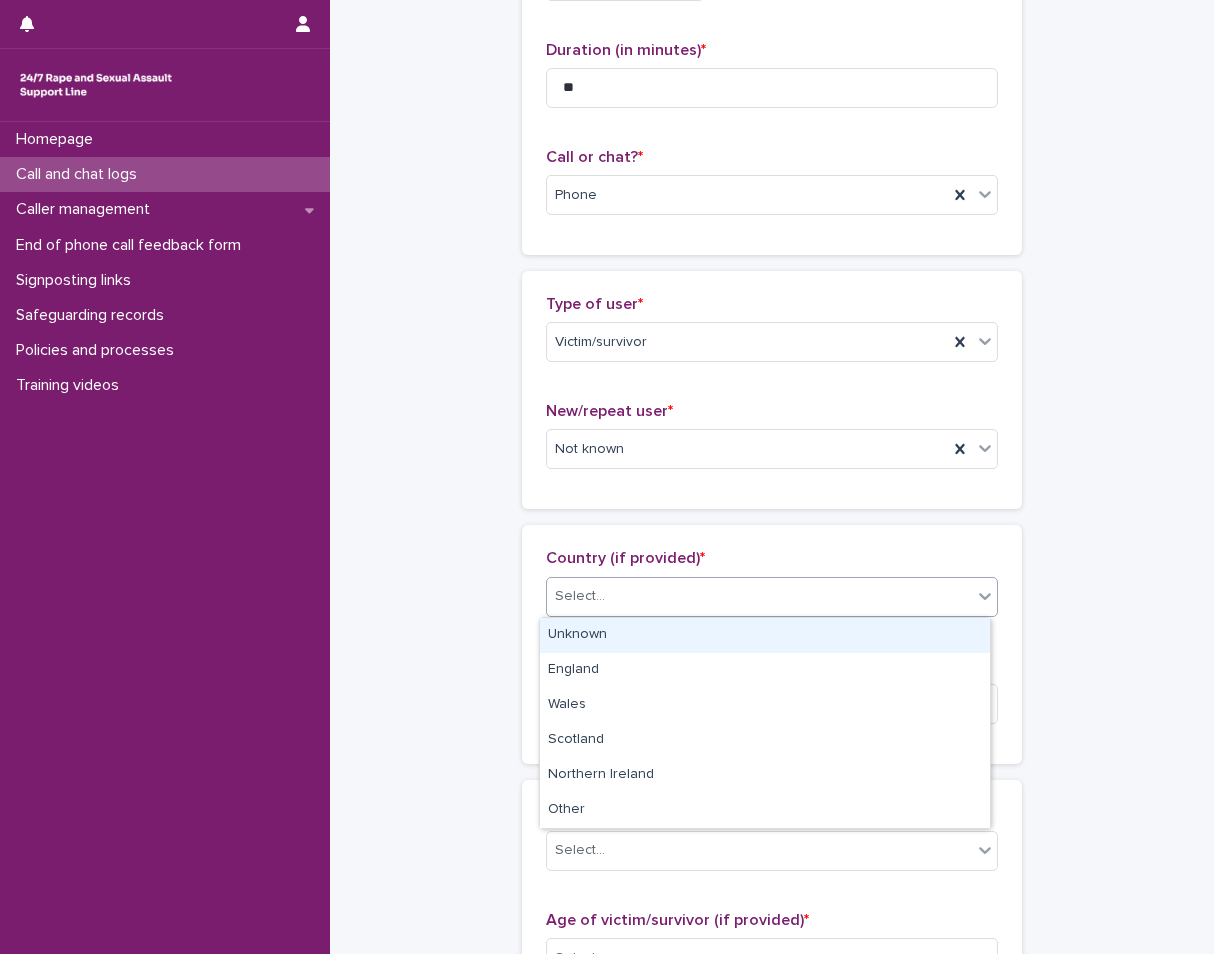 click on "Unknown" at bounding box center (765, 635) 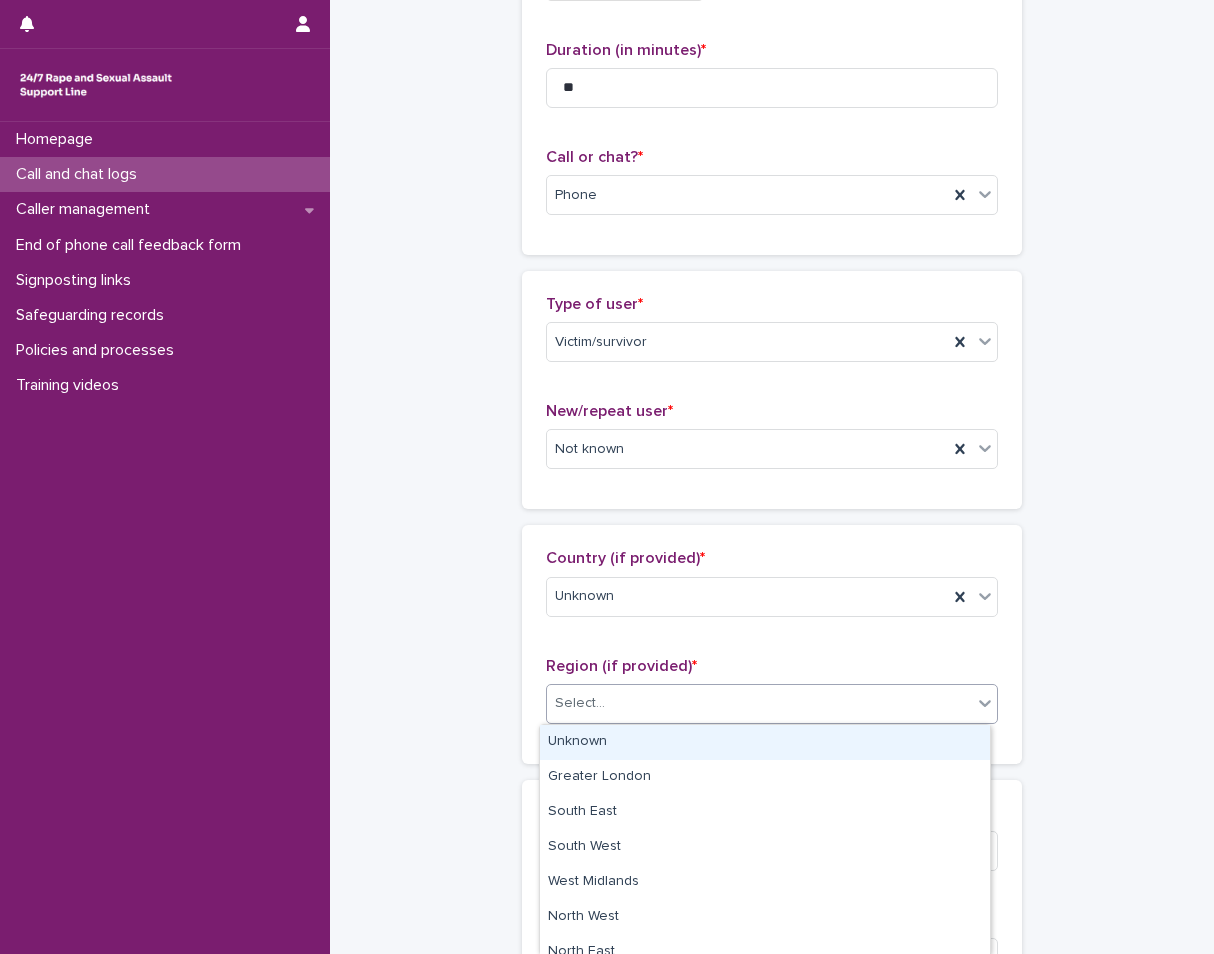 click on "Select..." at bounding box center [759, 703] 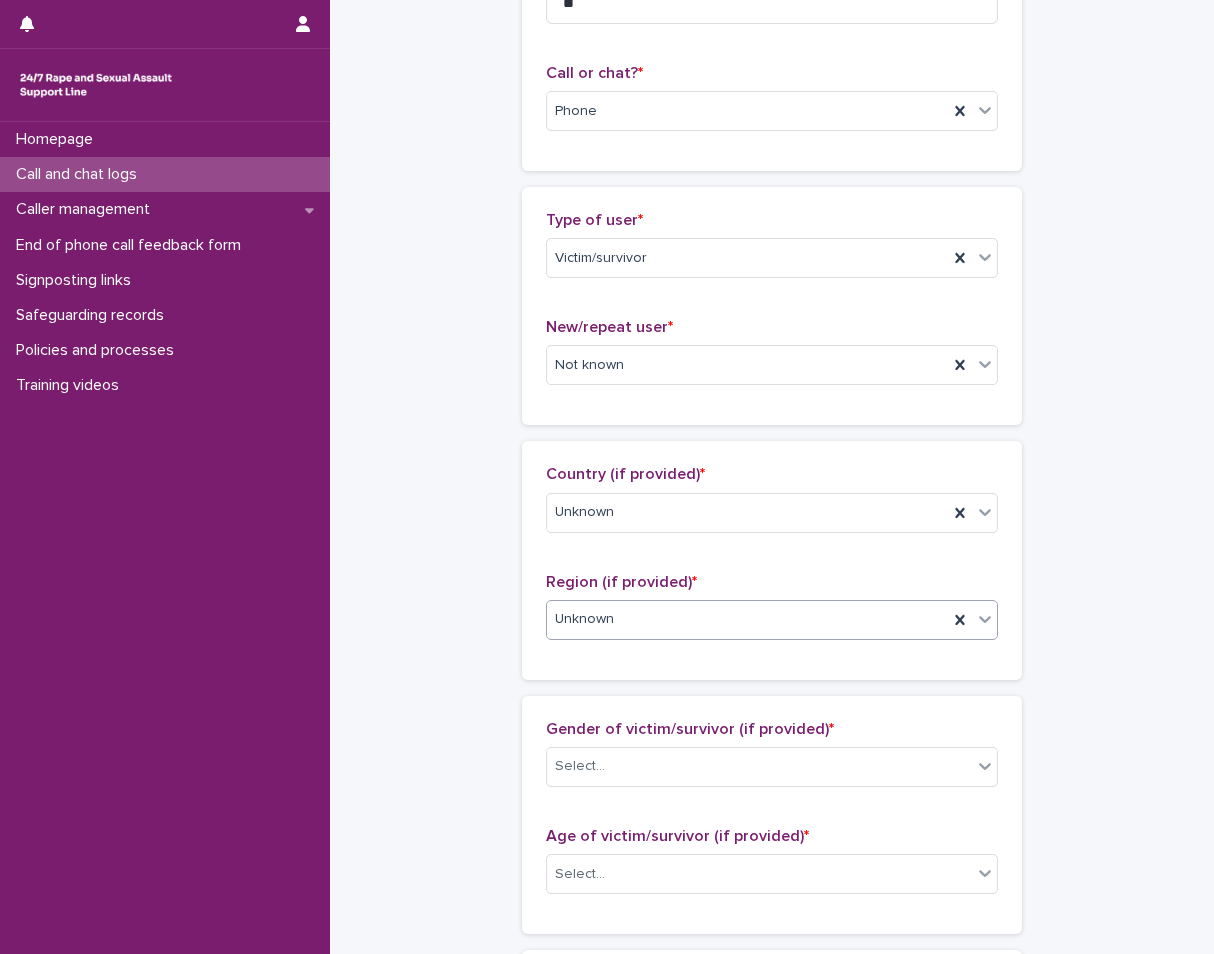scroll, scrollTop: 400, scrollLeft: 0, axis: vertical 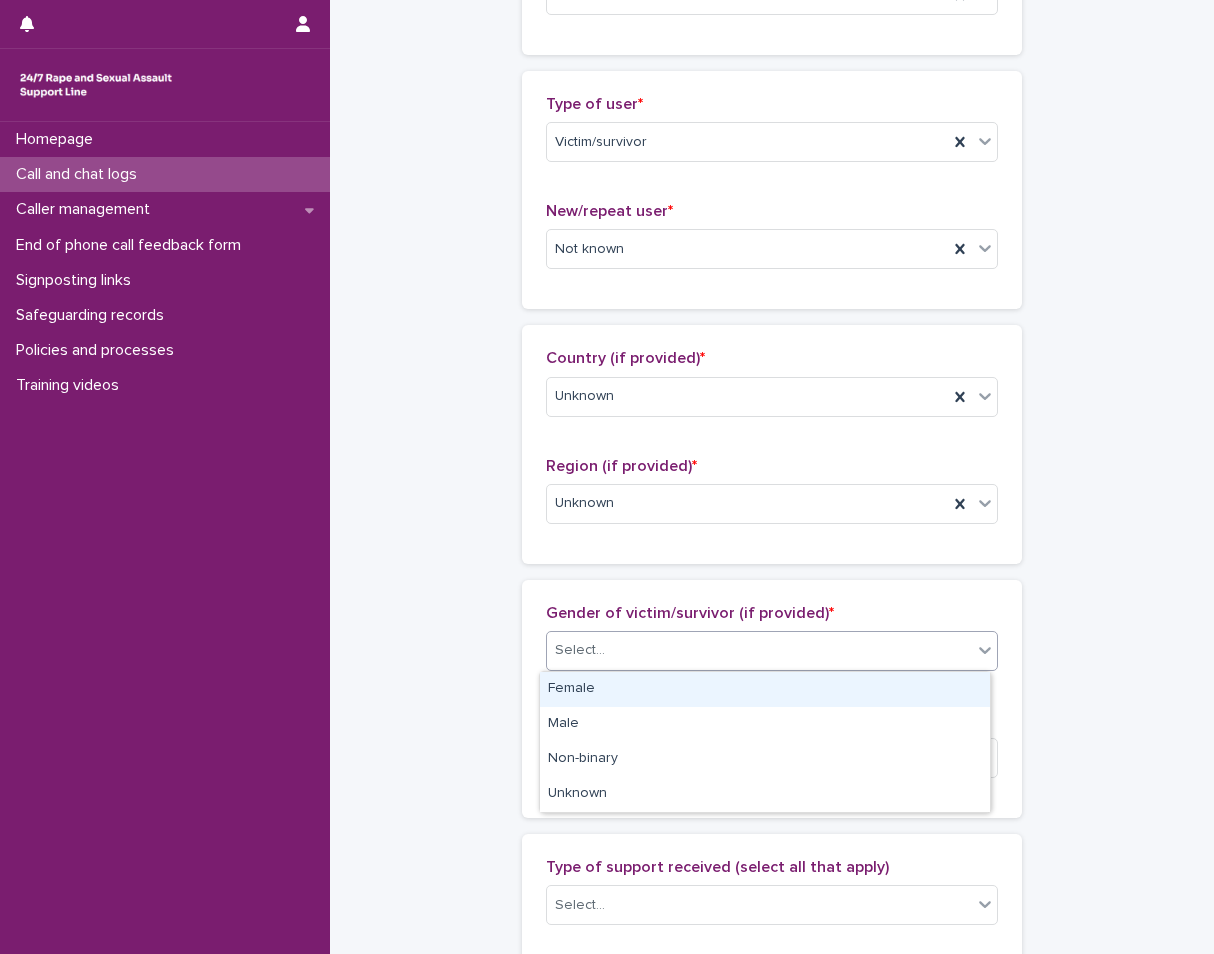 click on "Select..." at bounding box center [759, 650] 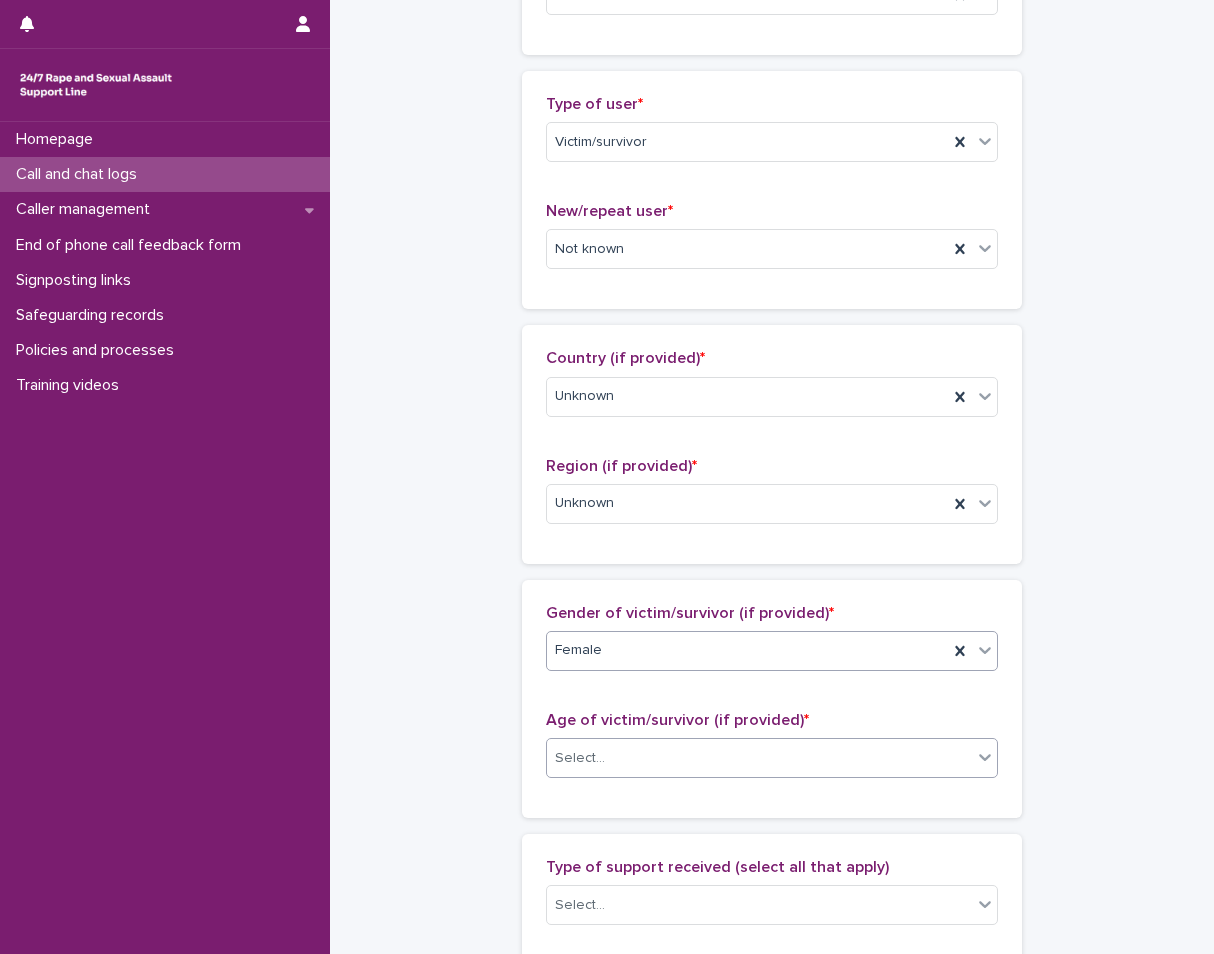 click on "Select..." at bounding box center [759, 758] 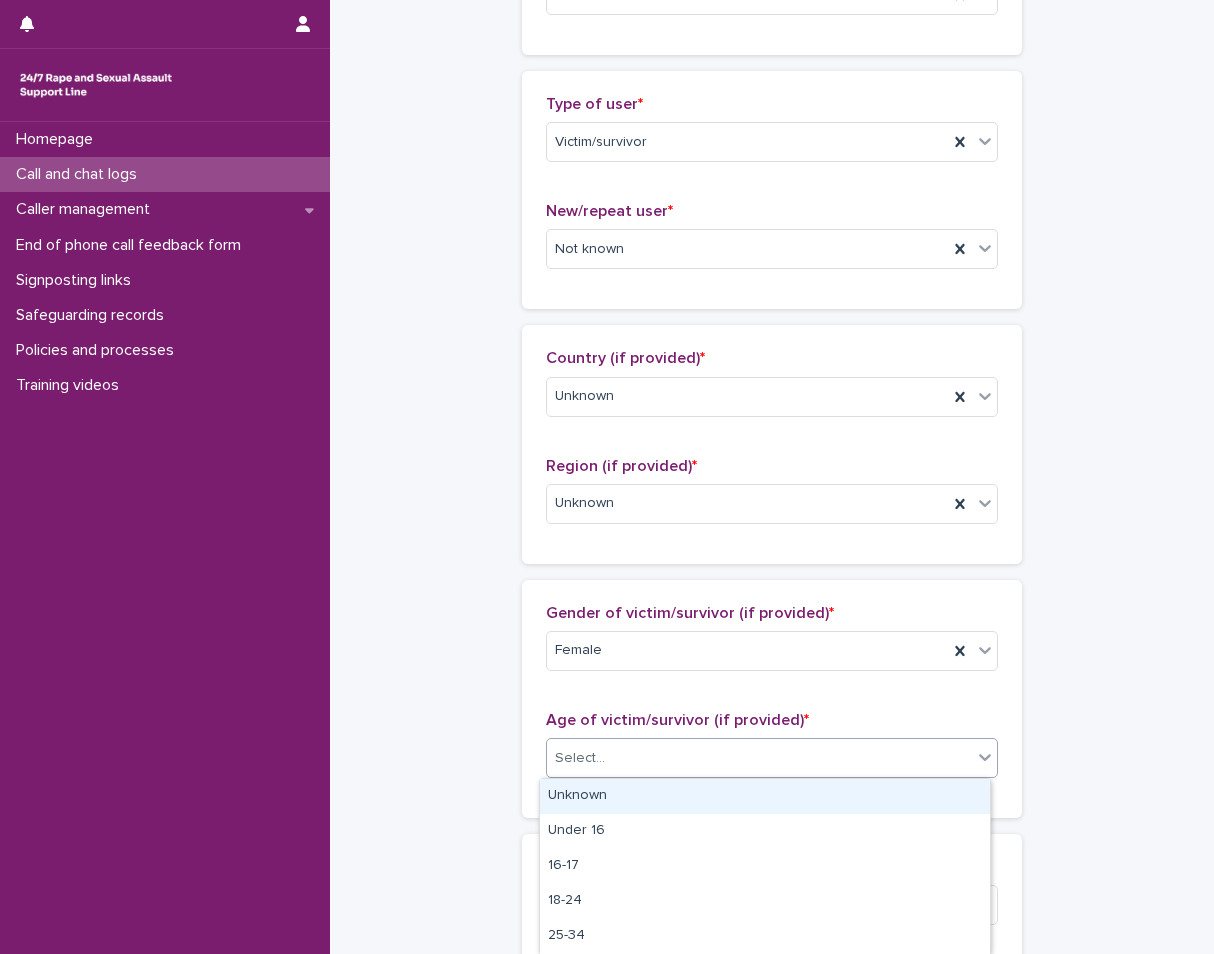 click on "Unknown" at bounding box center [765, 796] 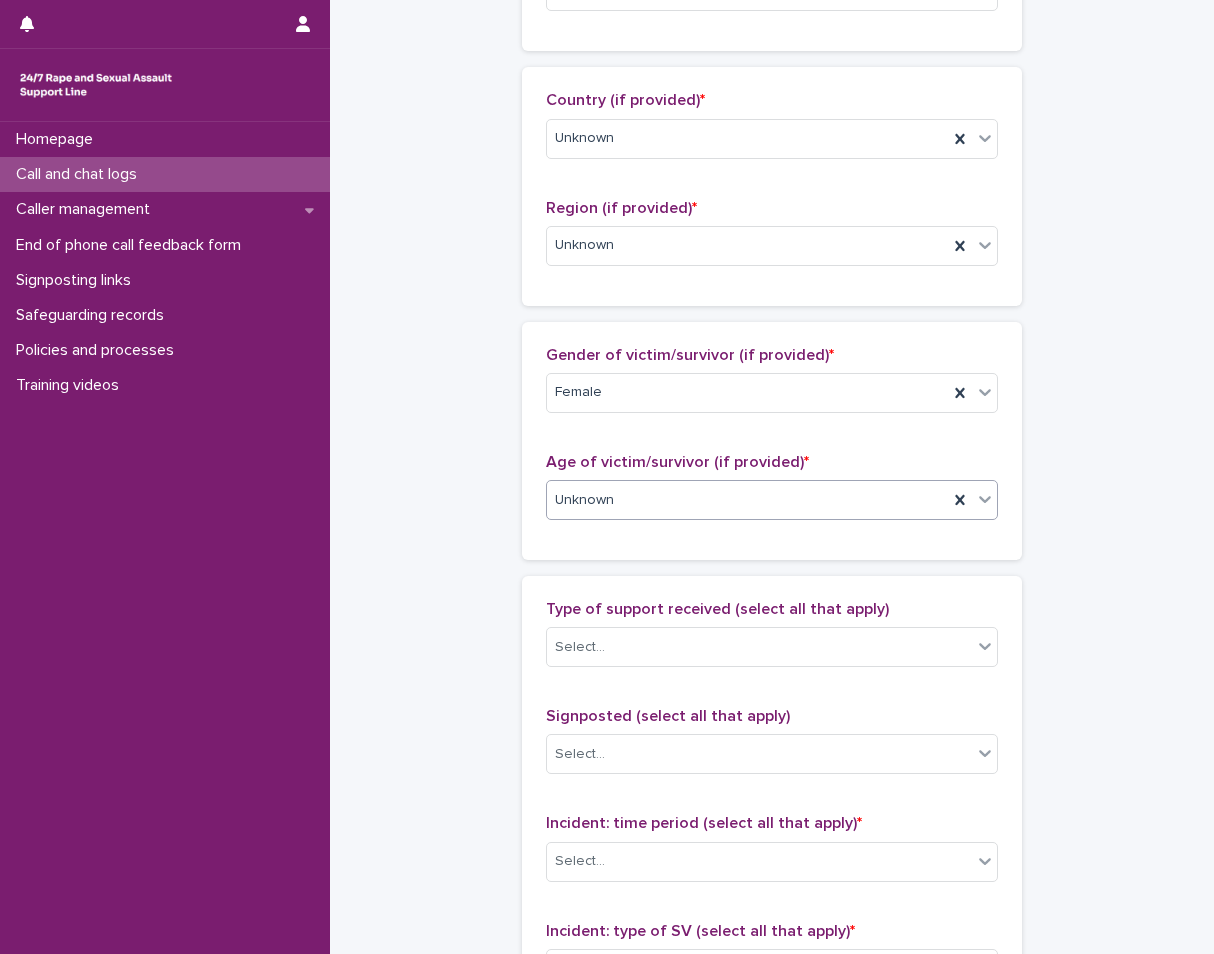 scroll, scrollTop: 800, scrollLeft: 0, axis: vertical 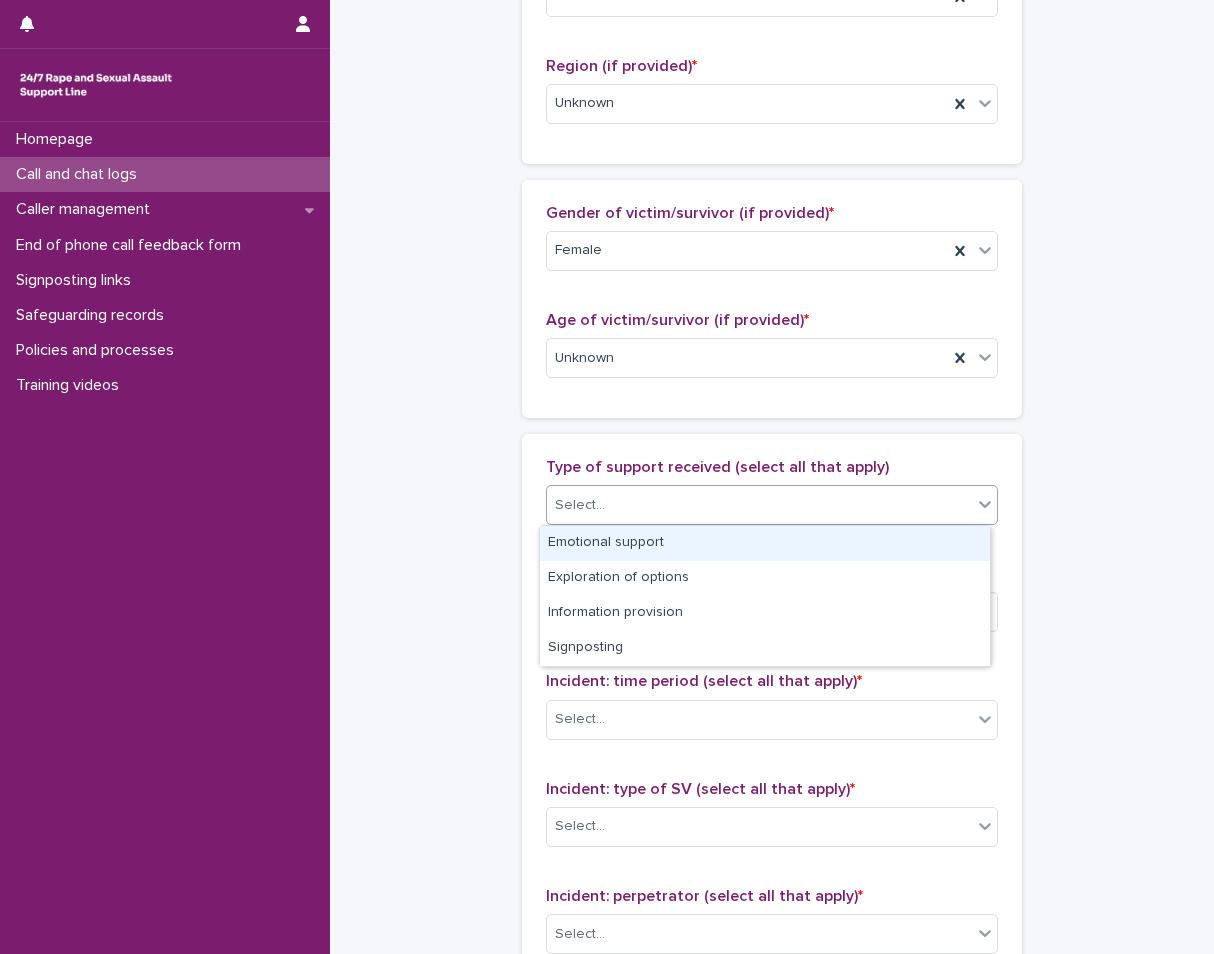 click on "Select..." at bounding box center [759, 505] 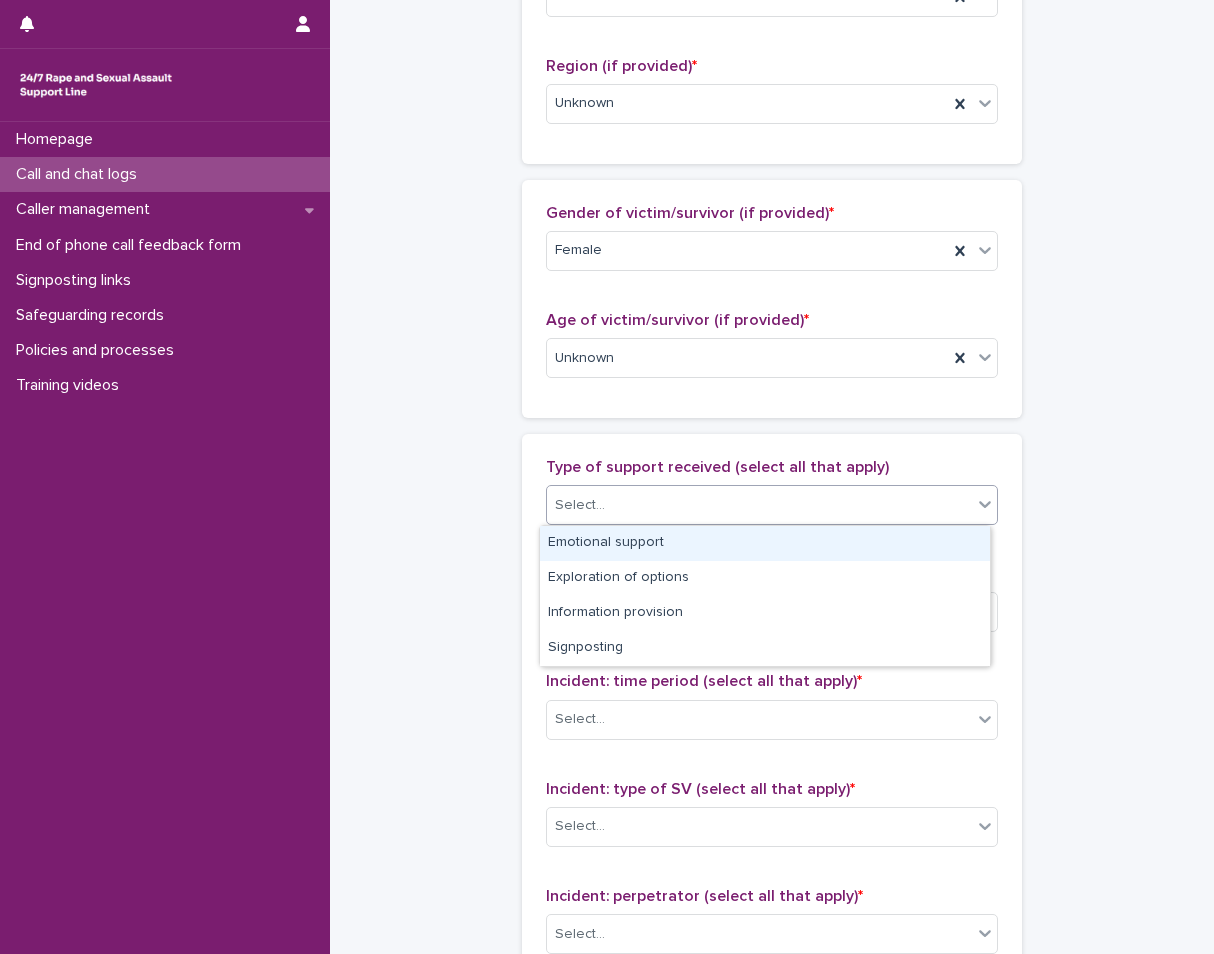 click on "Emotional support" at bounding box center [765, 543] 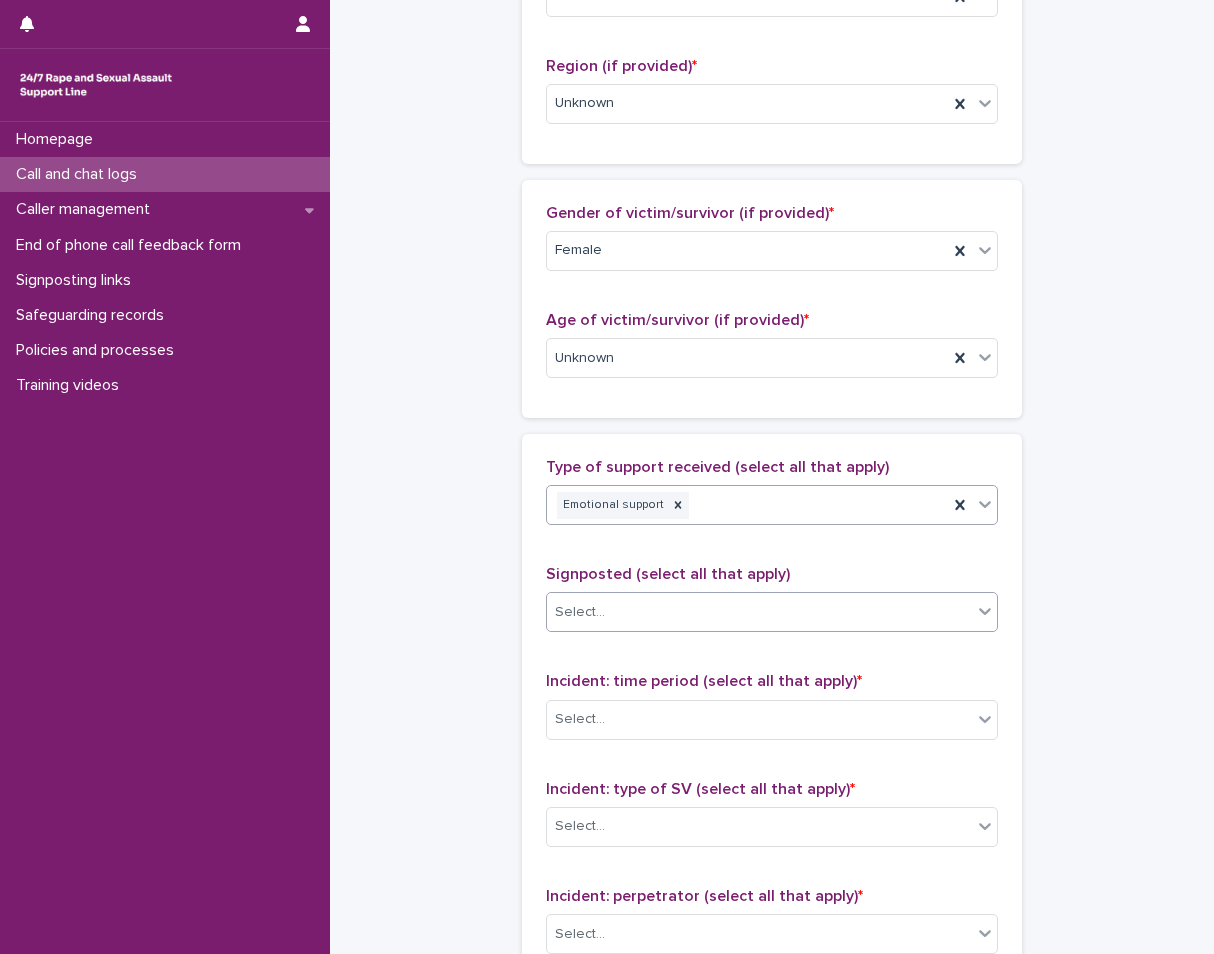 click on "Select..." at bounding box center (759, 612) 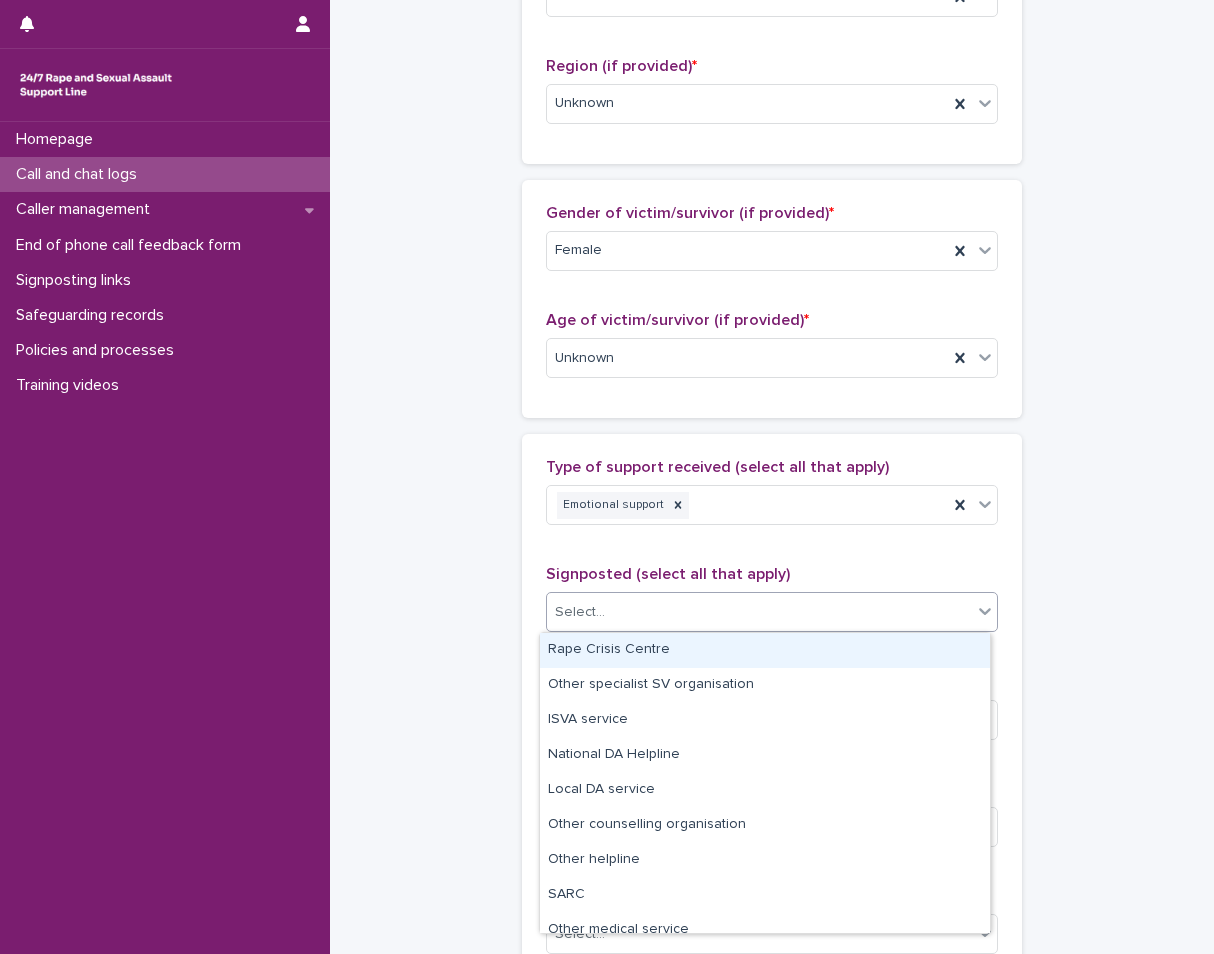 click on "**********" at bounding box center [772, 284] 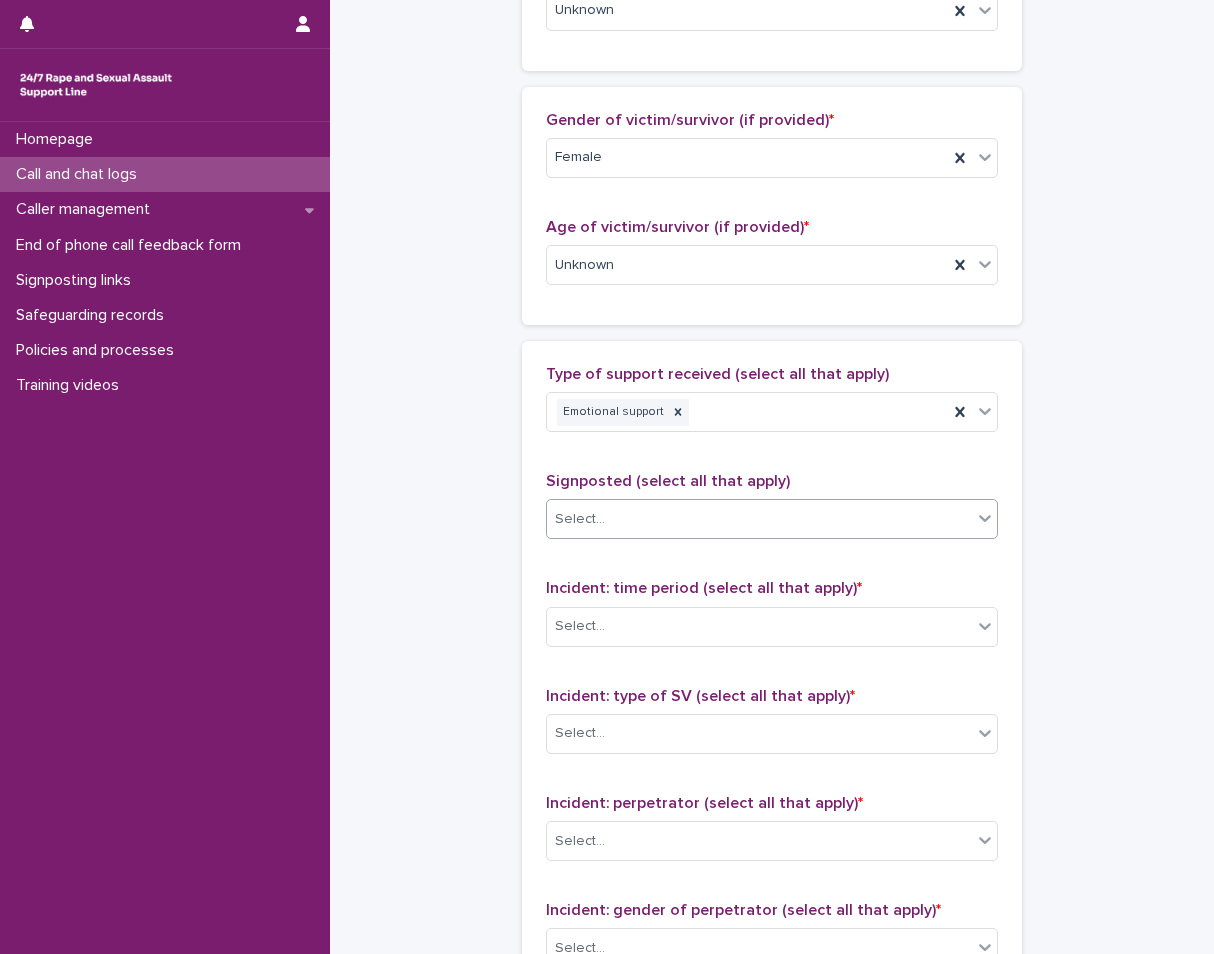 scroll, scrollTop: 1000, scrollLeft: 0, axis: vertical 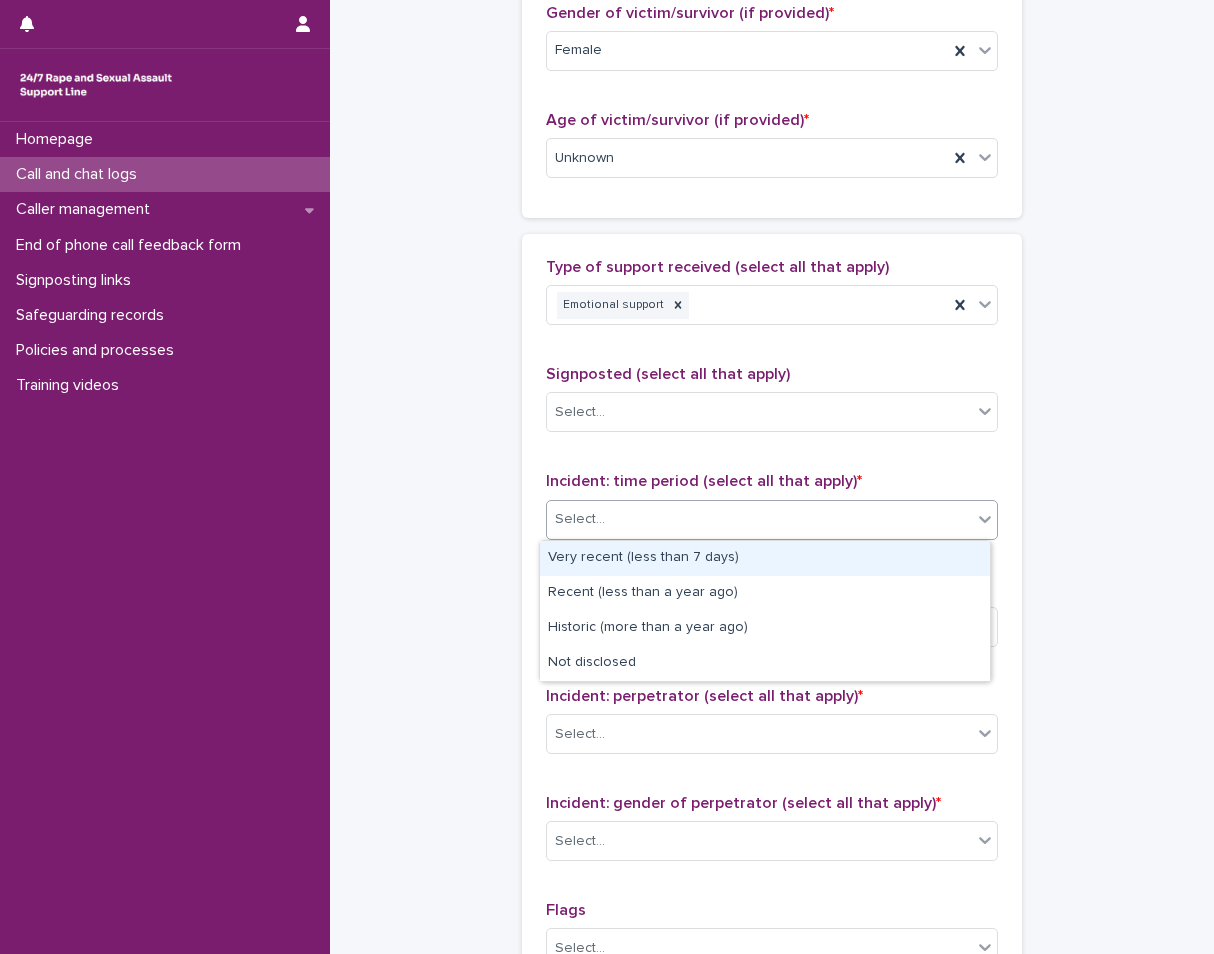 click on "Select..." at bounding box center [759, 519] 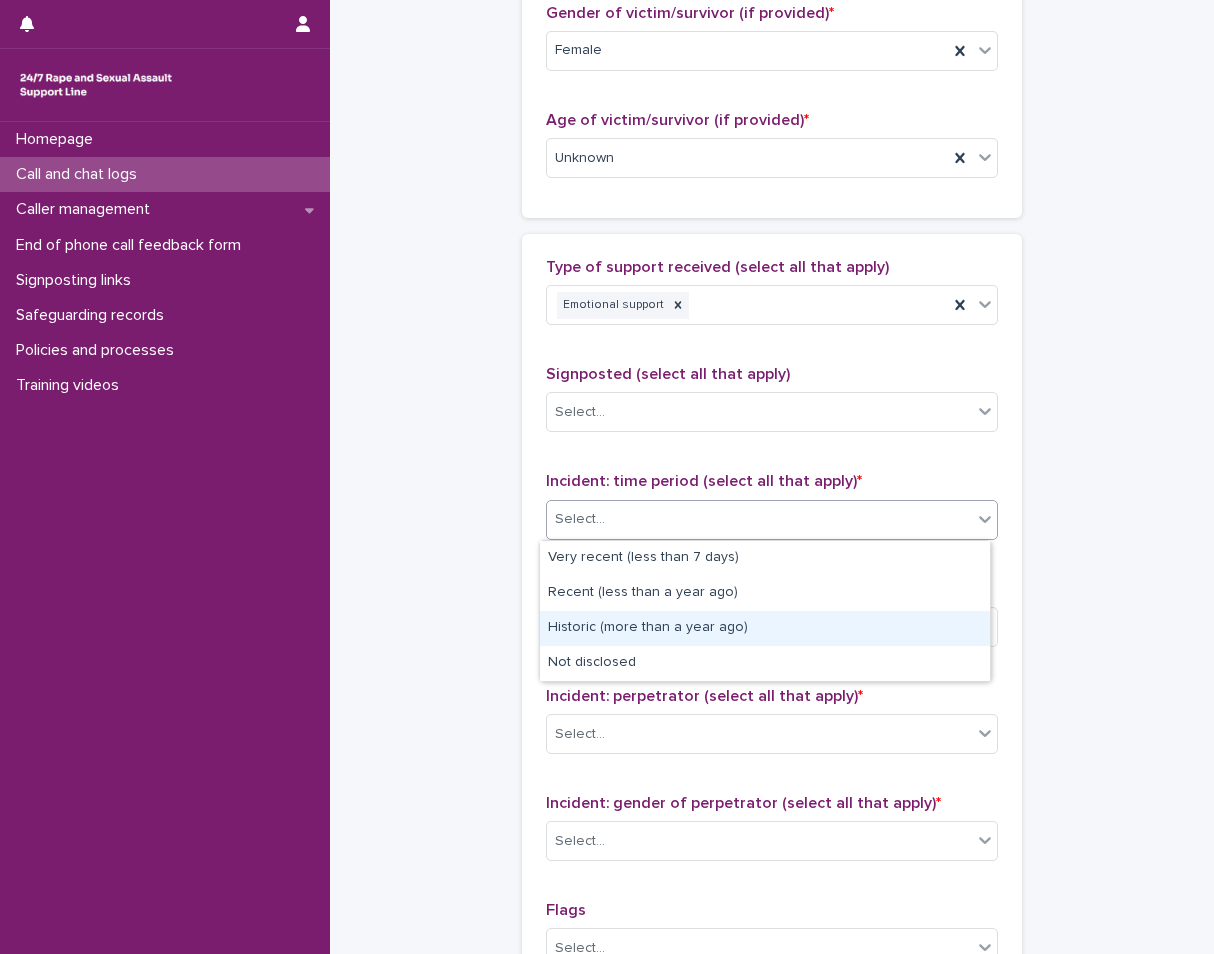 click on "Historic (more than a year ago)" at bounding box center (765, 628) 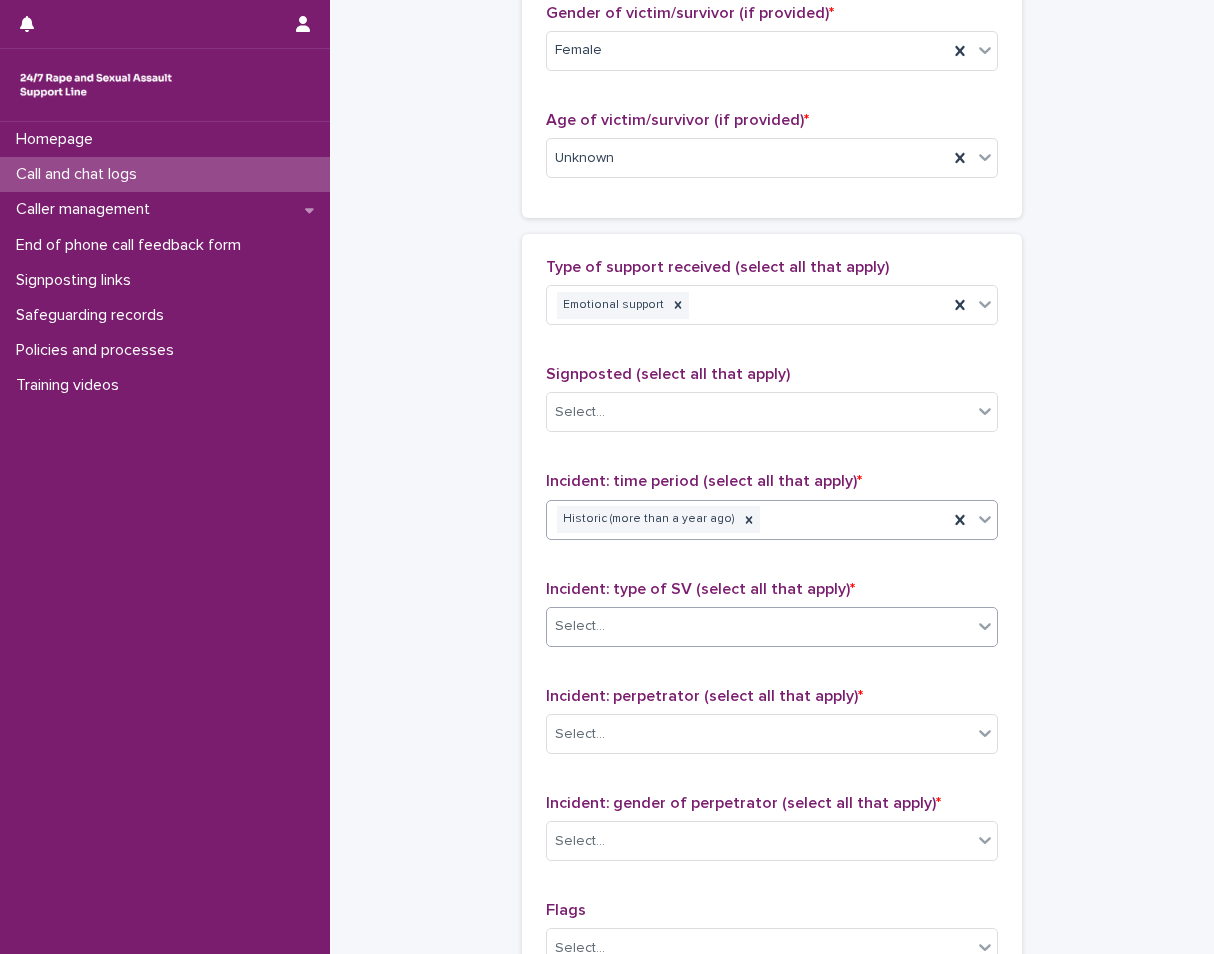 click on "Select..." at bounding box center [759, 626] 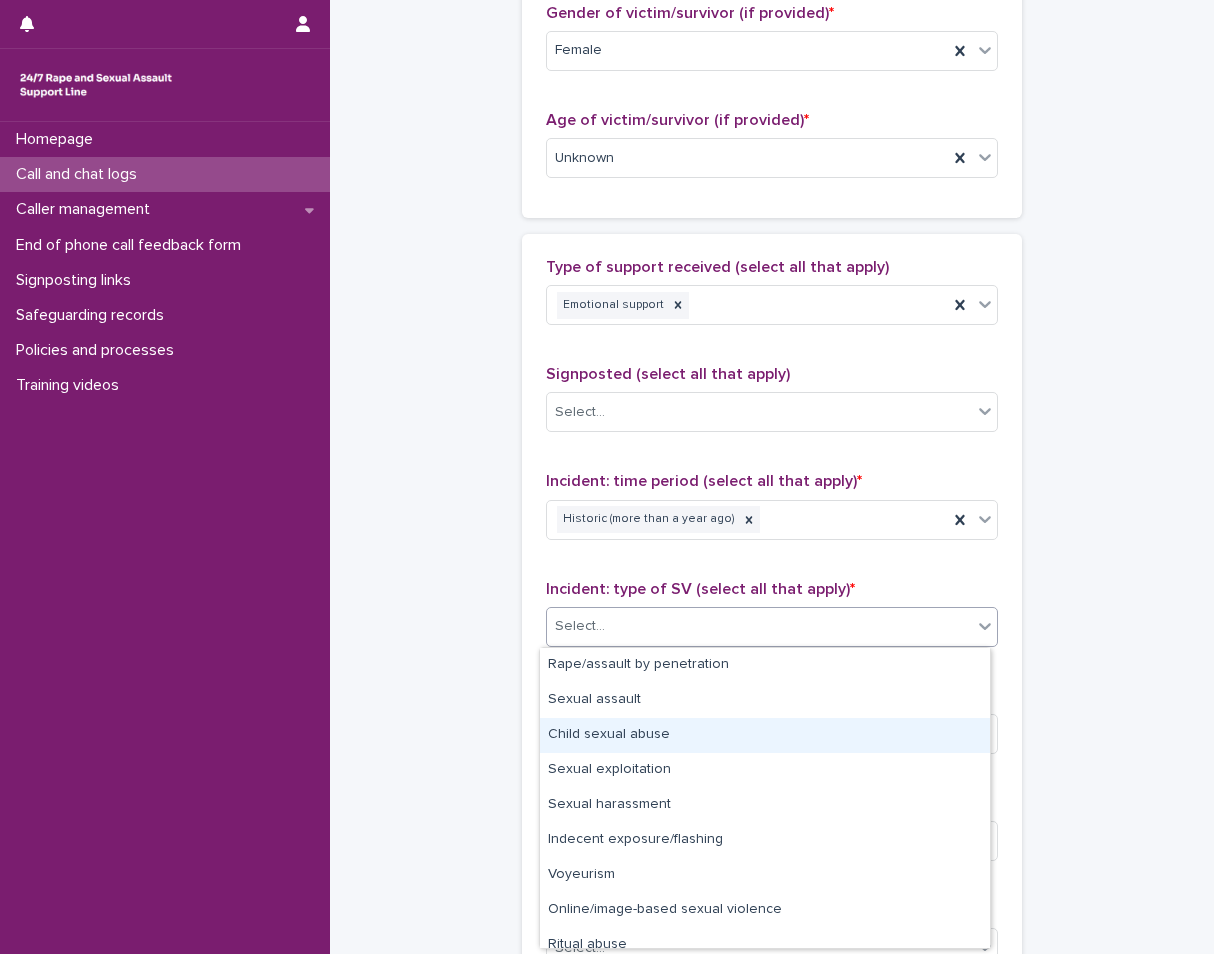 click on "Child sexual abuse" at bounding box center (765, 735) 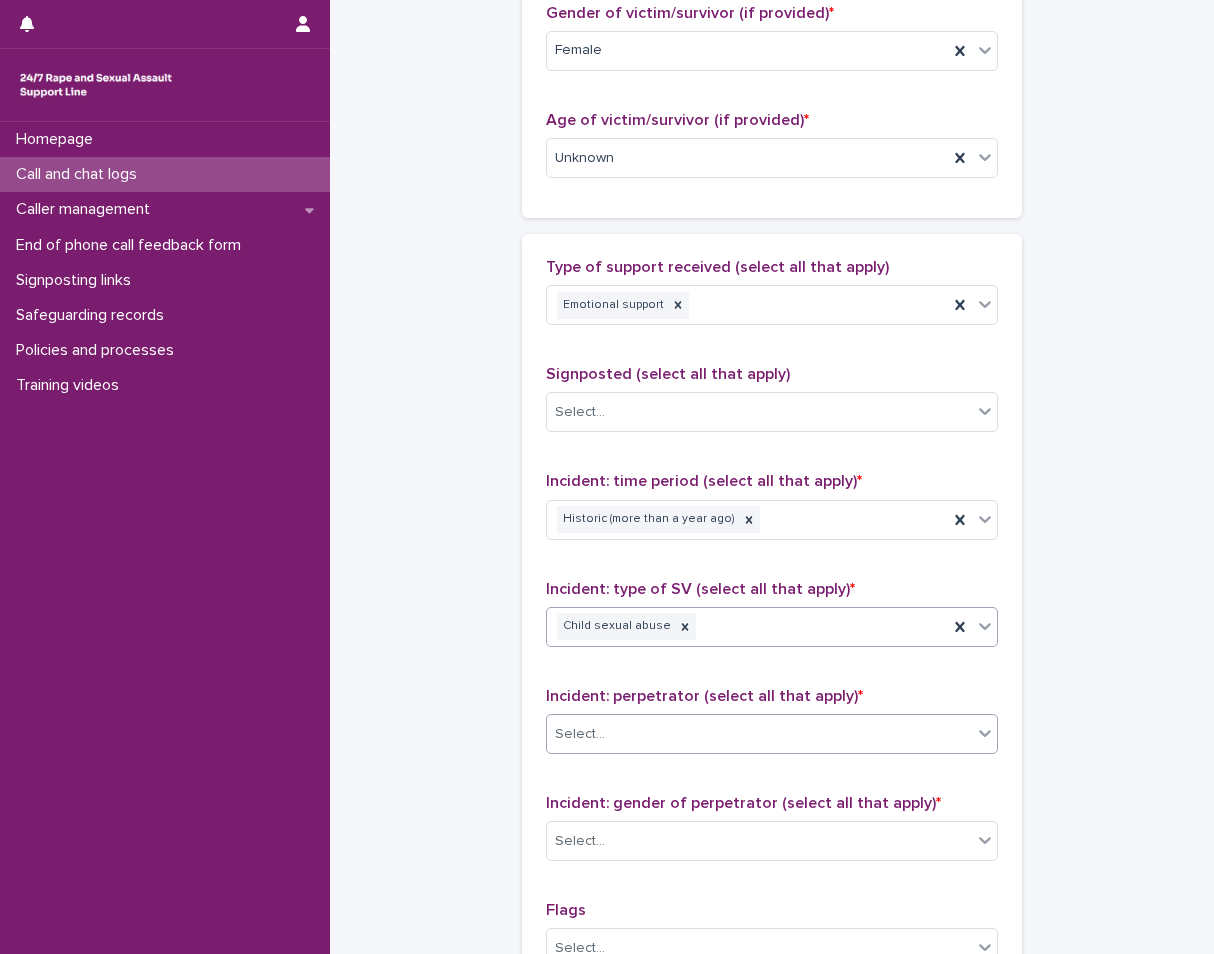 click on "Select..." at bounding box center [759, 734] 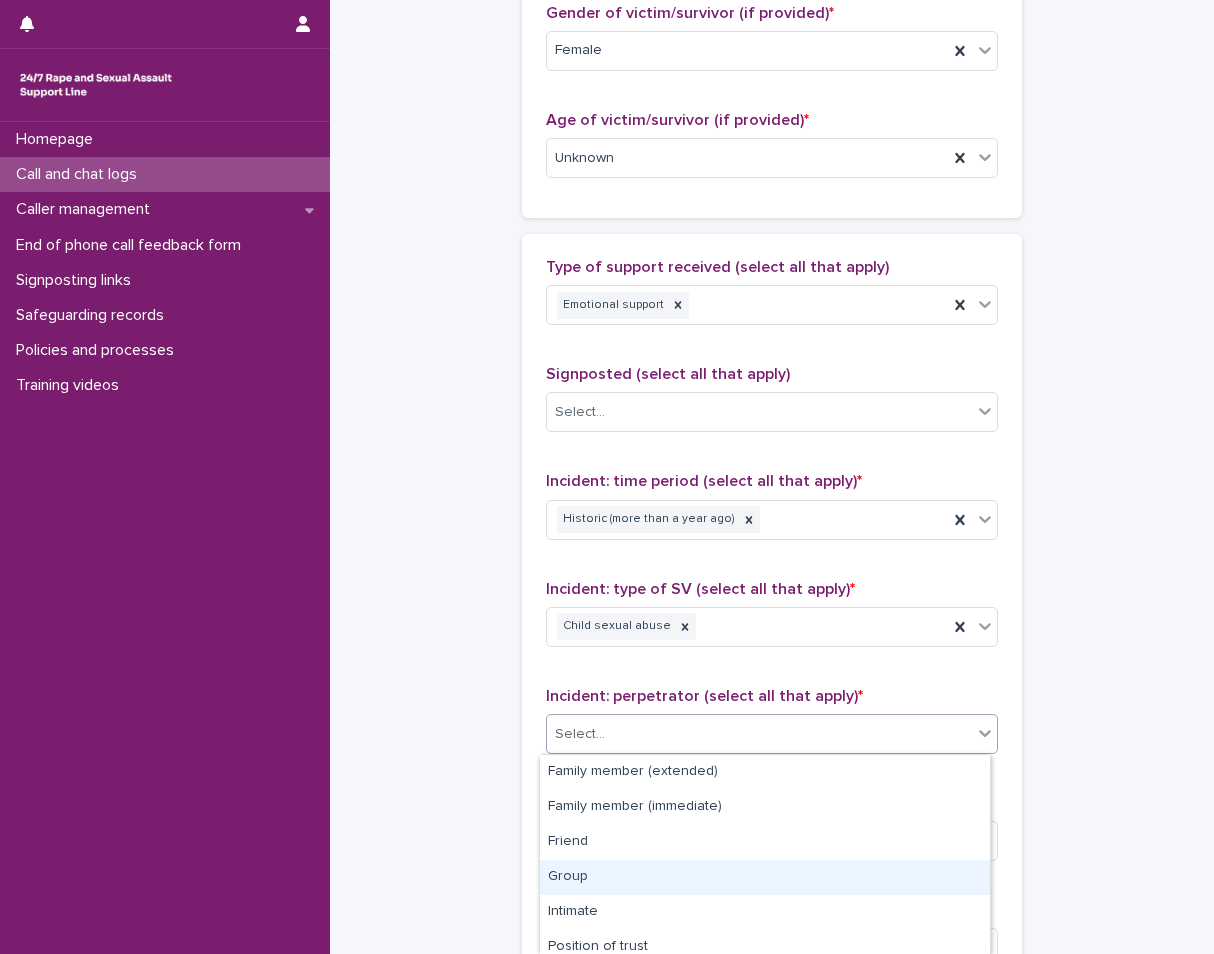 scroll, scrollTop: 185, scrollLeft: 0, axis: vertical 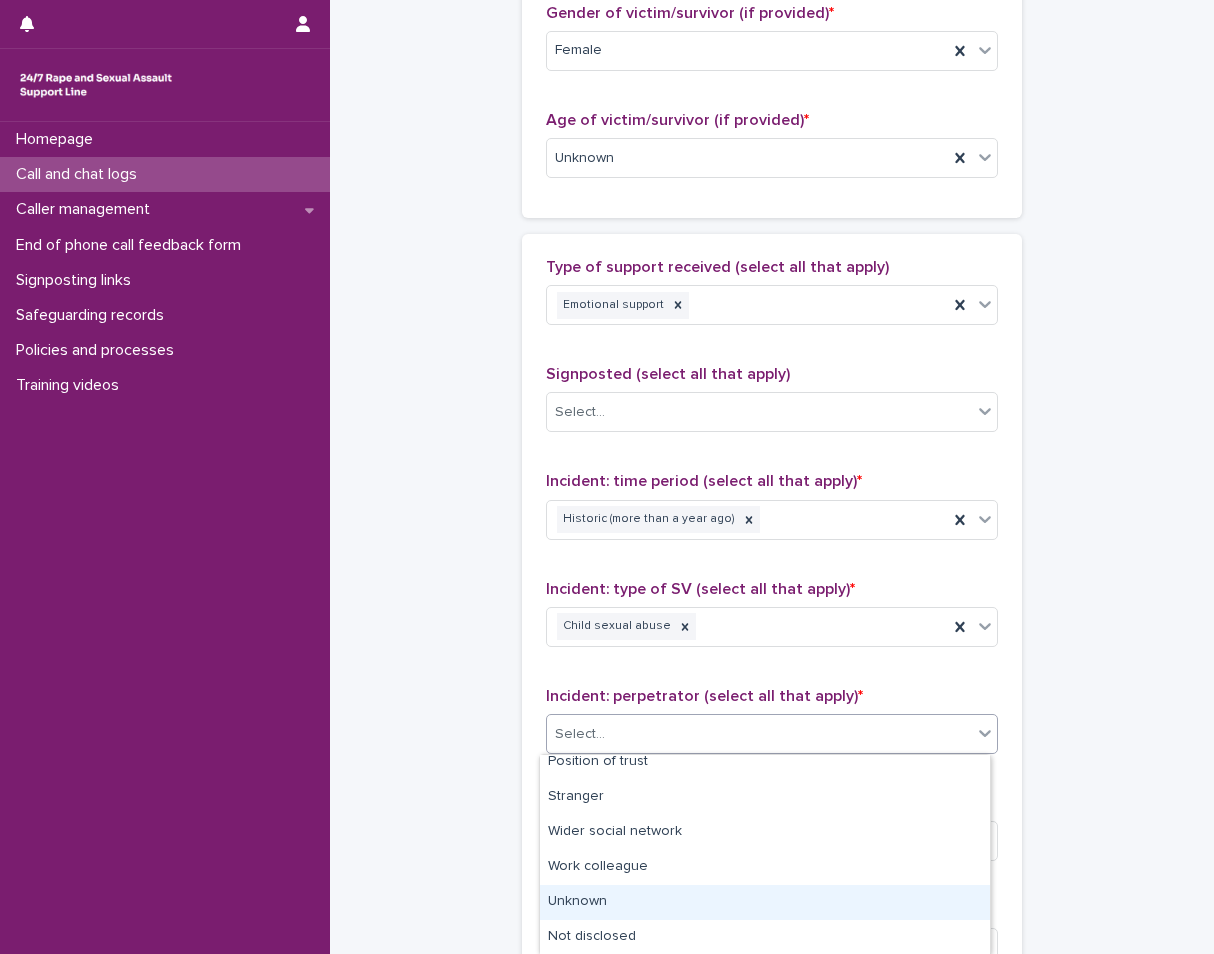 click on "Unknown" at bounding box center [765, 902] 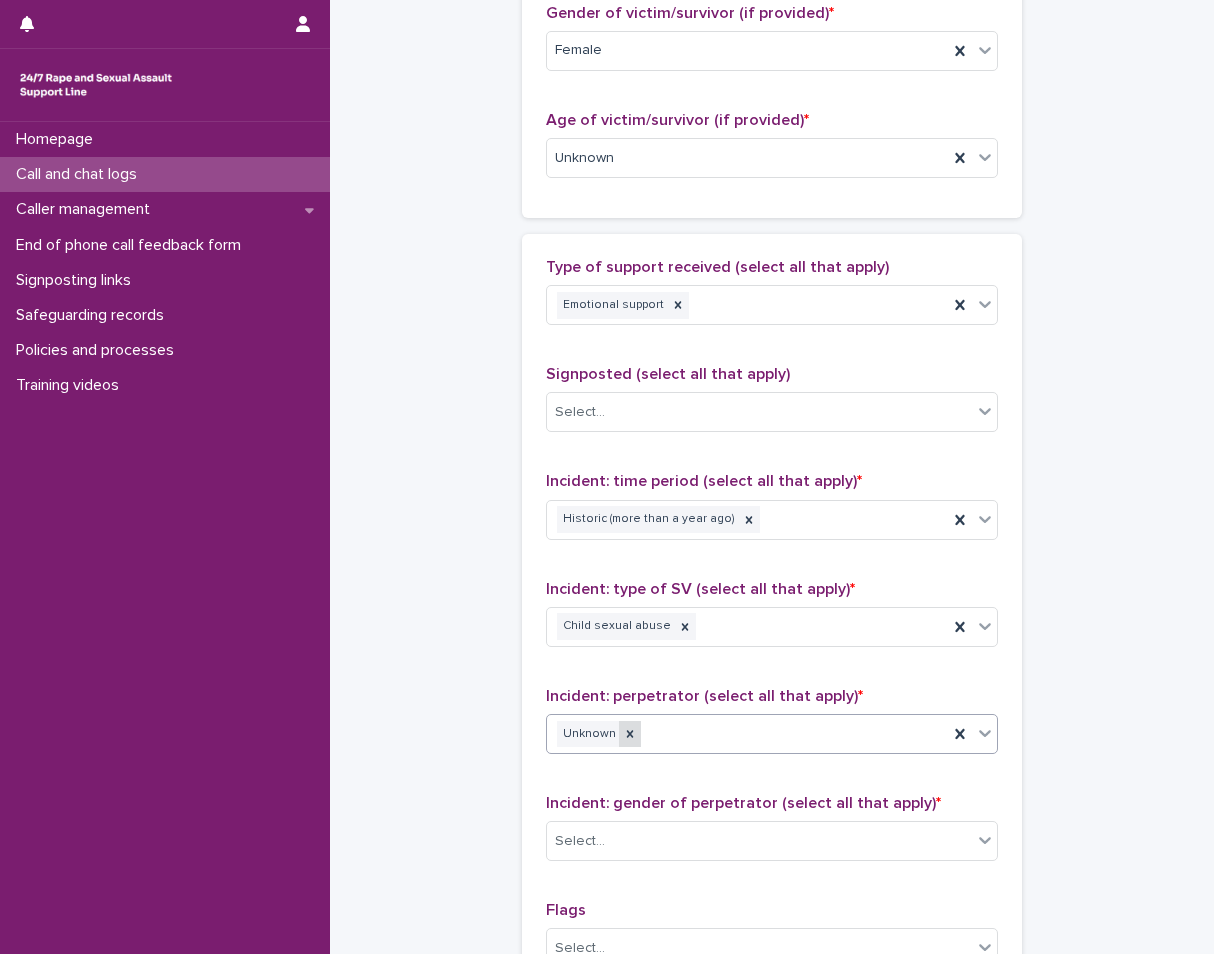 click at bounding box center (630, 734) 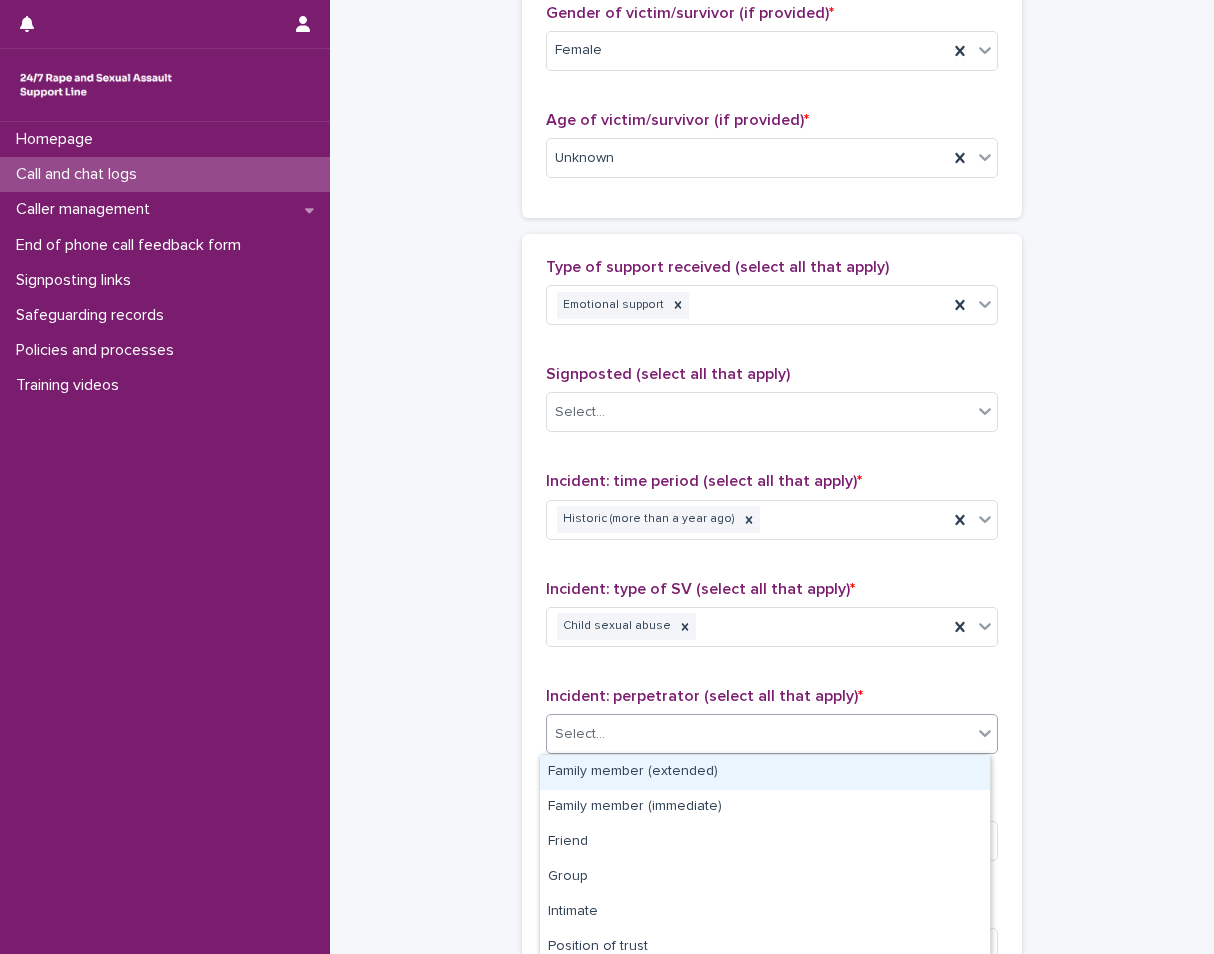 click on "Select..." at bounding box center [759, 734] 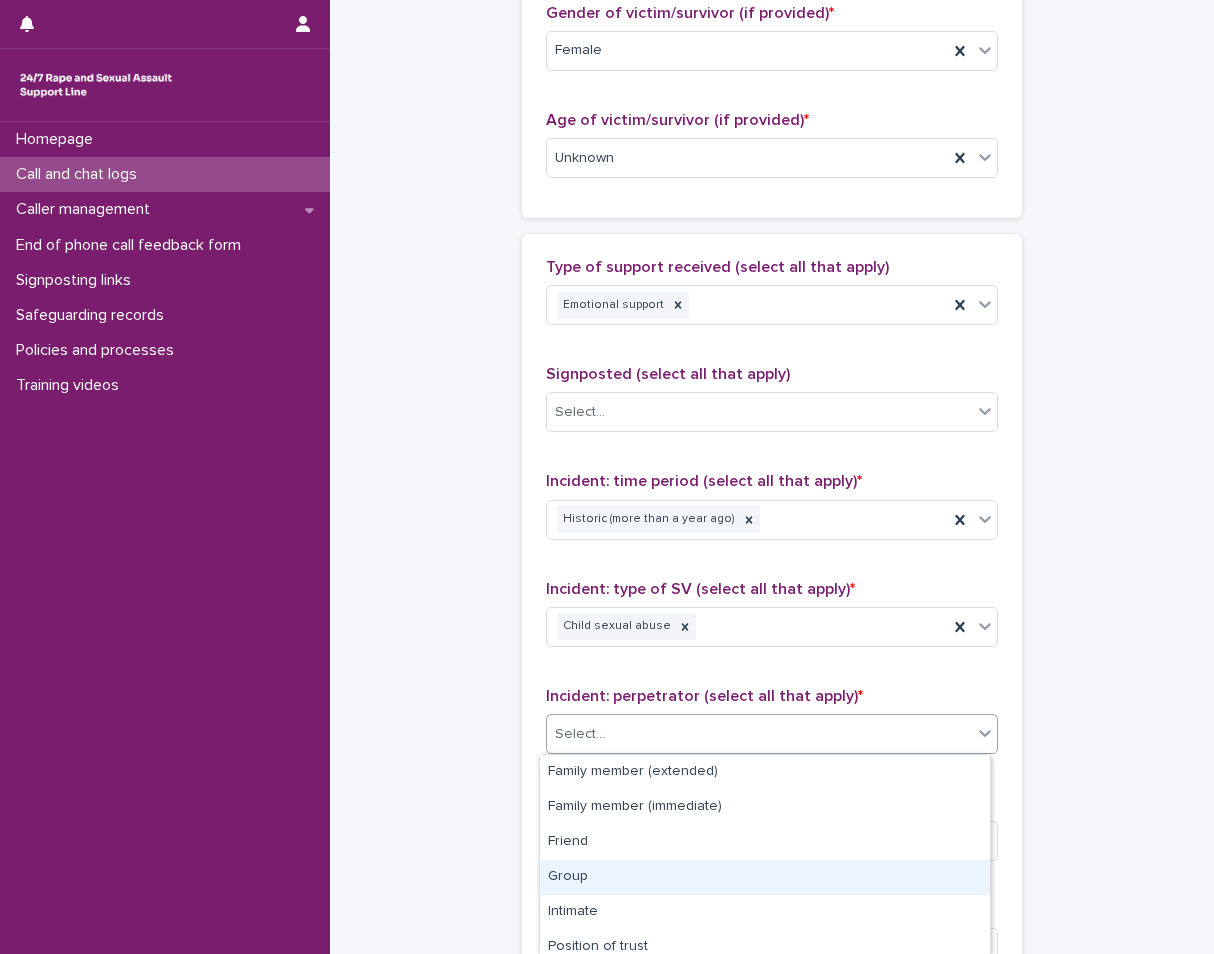 scroll, scrollTop: 185, scrollLeft: 0, axis: vertical 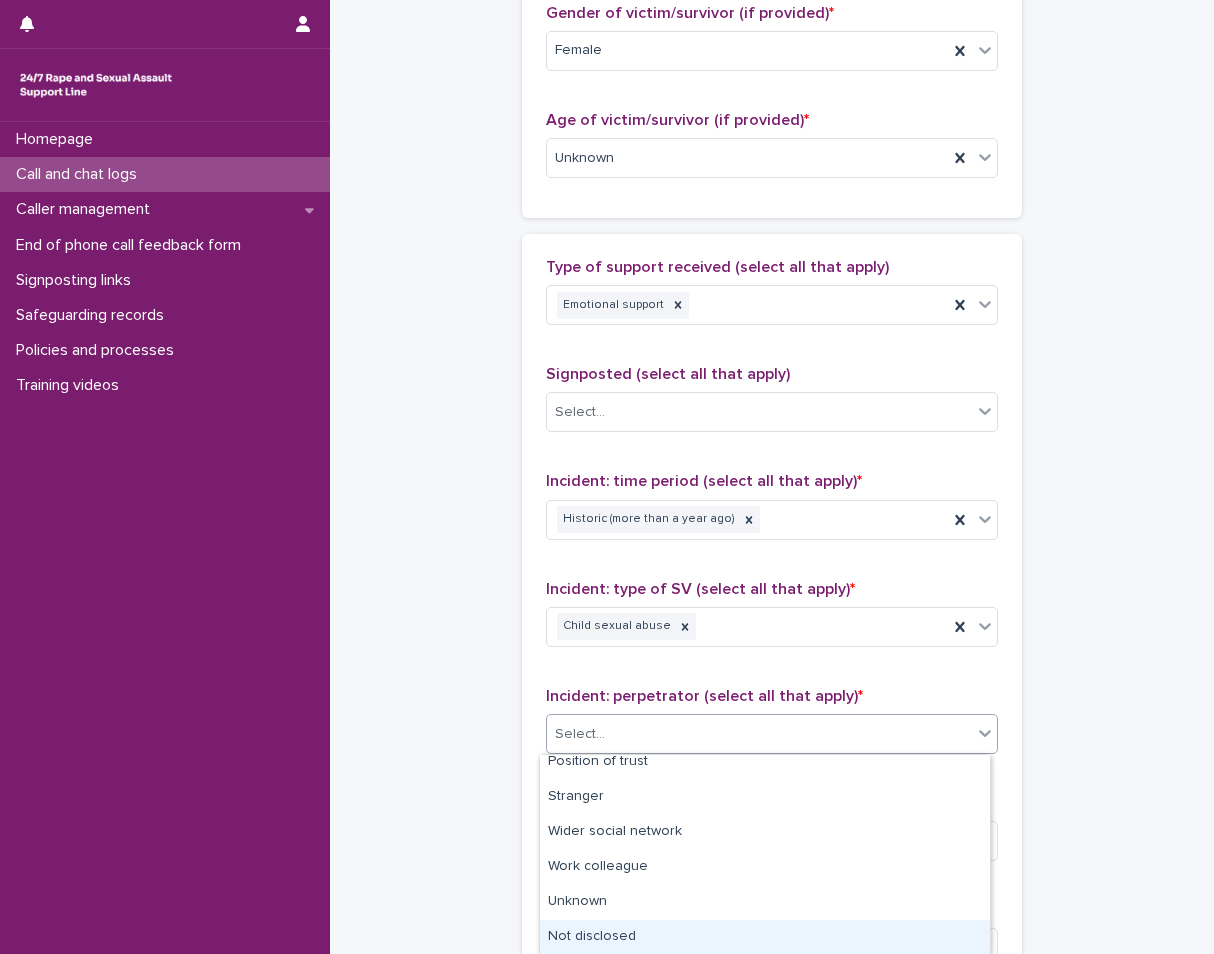 click on "Not disclosed" at bounding box center [765, 937] 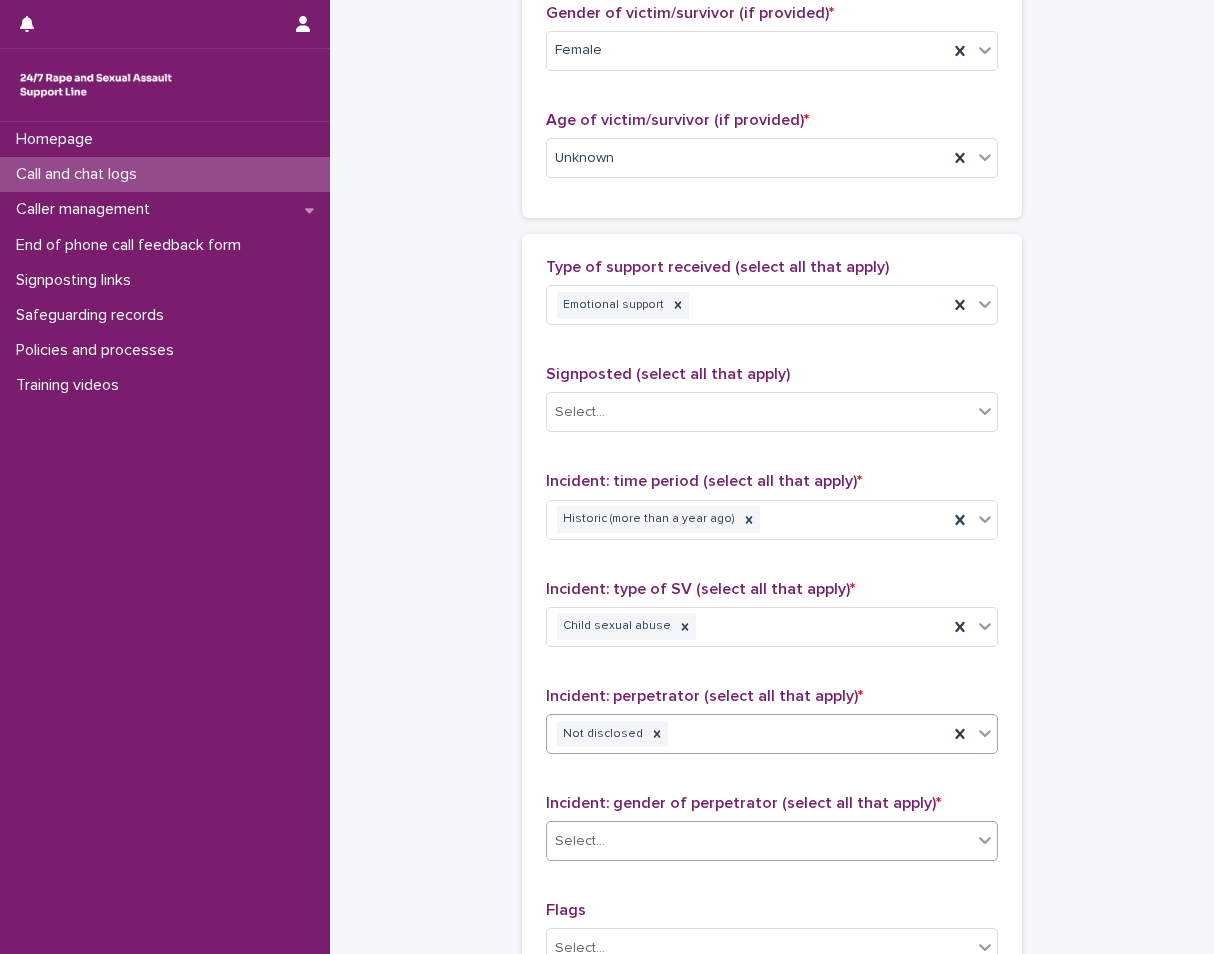 click on "Select..." at bounding box center [759, 841] 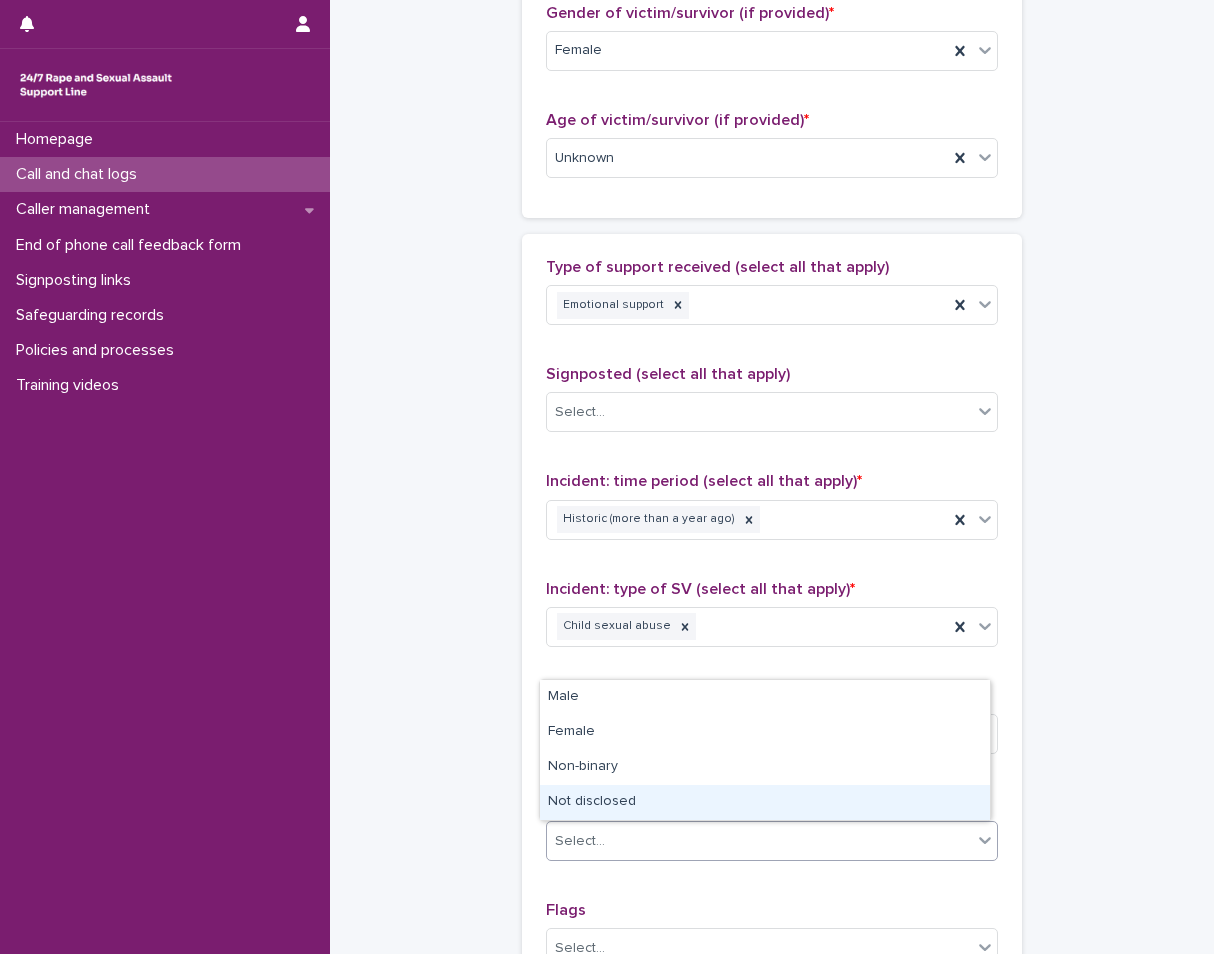 click on "Not disclosed" at bounding box center (765, 802) 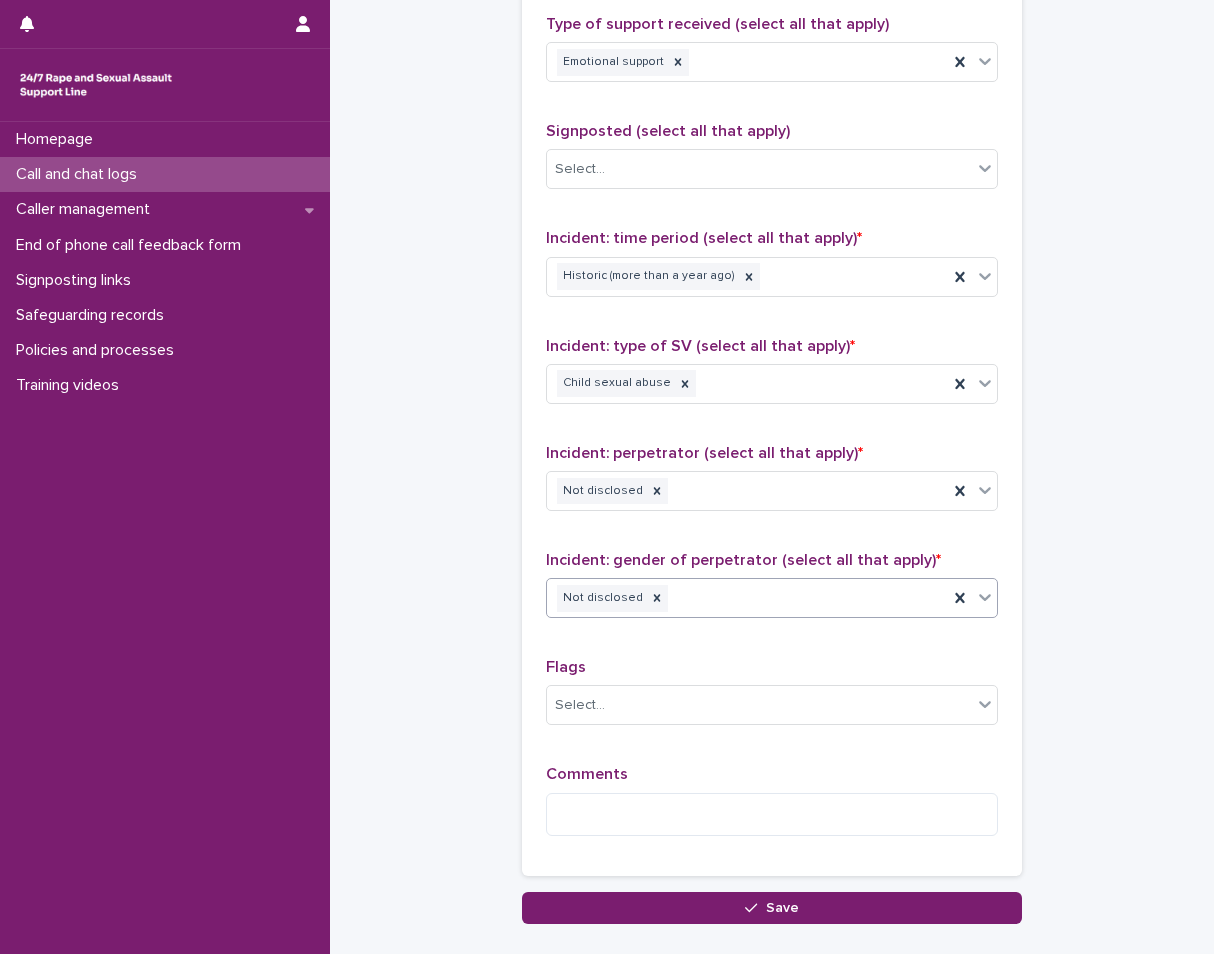 scroll, scrollTop: 1300, scrollLeft: 0, axis: vertical 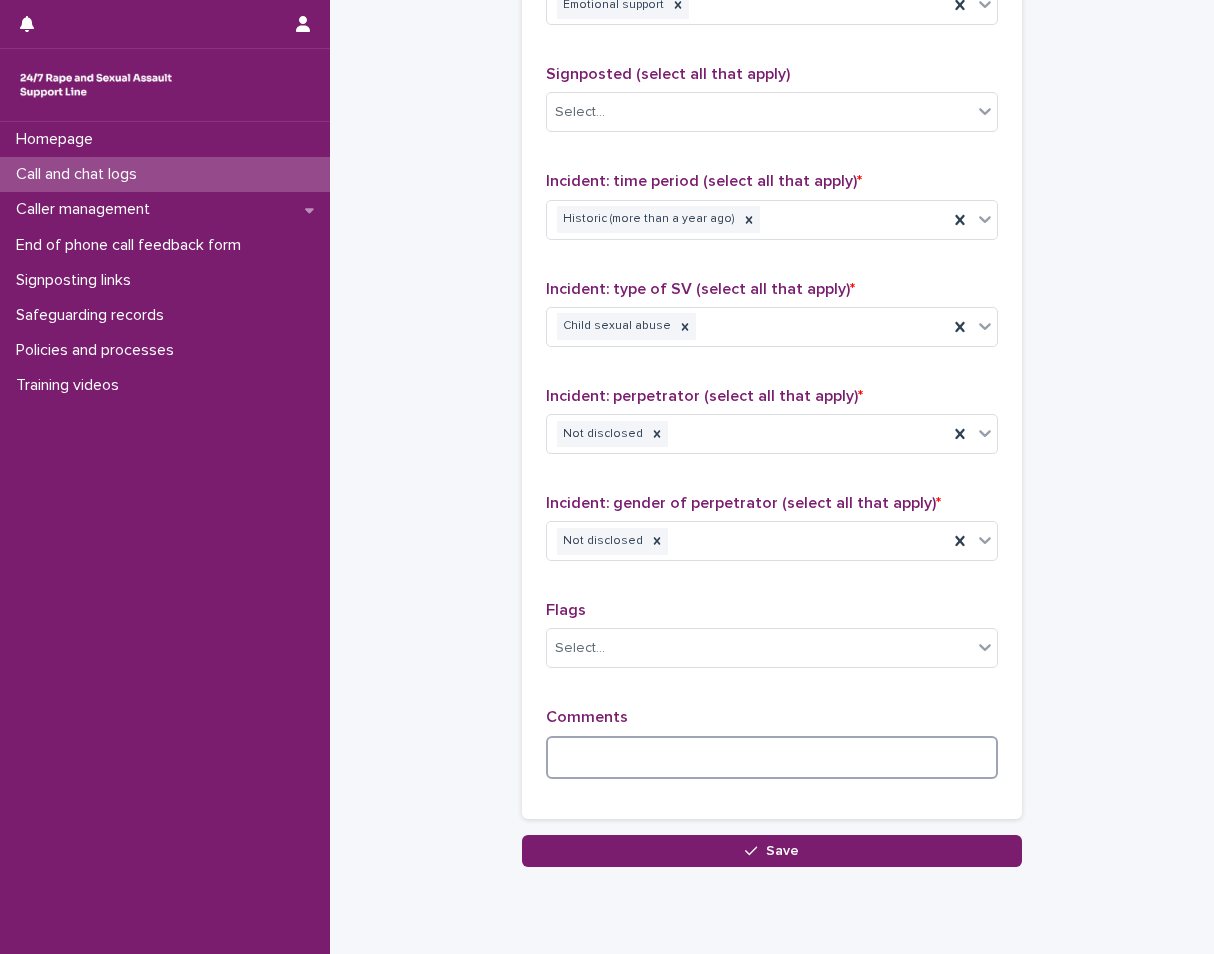 click at bounding box center [772, 757] 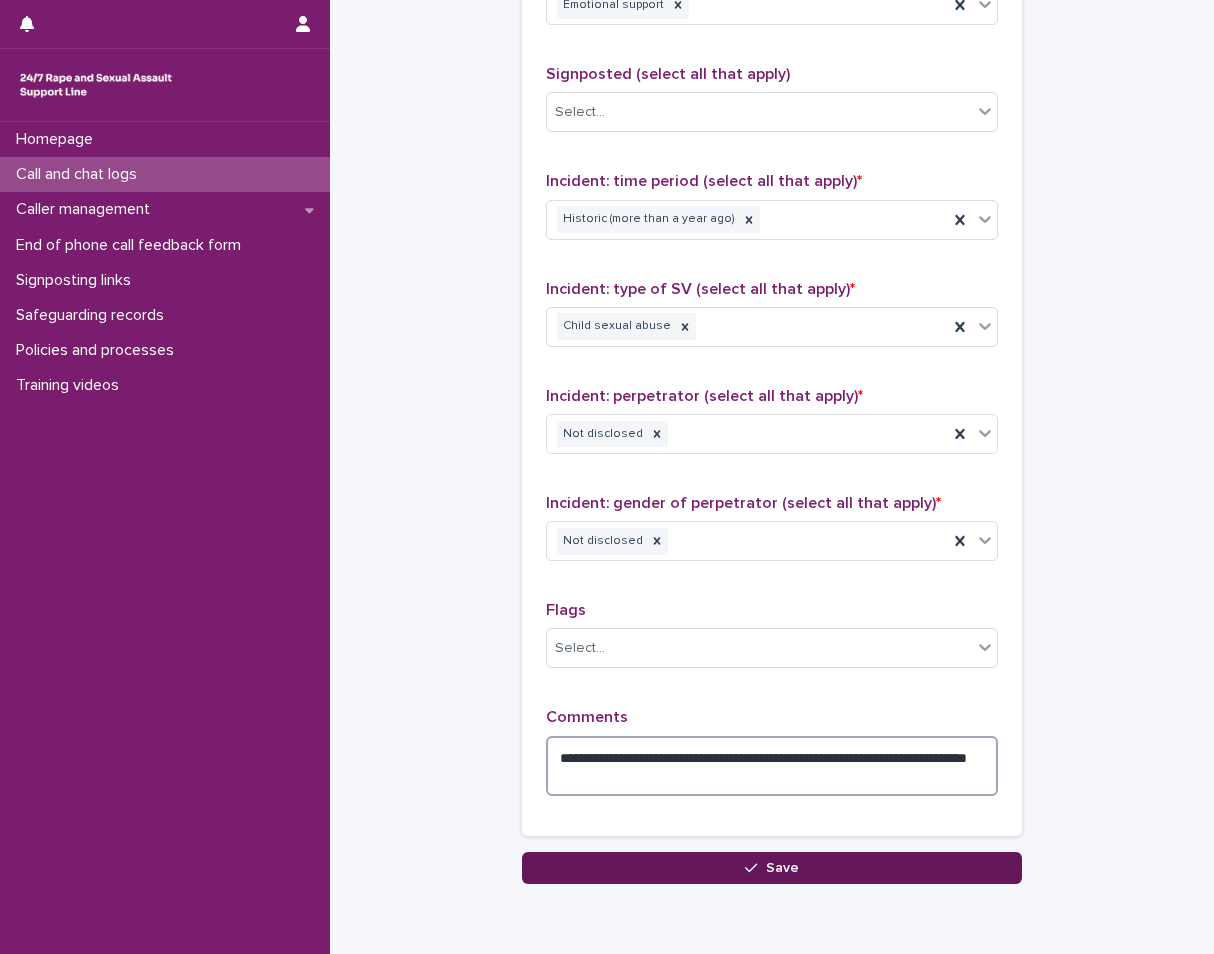 type on "**********" 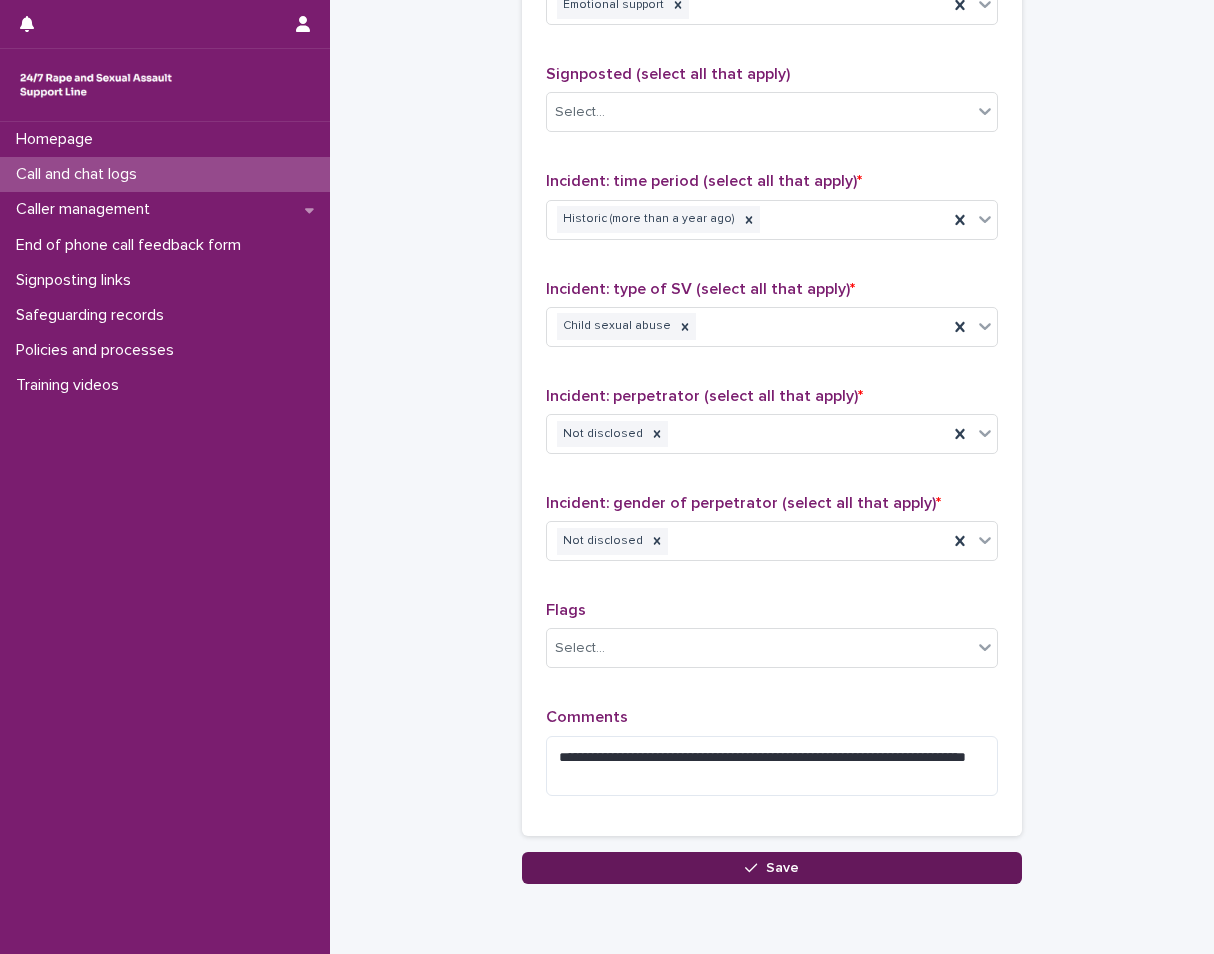 click on "Save" at bounding box center (772, 868) 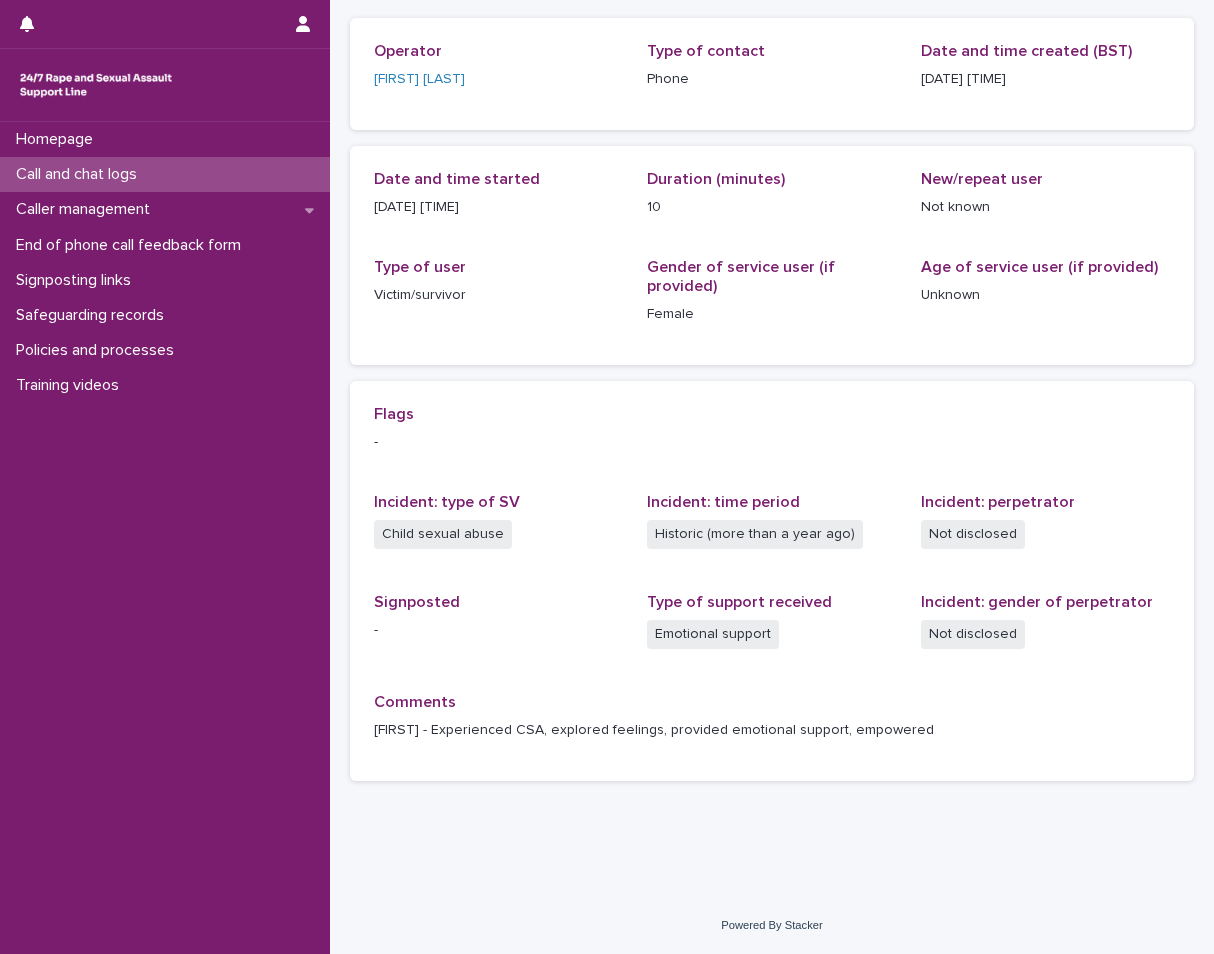 scroll, scrollTop: 0, scrollLeft: 0, axis: both 